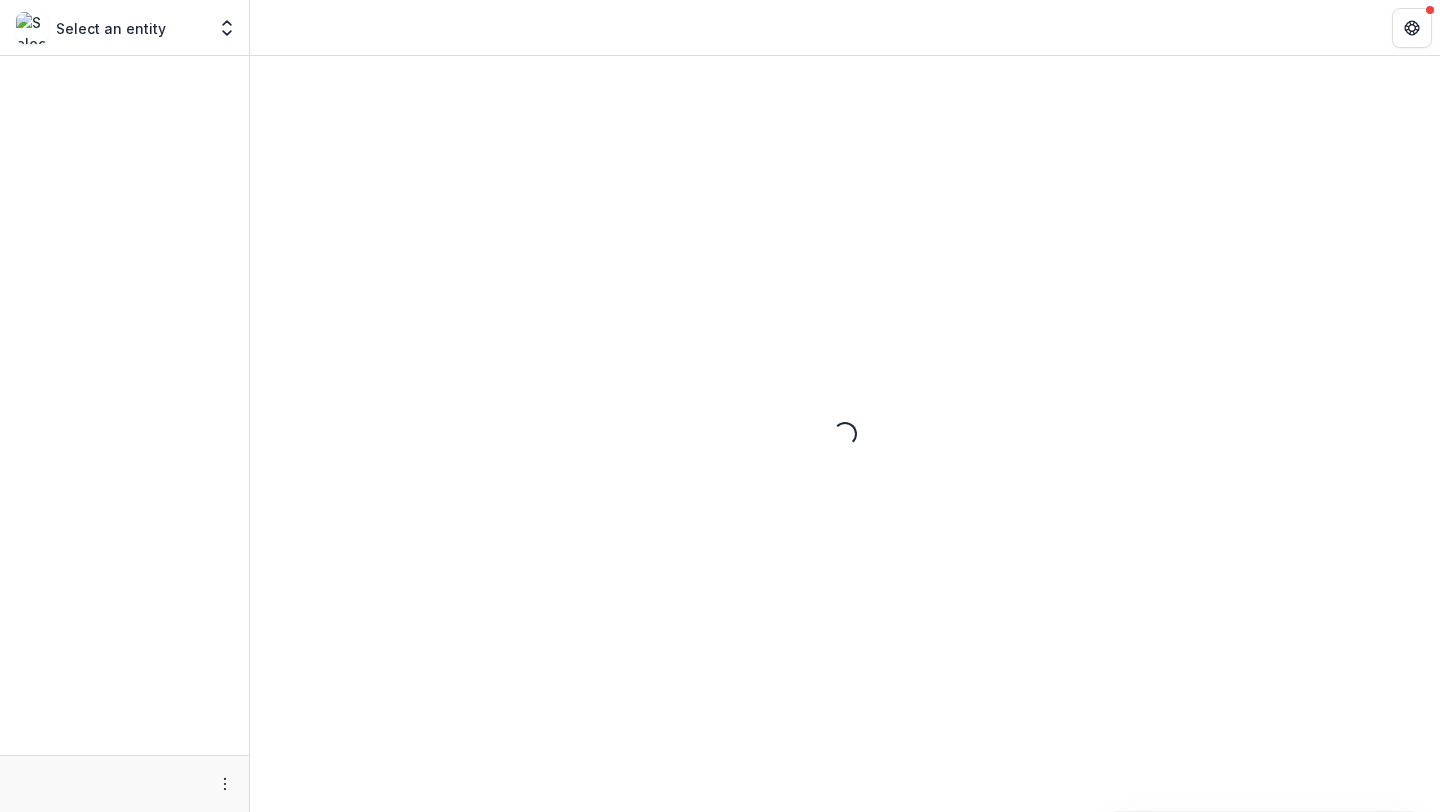 scroll, scrollTop: 0, scrollLeft: 0, axis: both 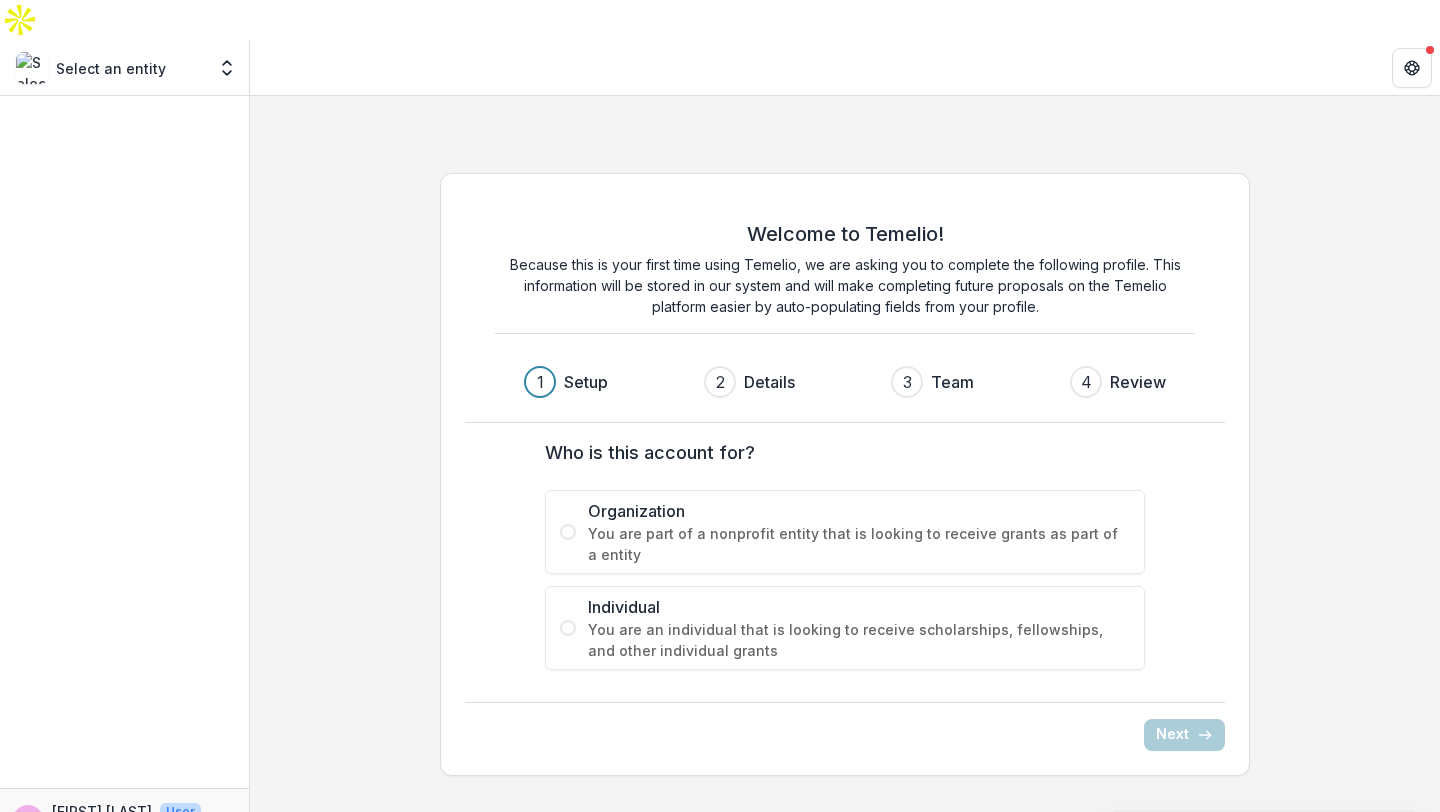 click on "You are part of a nonprofit entity that is looking to receive grants as part of a entity" at bounding box center [859, 544] 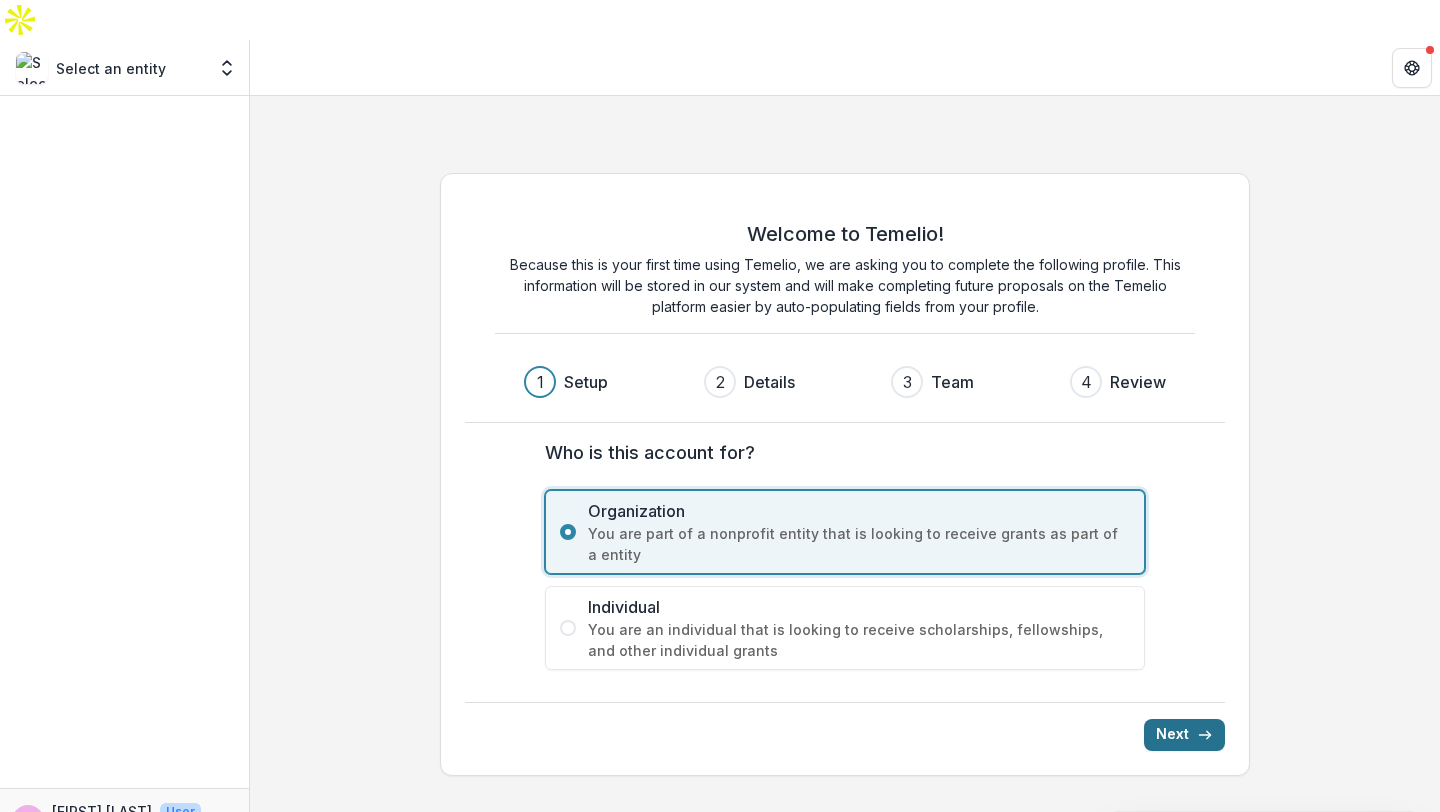 click 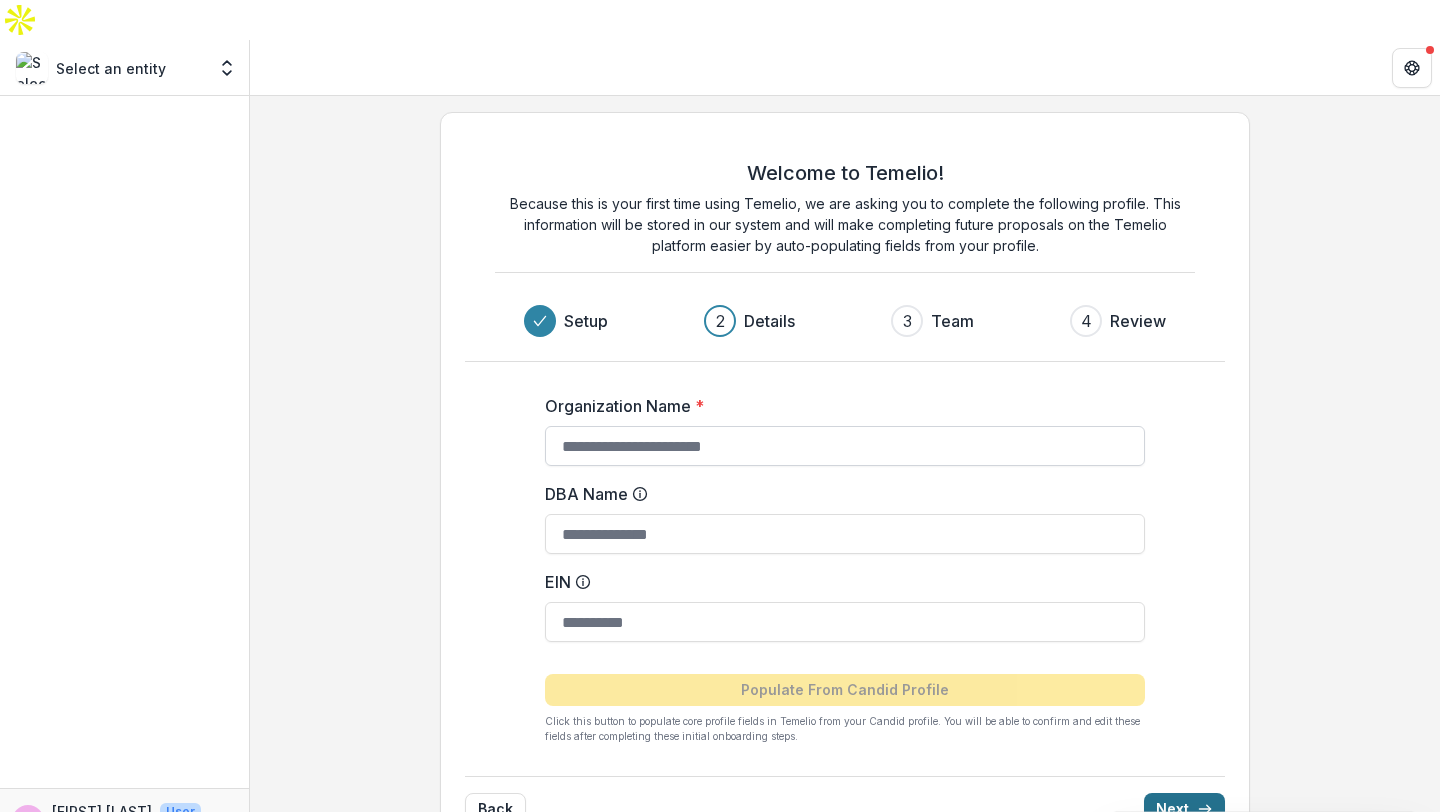 click on "Organization Name *" at bounding box center [845, 446] 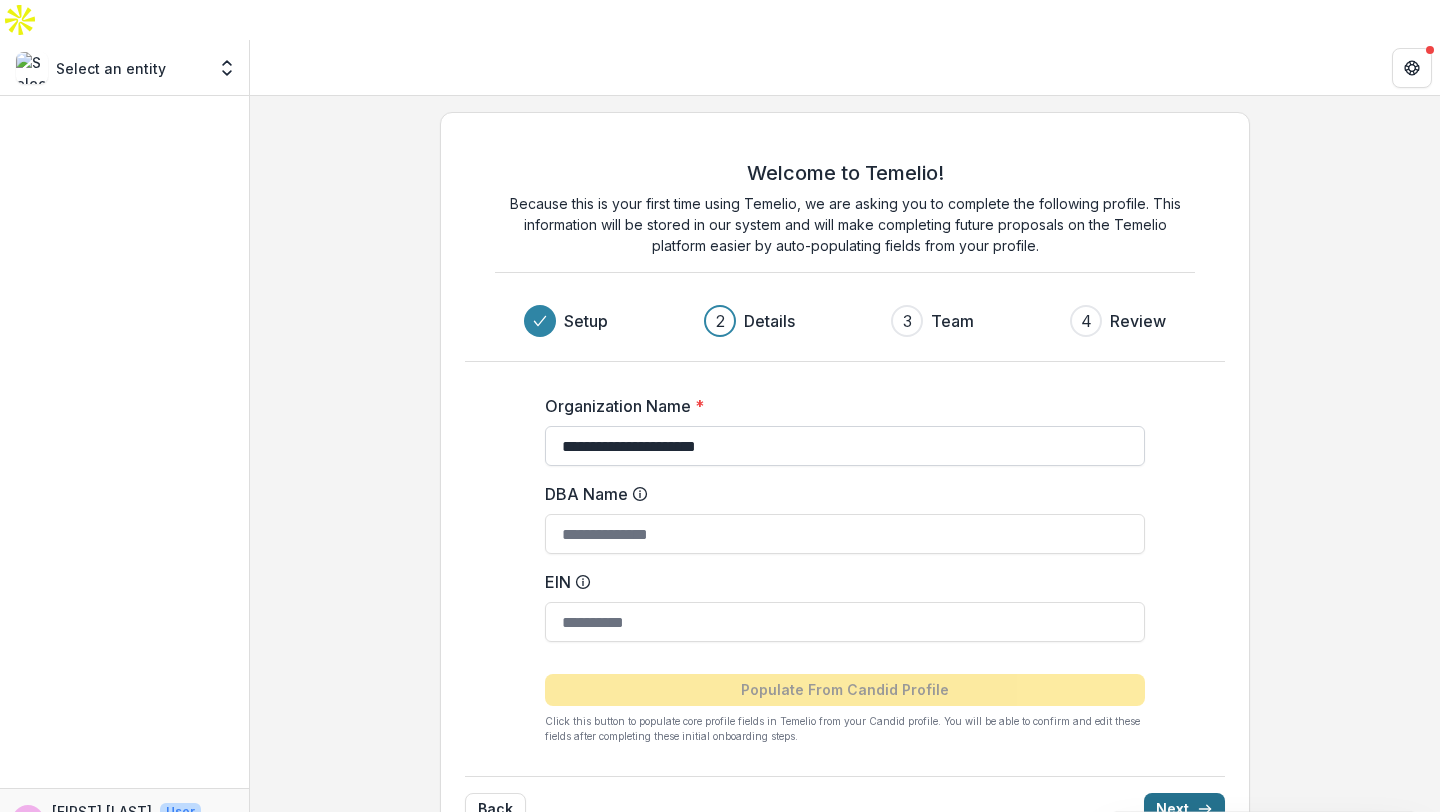 type on "**********" 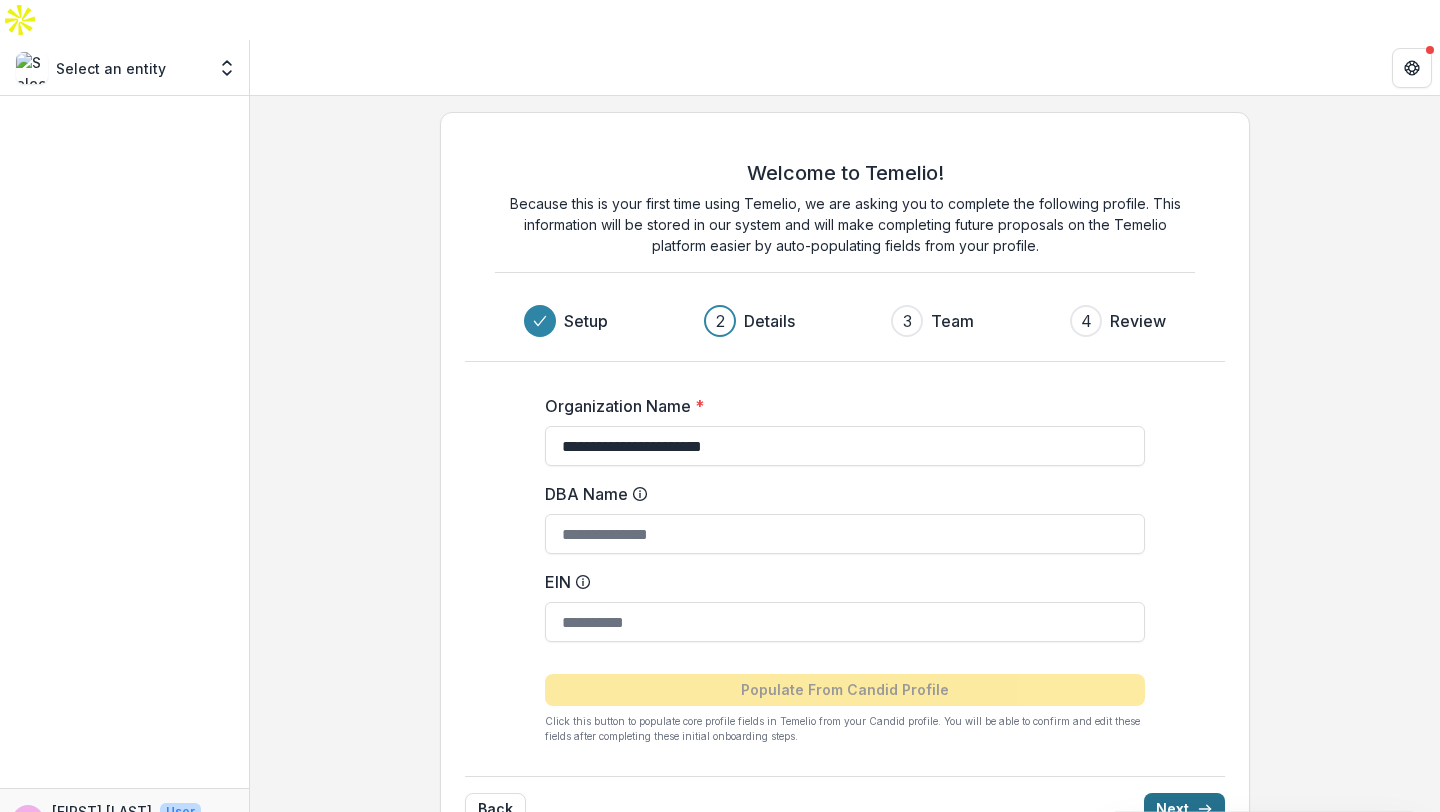 click on "Next" at bounding box center (1184, 809) 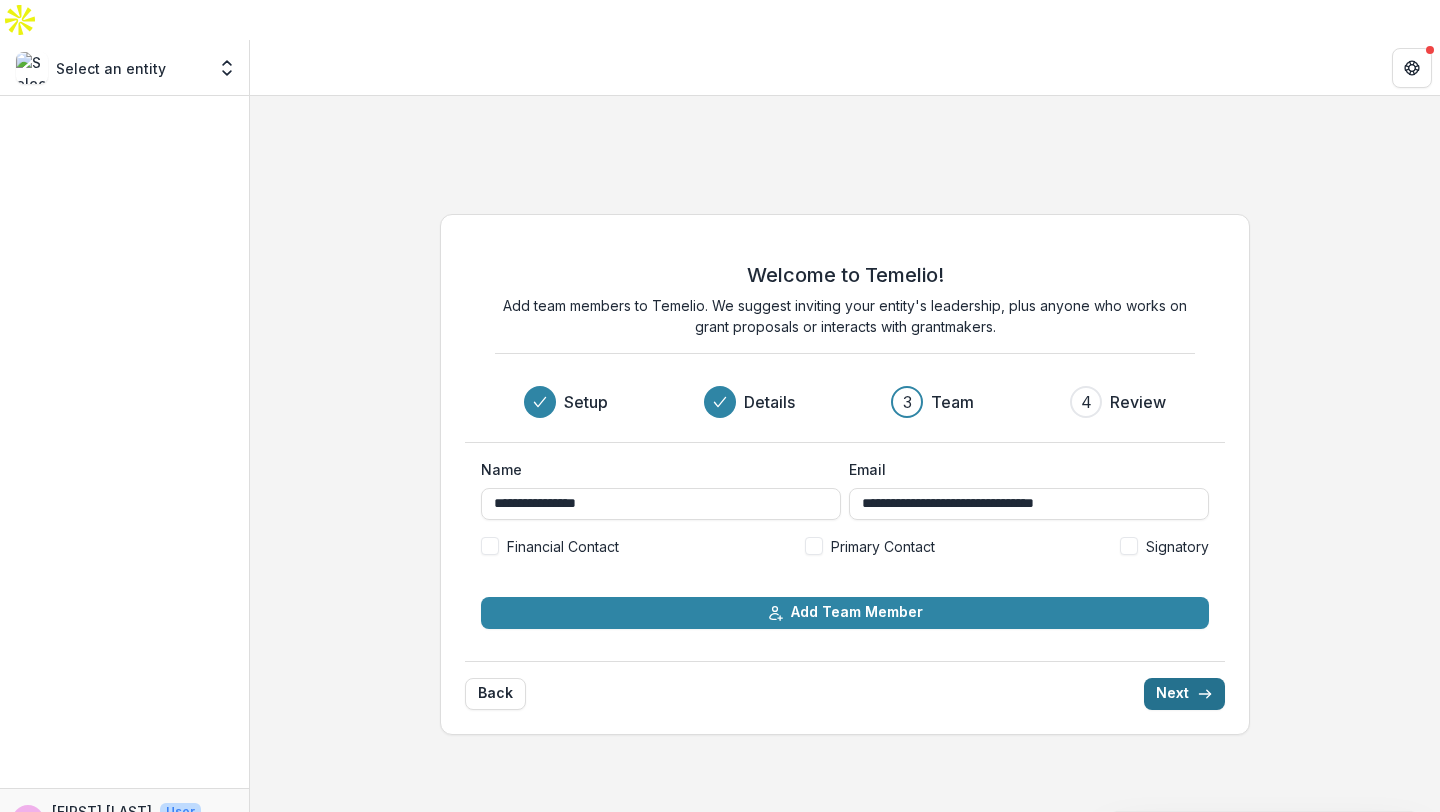 click on "Next" at bounding box center (1184, 694) 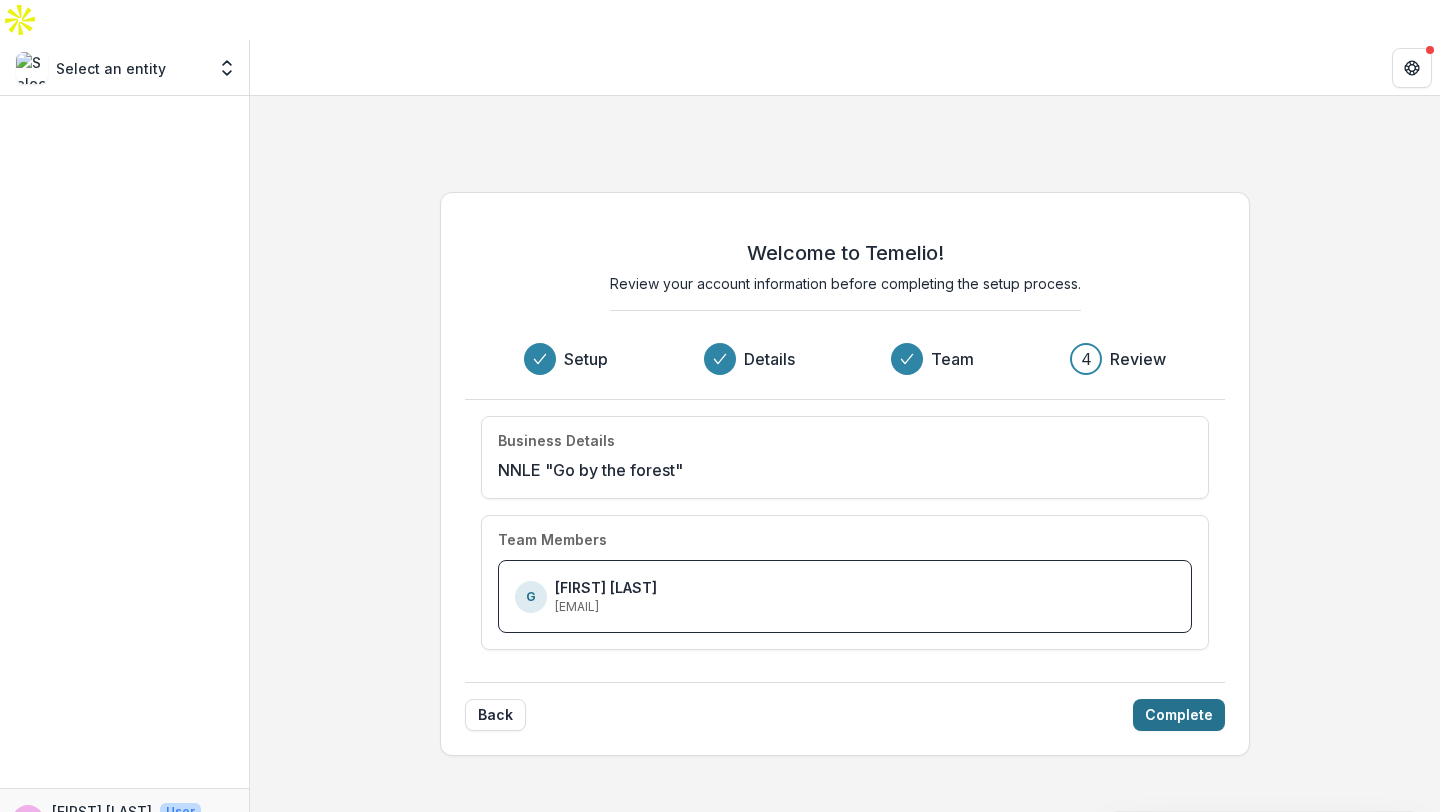 click on "Complete" at bounding box center (1179, 715) 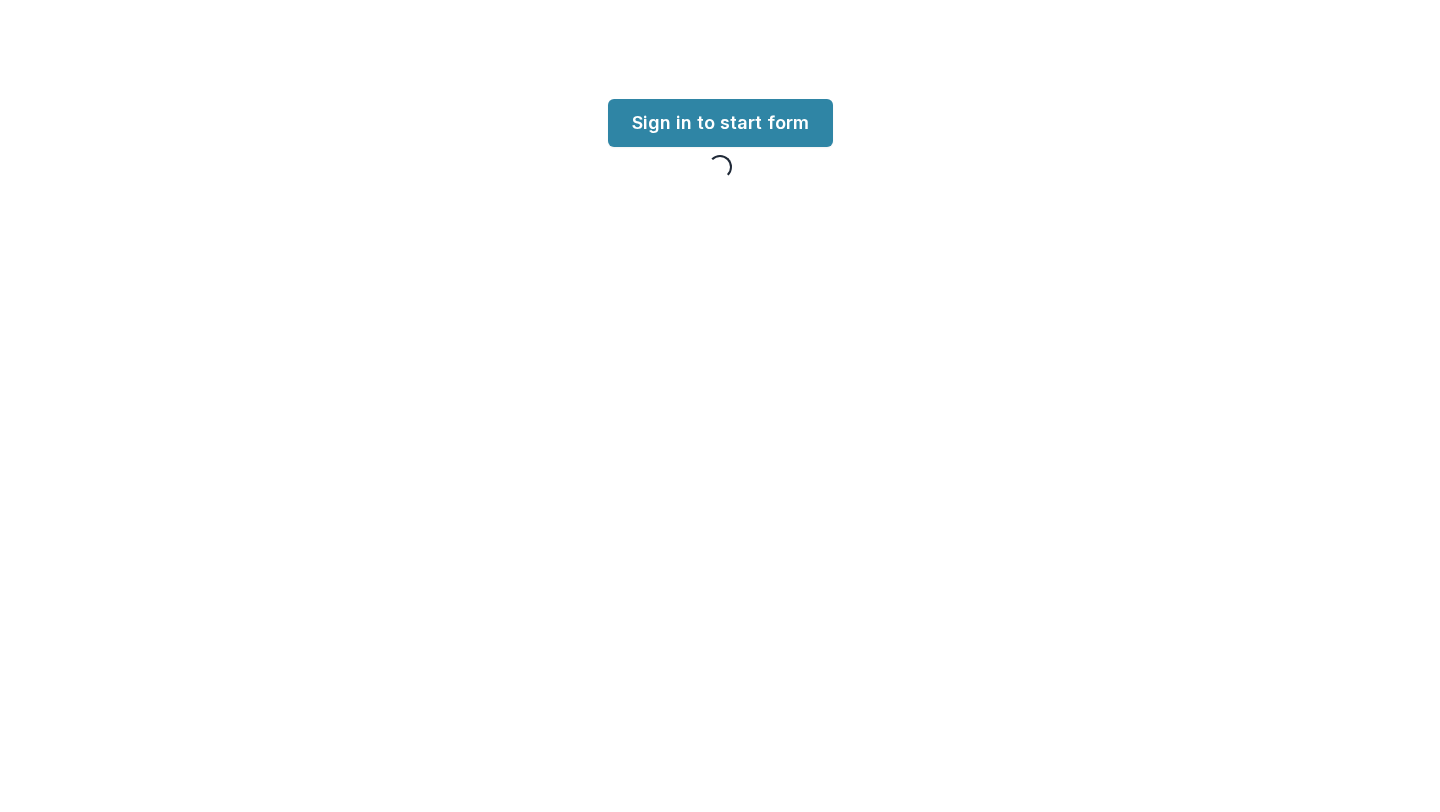 scroll, scrollTop: 0, scrollLeft: 0, axis: both 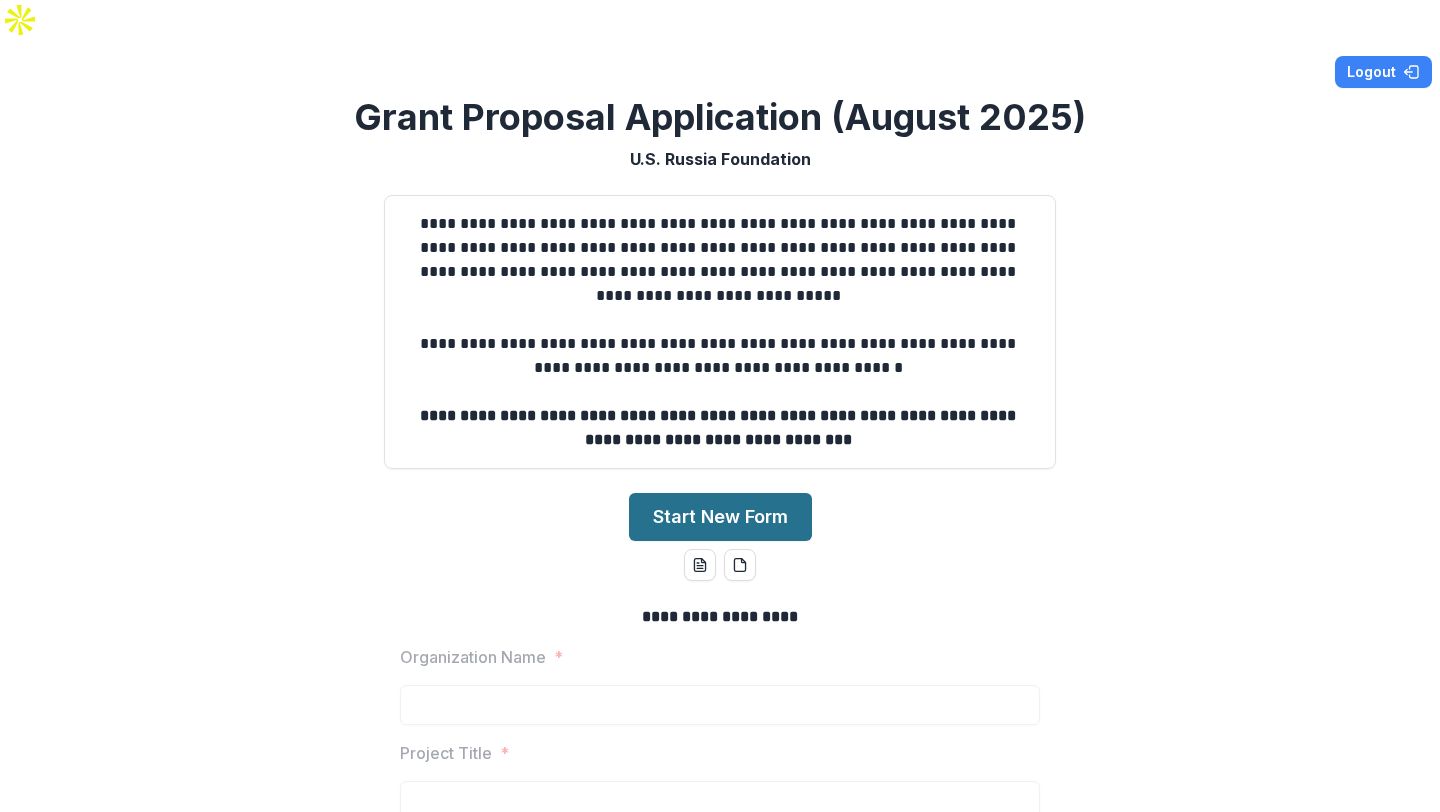 click on "Start New Form" at bounding box center [720, 517] 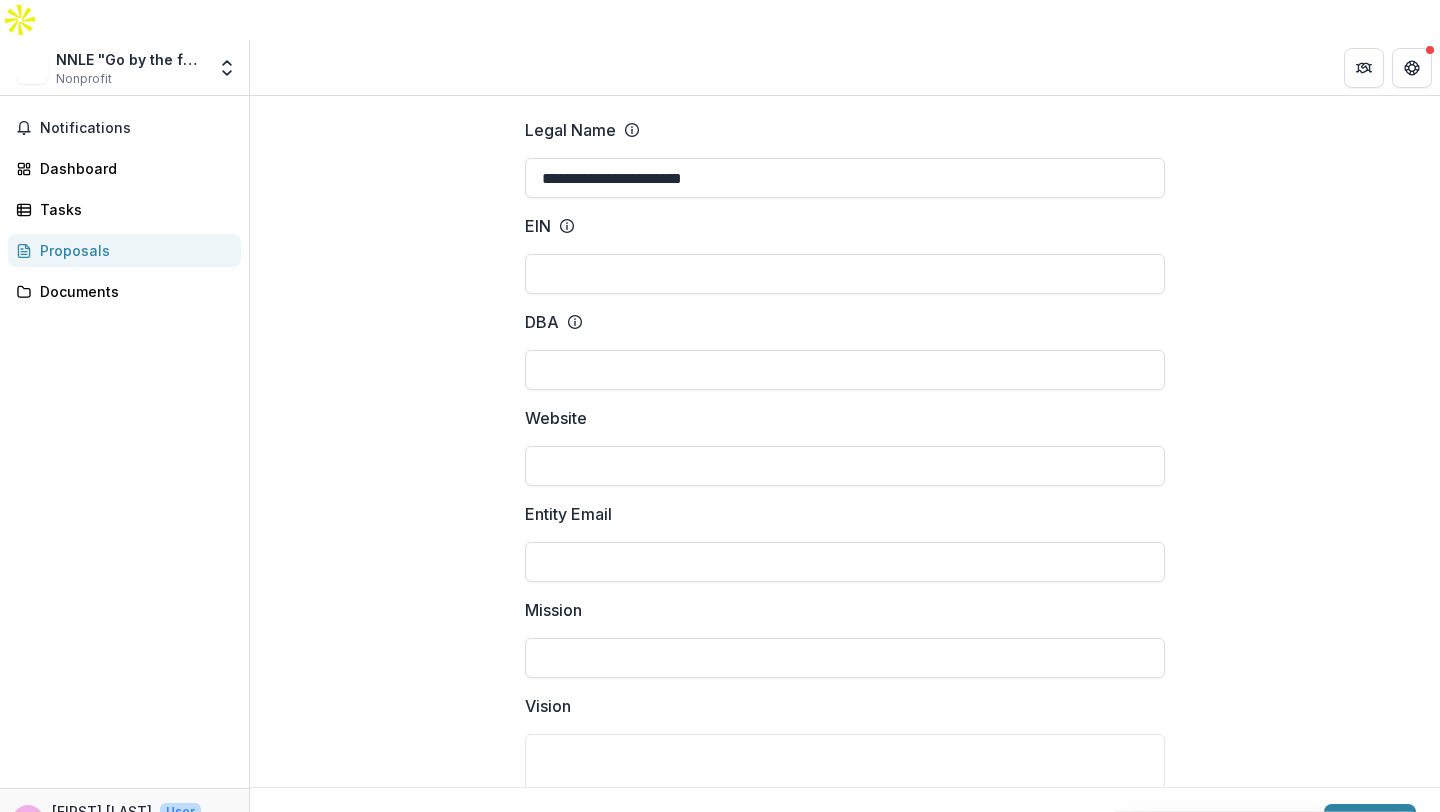 scroll, scrollTop: 124, scrollLeft: 0, axis: vertical 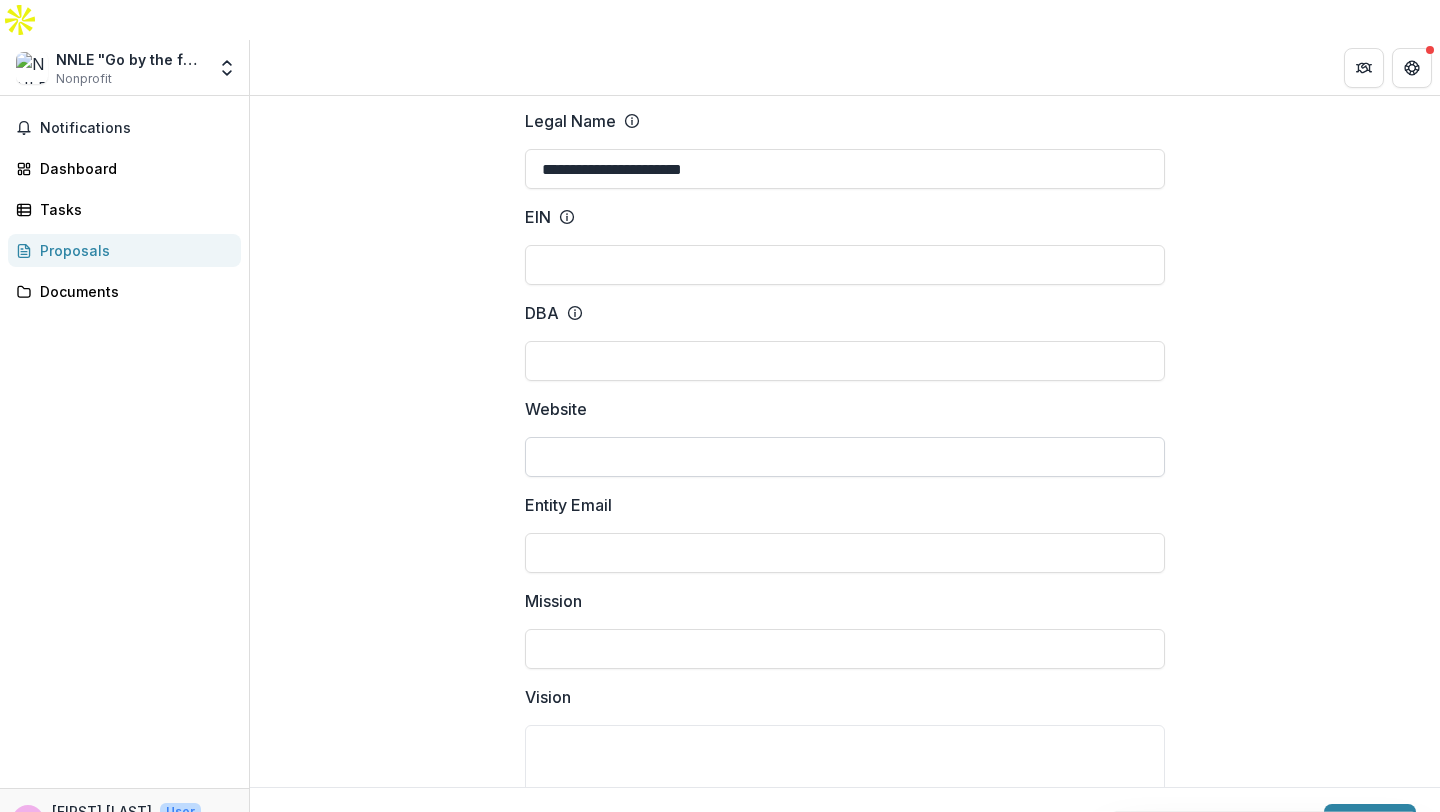 click on "Website" at bounding box center [845, 457] 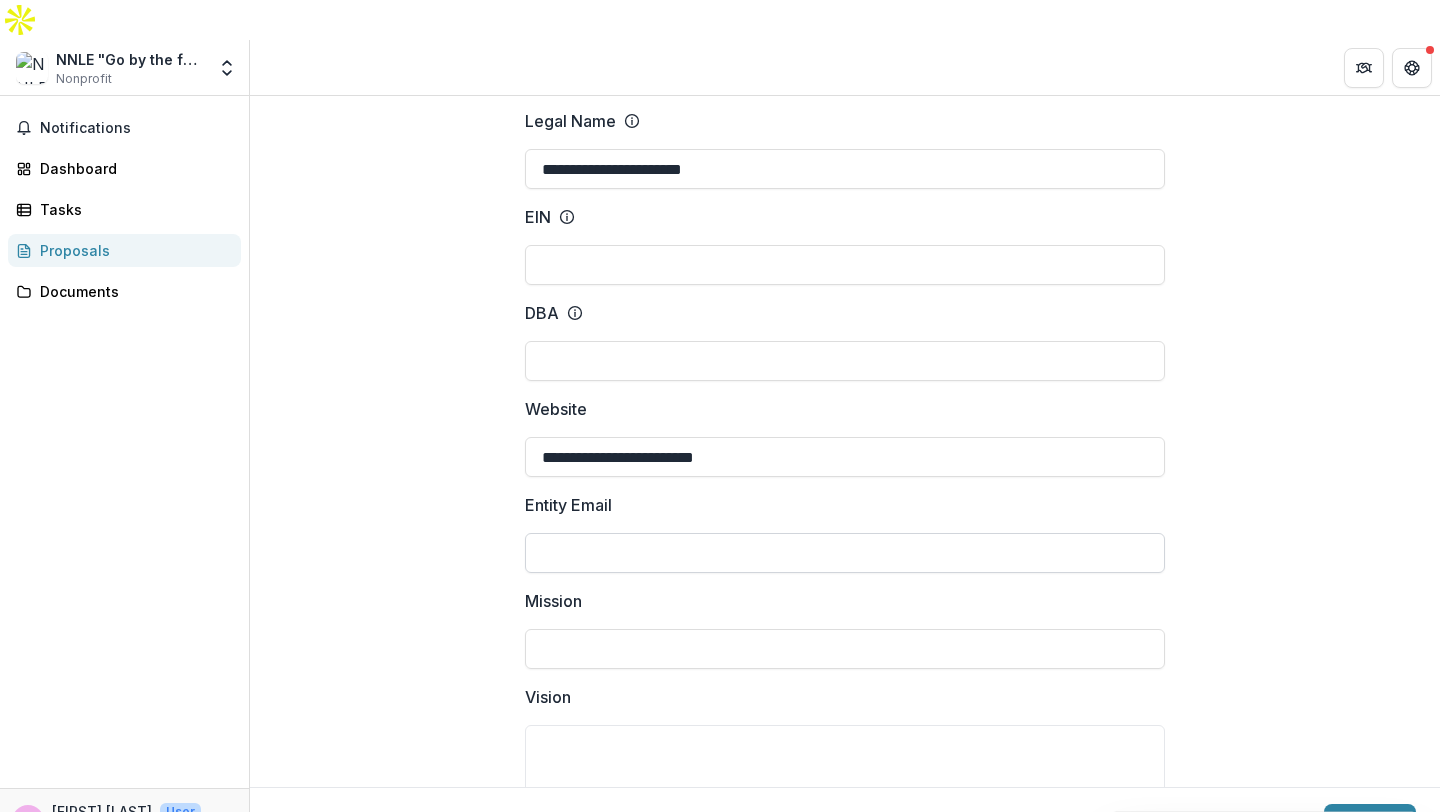 type on "**********" 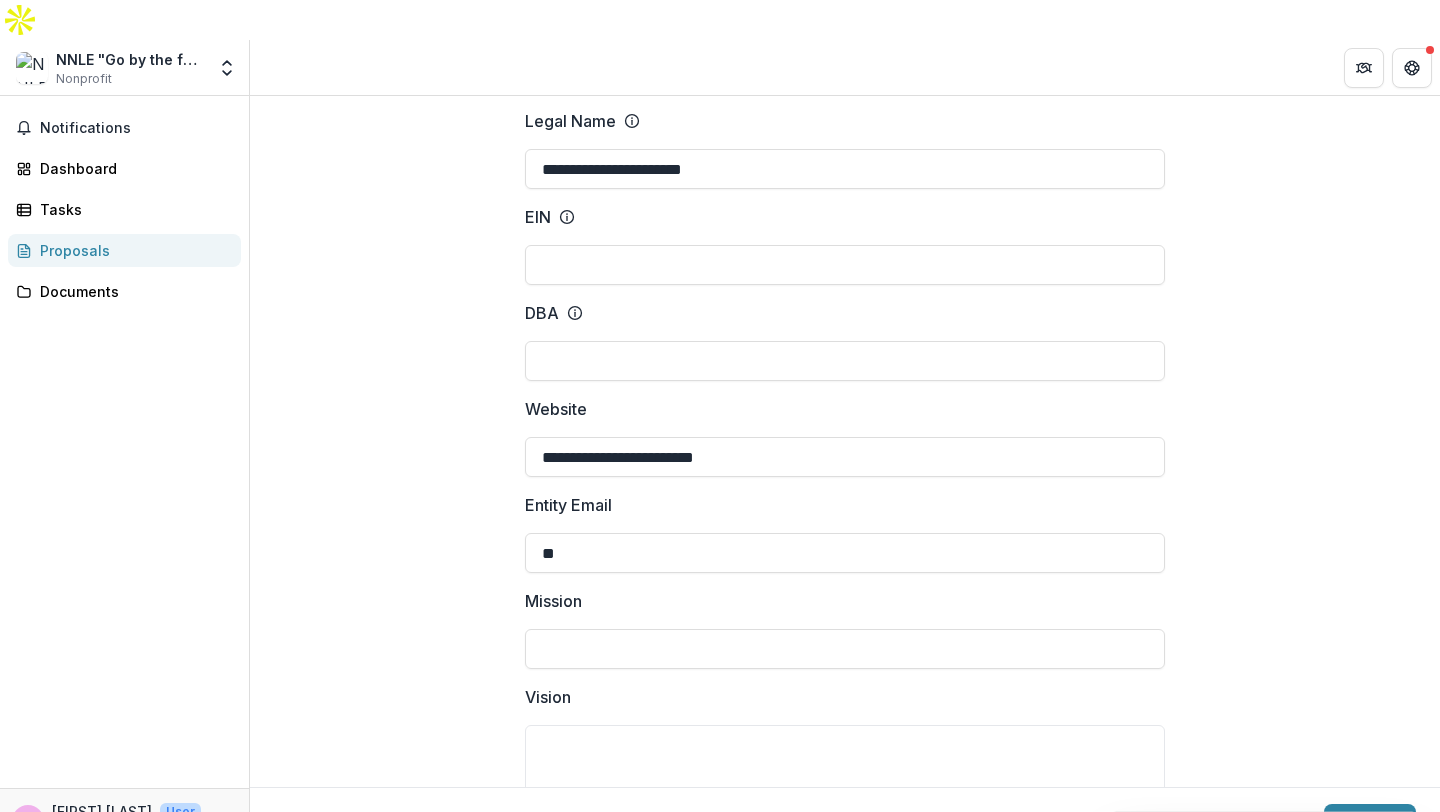 type on "*" 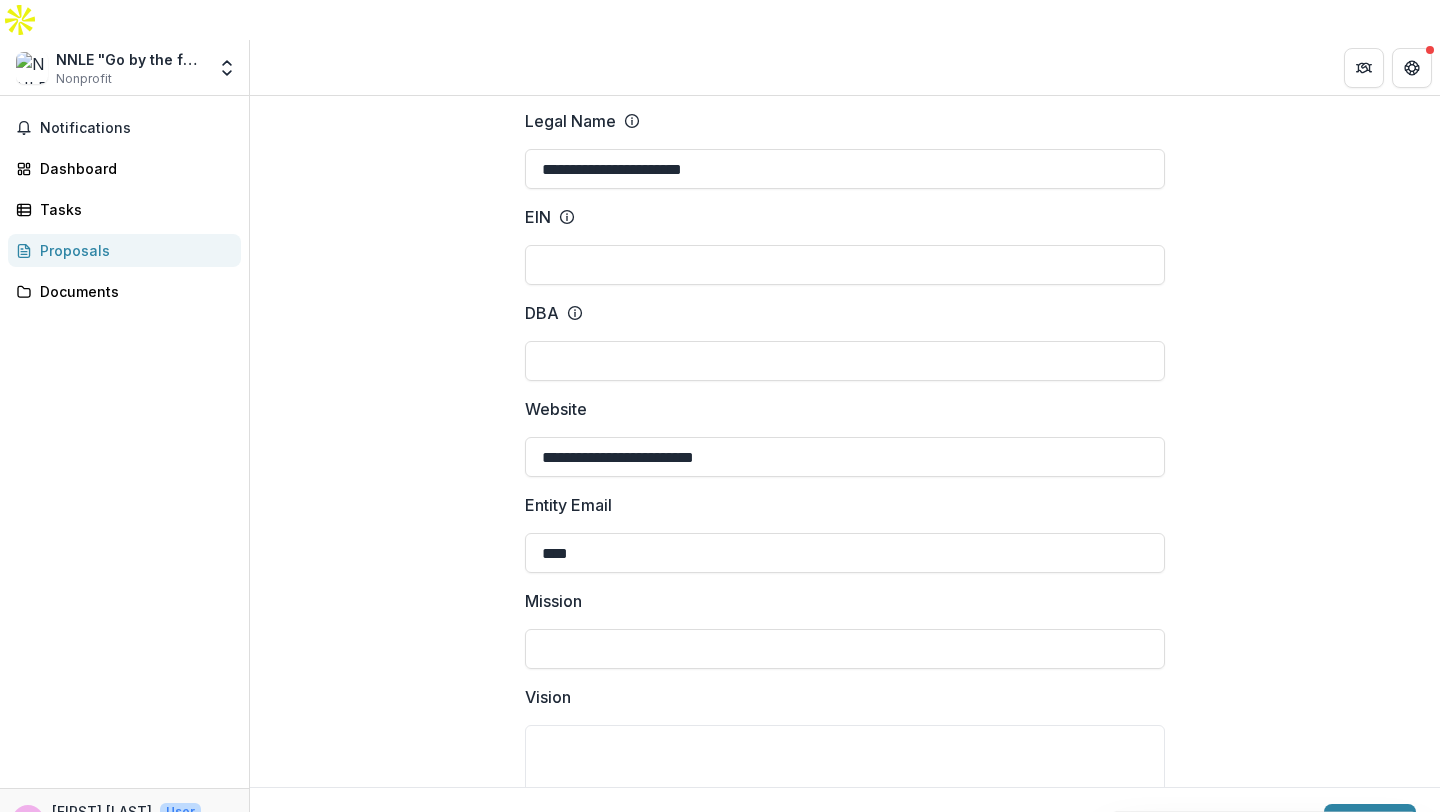 type on "**********" 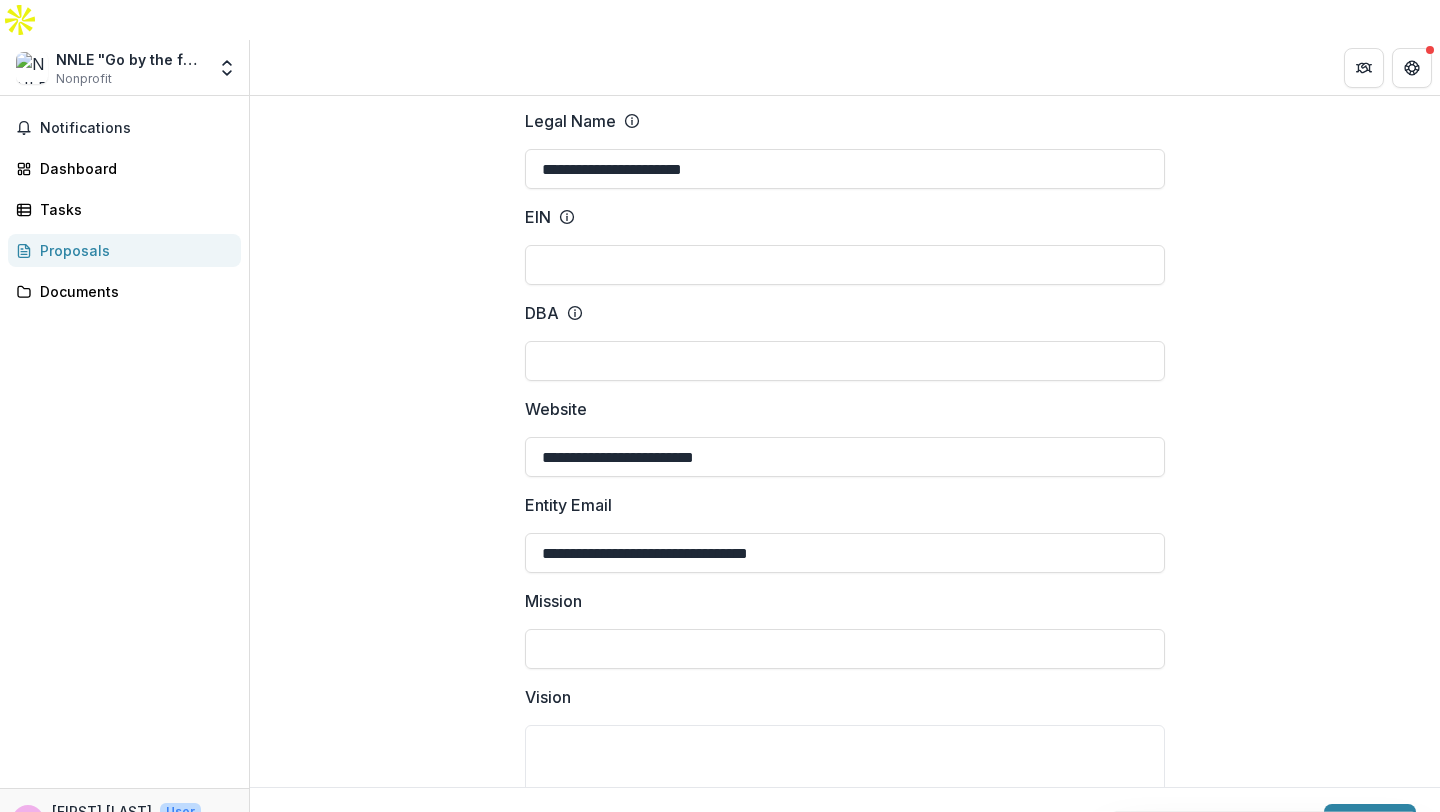 type on "**********" 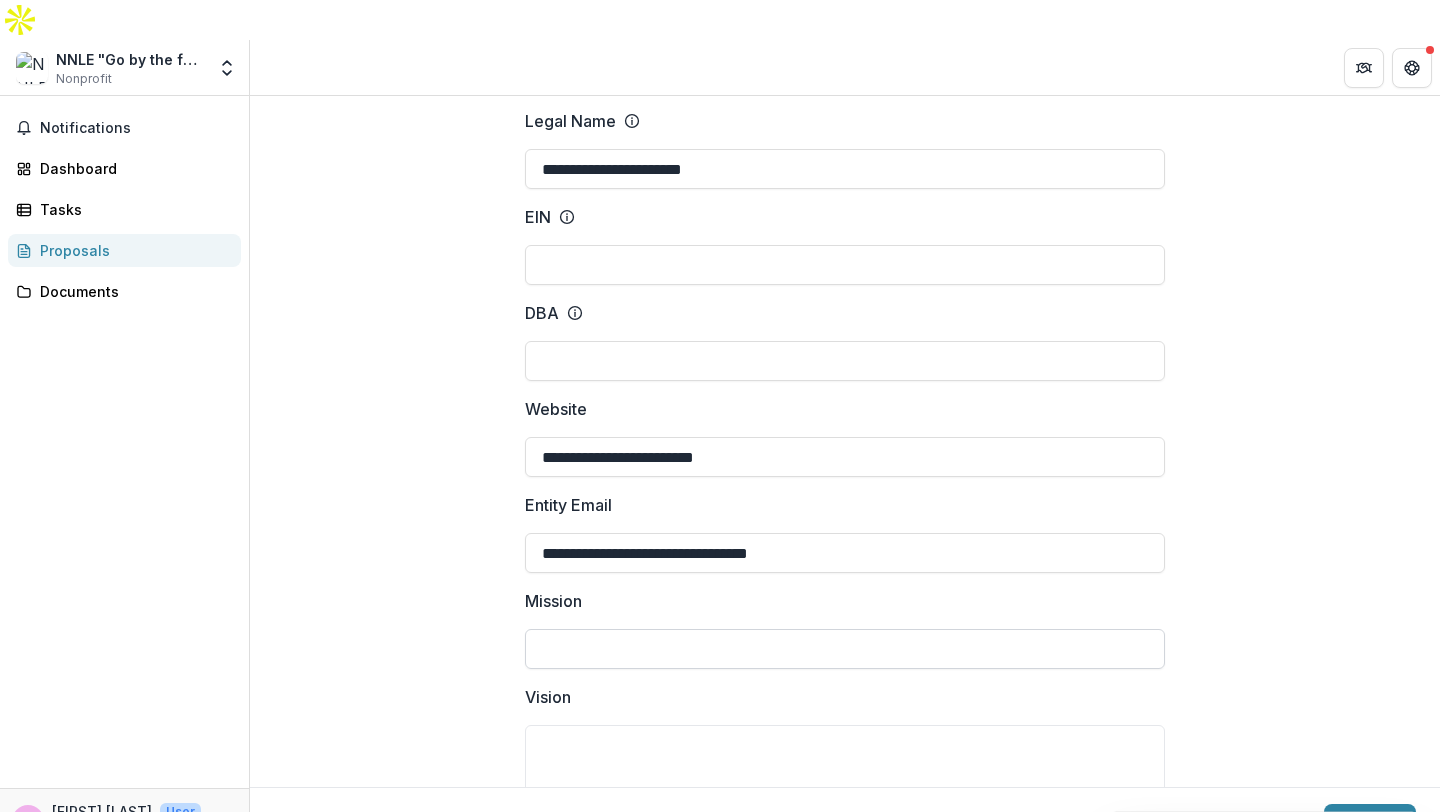 click on "Mission" at bounding box center [845, 649] 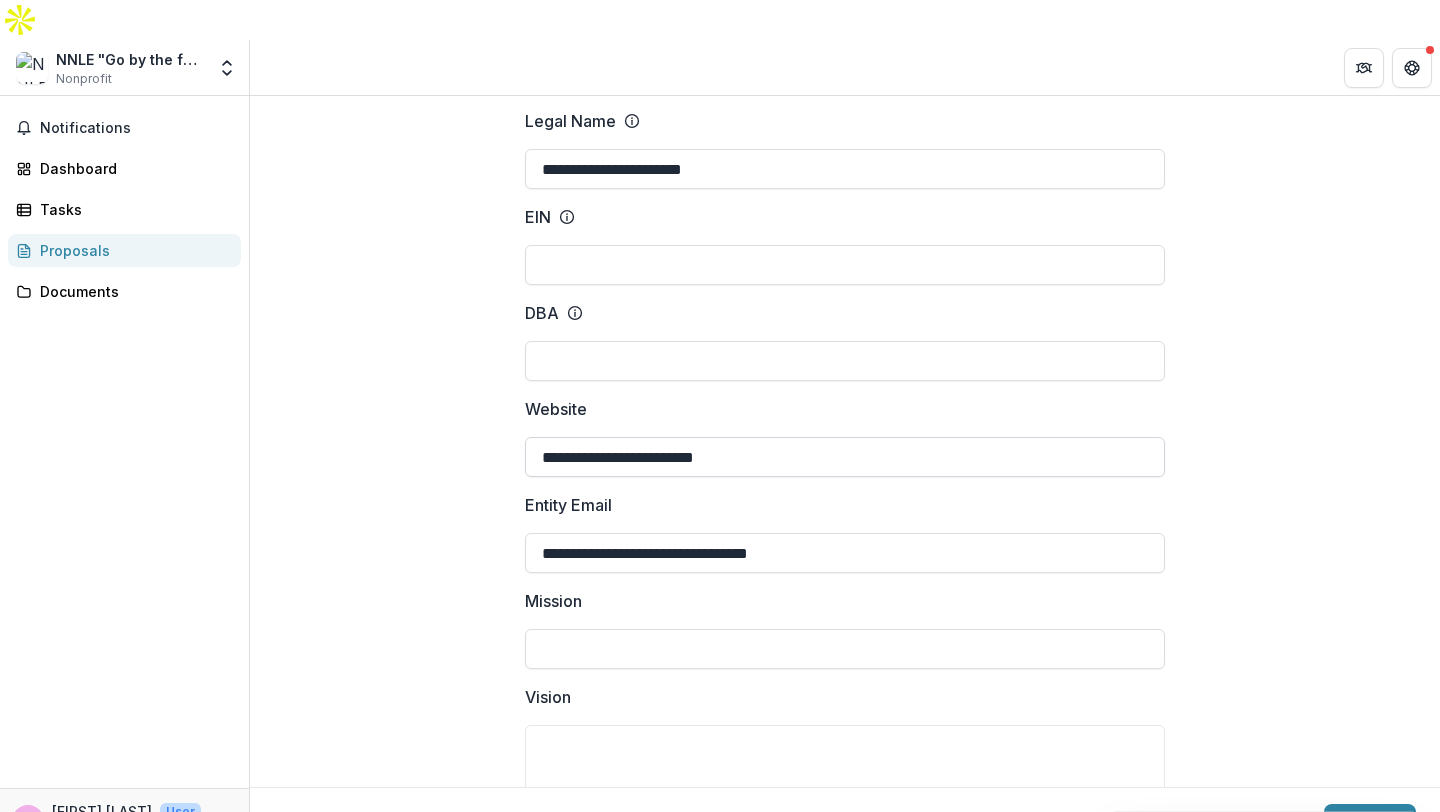 paste on "**********" 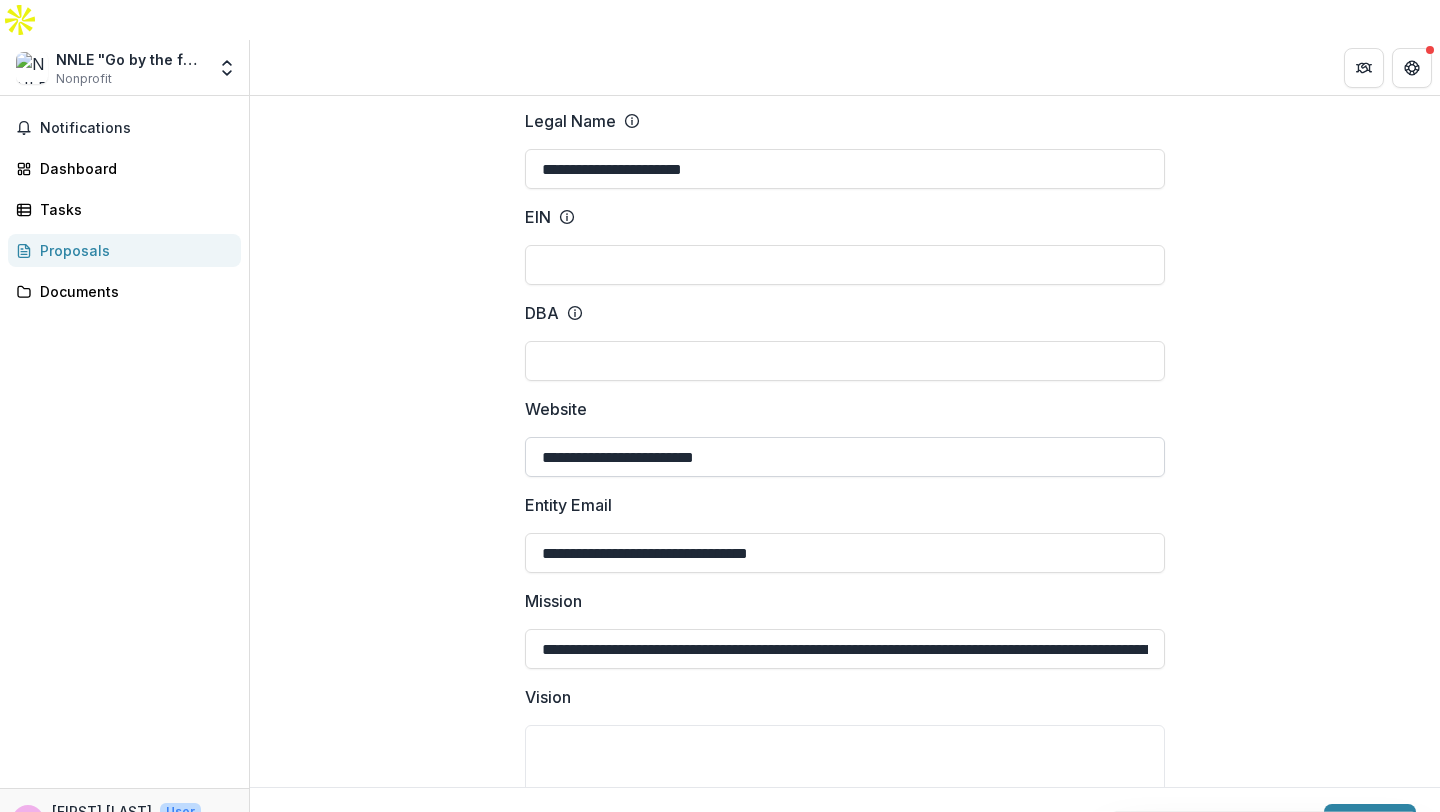 scroll, scrollTop: 0, scrollLeft: 2366, axis: horizontal 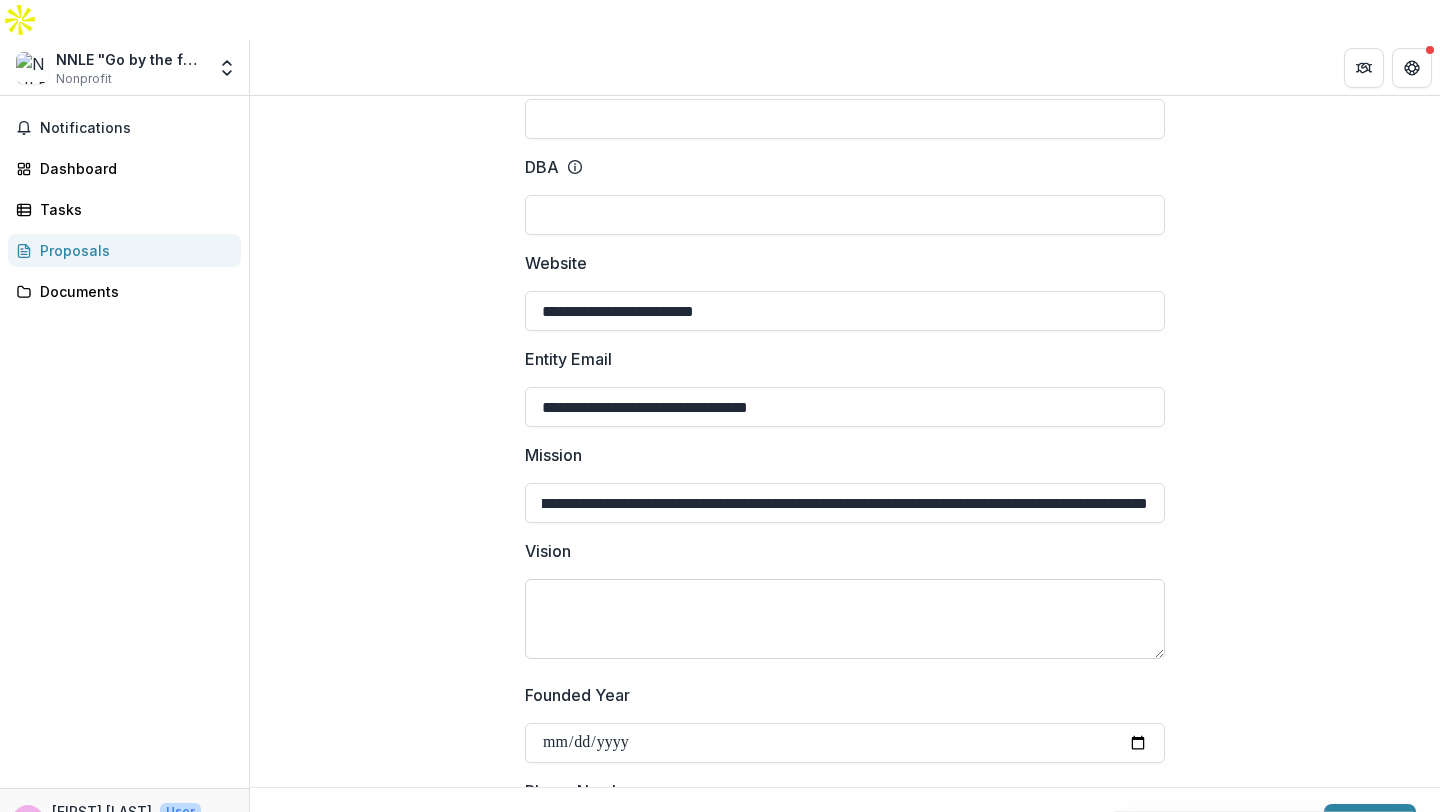 type on "**********" 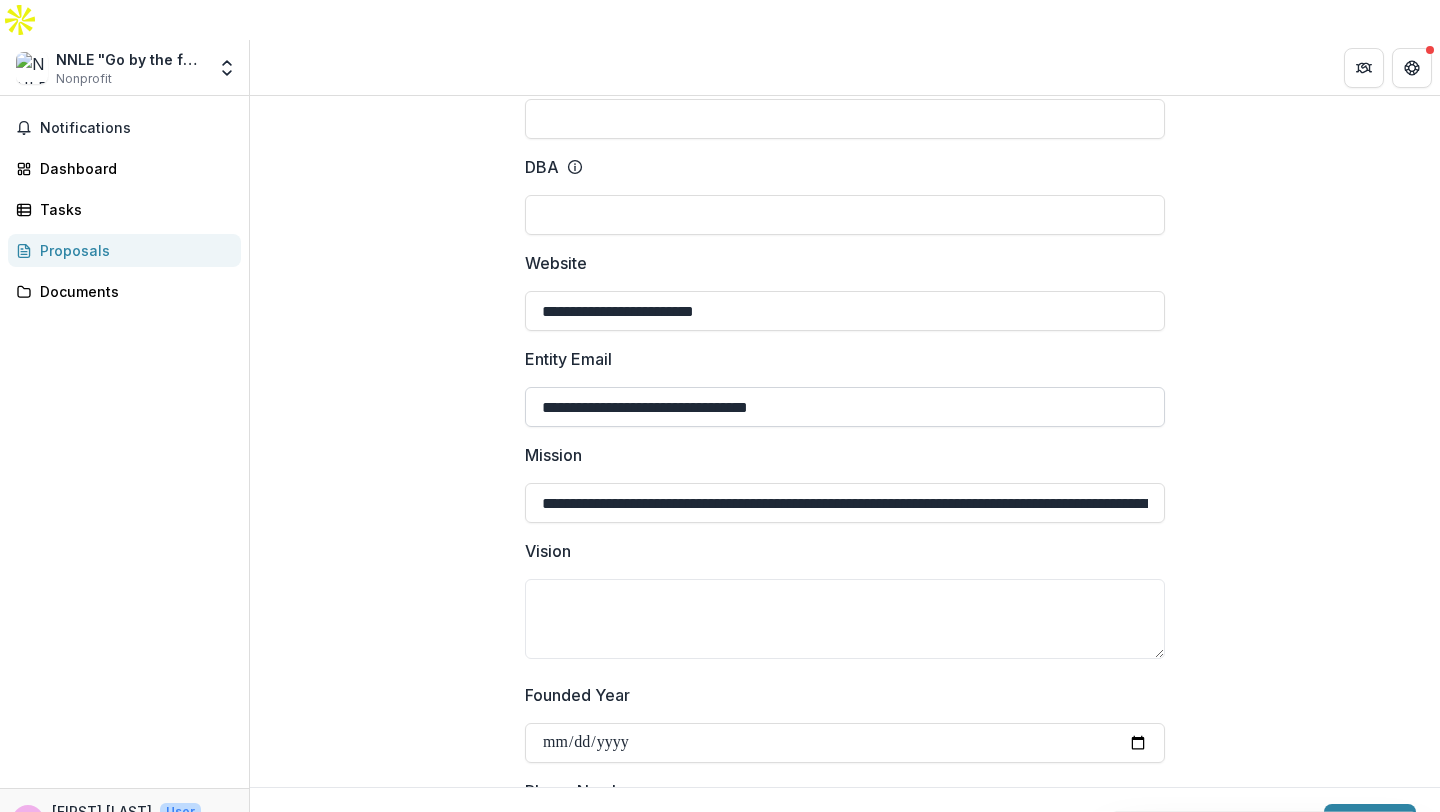 paste on "**********" 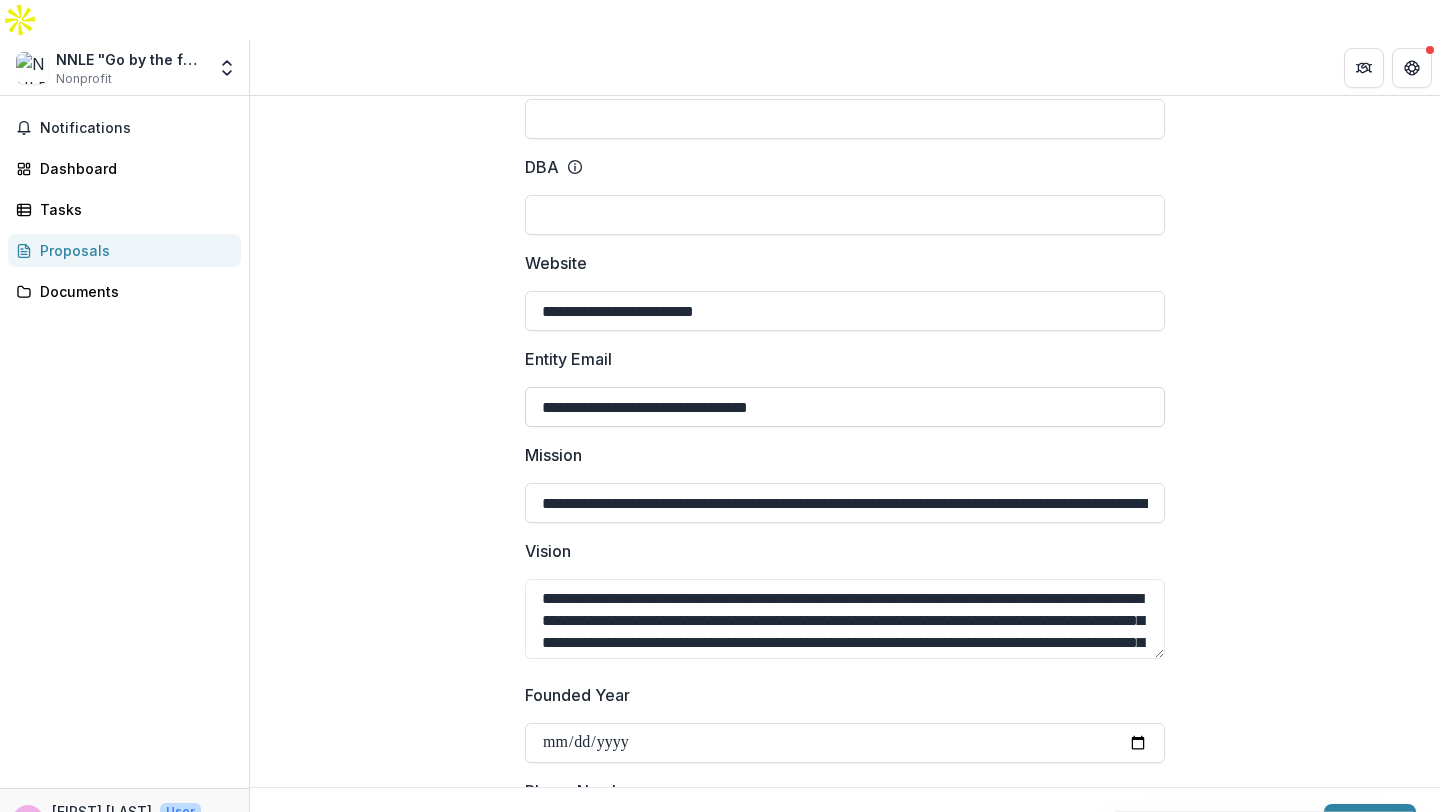 scroll, scrollTop: 82, scrollLeft: 0, axis: vertical 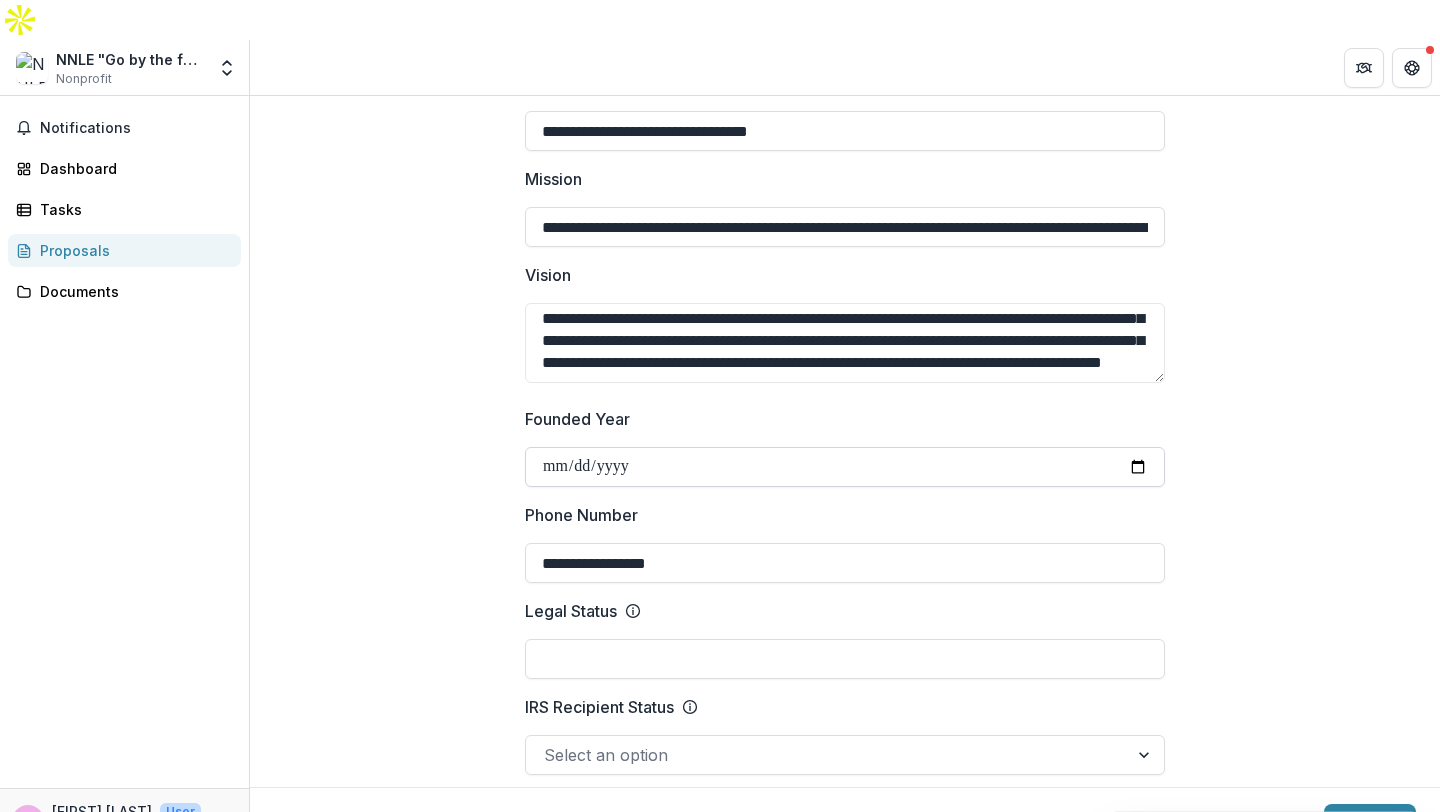 type on "**********" 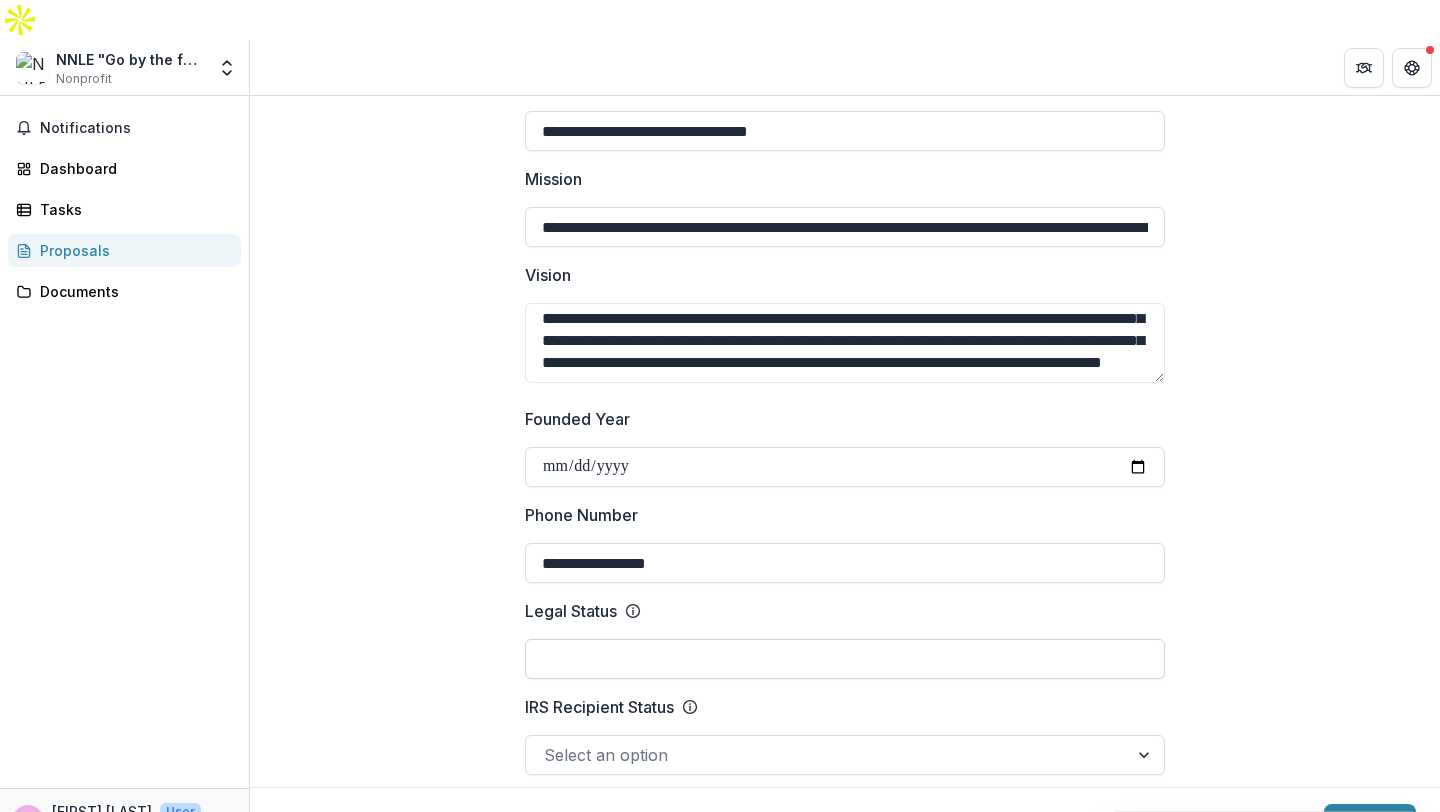click on "Legal Status" at bounding box center (845, 659) 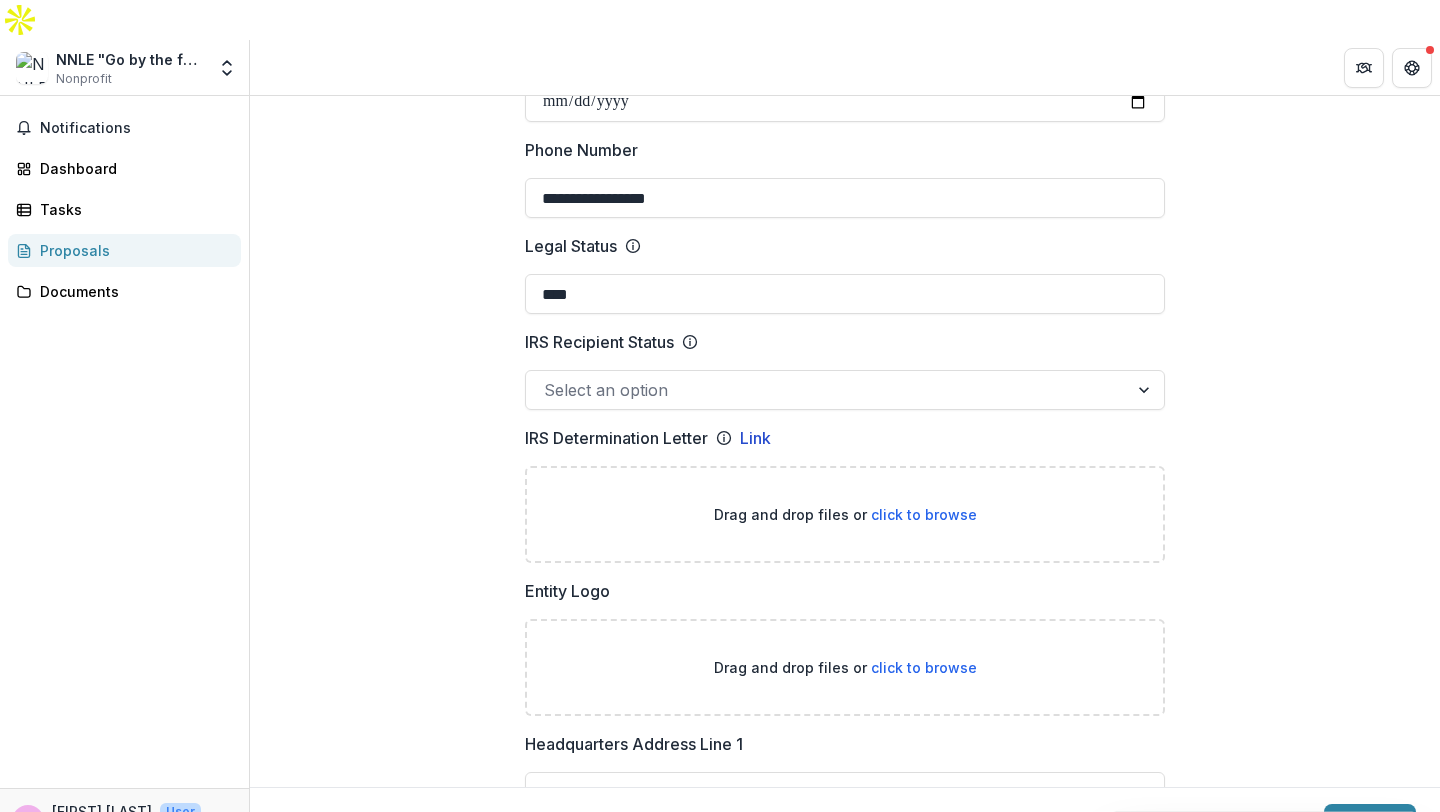 scroll, scrollTop: 975, scrollLeft: 0, axis: vertical 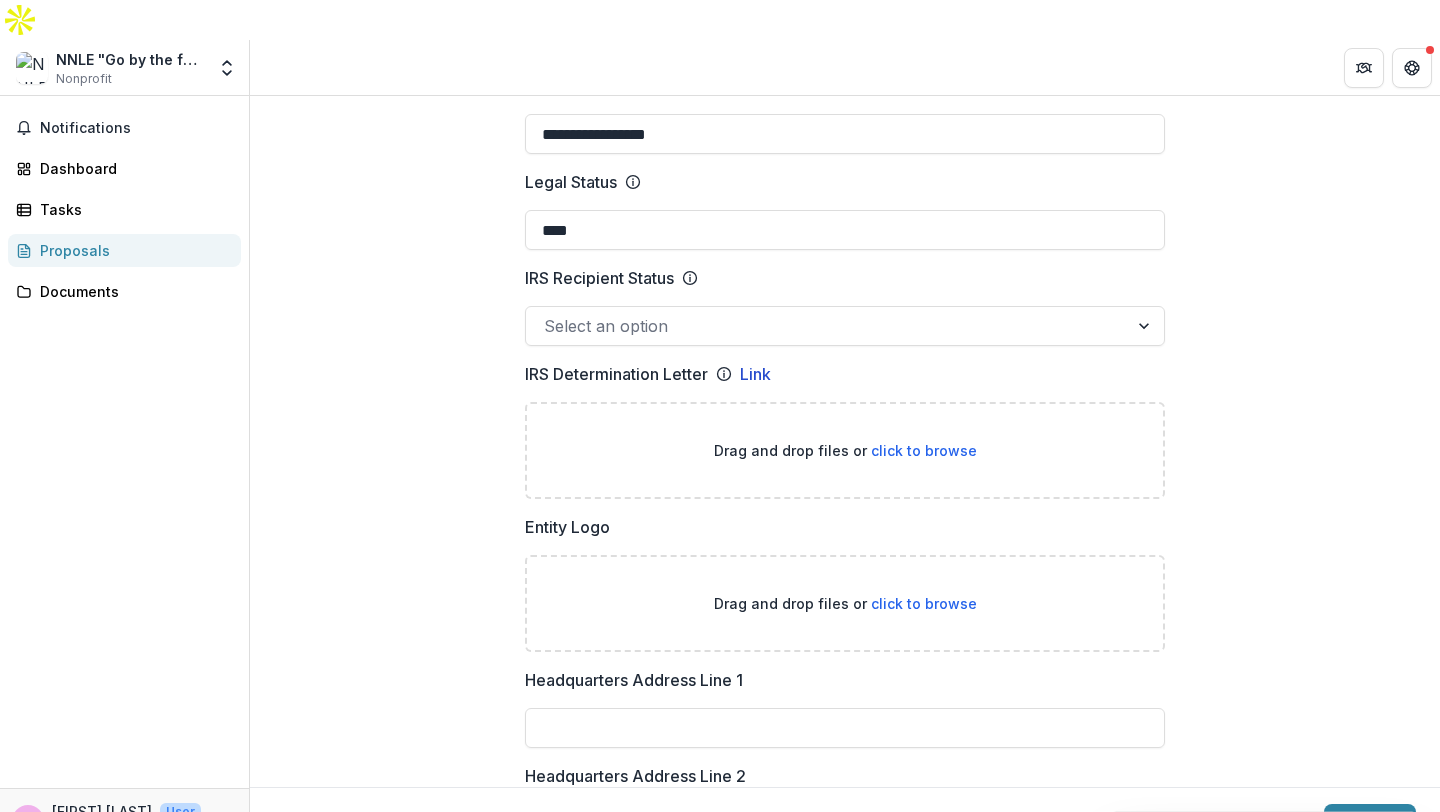 type on "****" 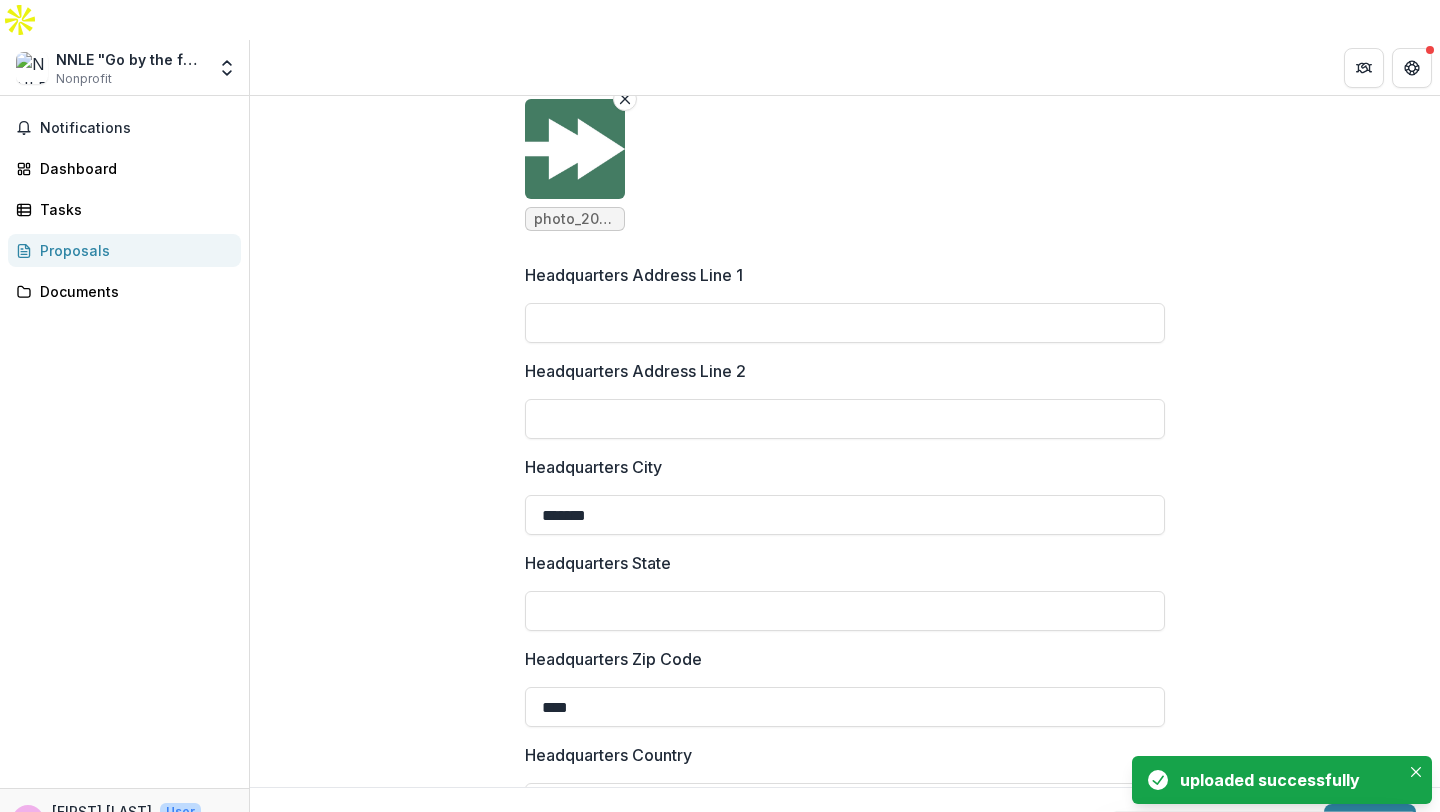 scroll, scrollTop: 1548, scrollLeft: 0, axis: vertical 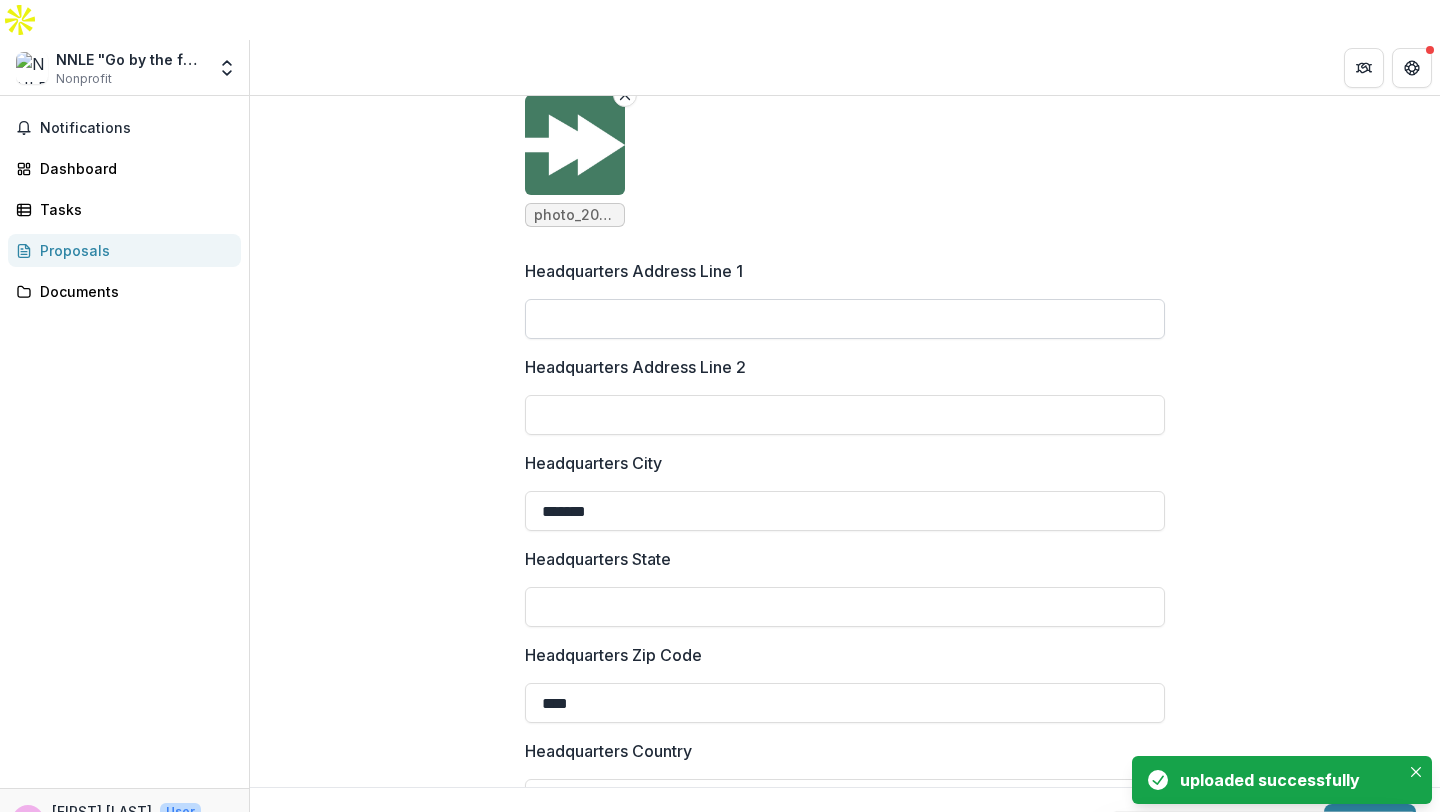 click on "Headquarters Address Line 1" at bounding box center (845, 319) 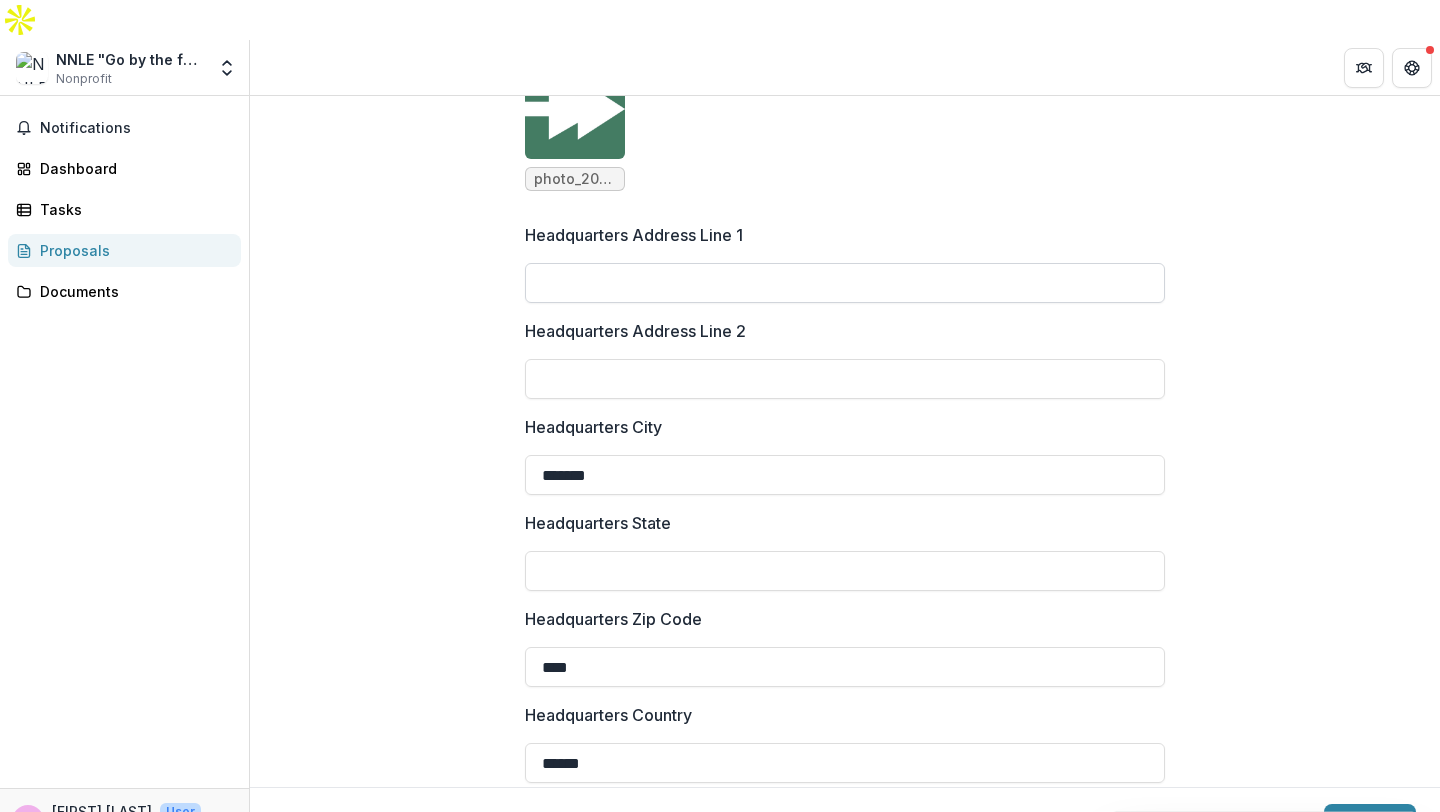 scroll, scrollTop: 1529, scrollLeft: 0, axis: vertical 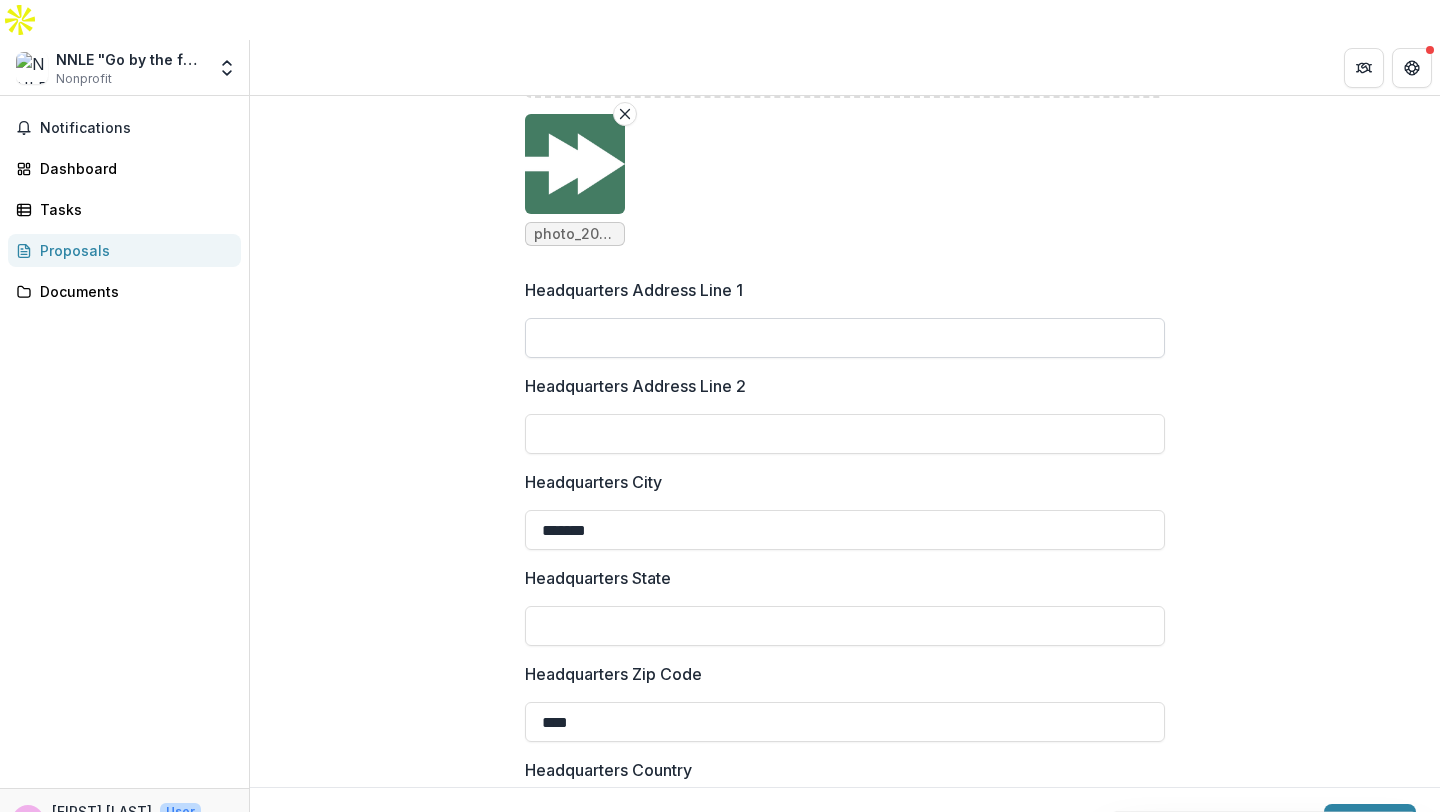 click on "Headquarters Address Line 1" at bounding box center [845, 338] 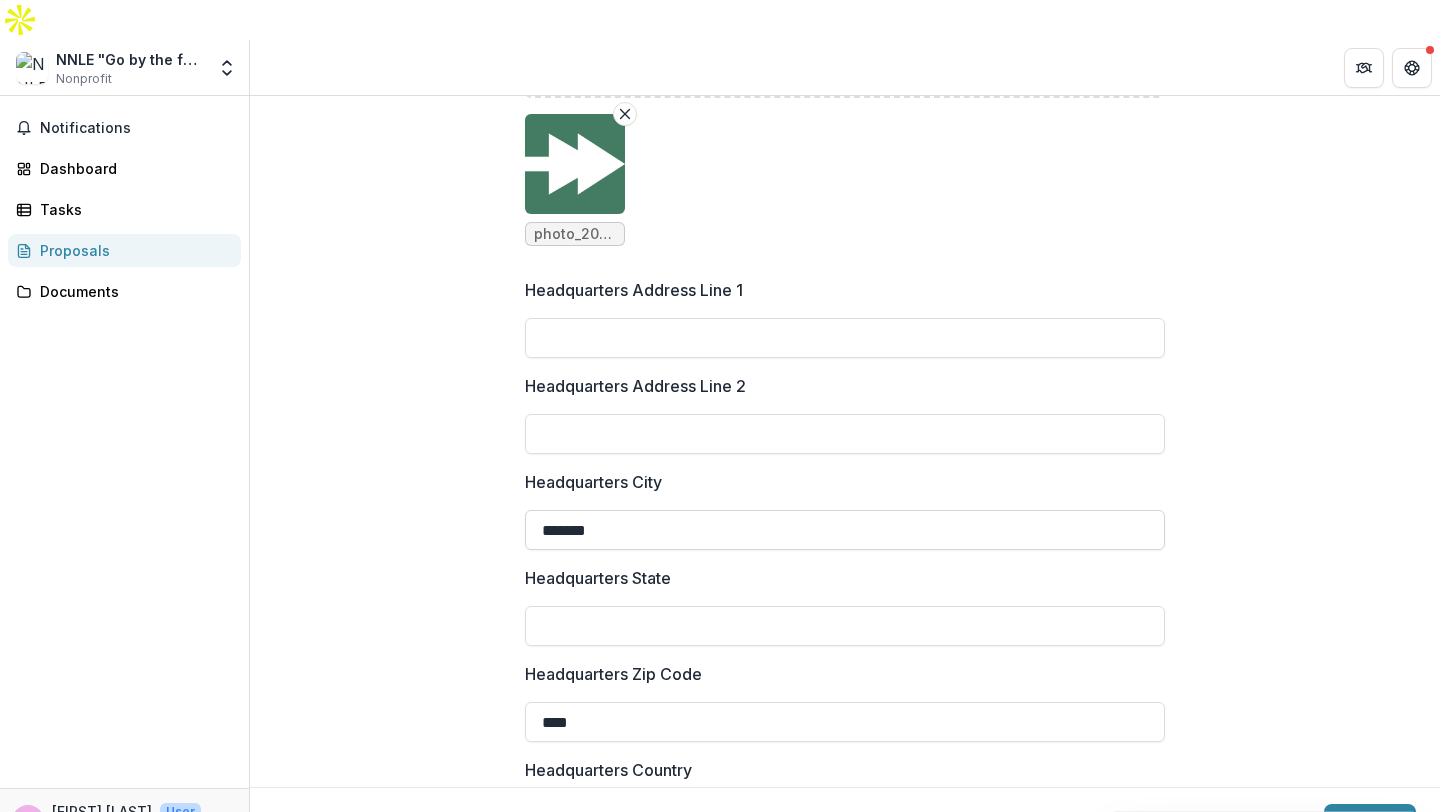 click on "*******" at bounding box center (845, 530) 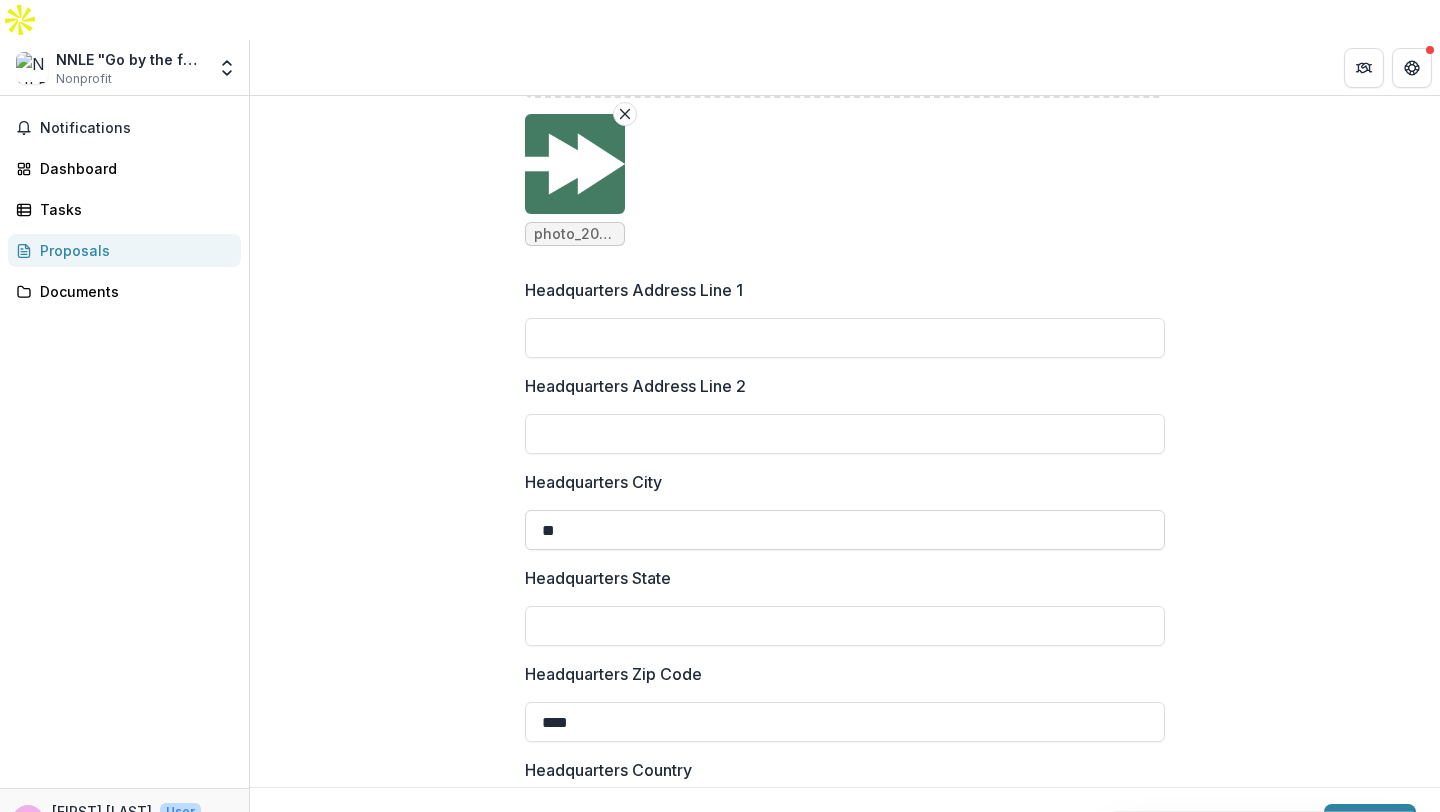 type on "*" 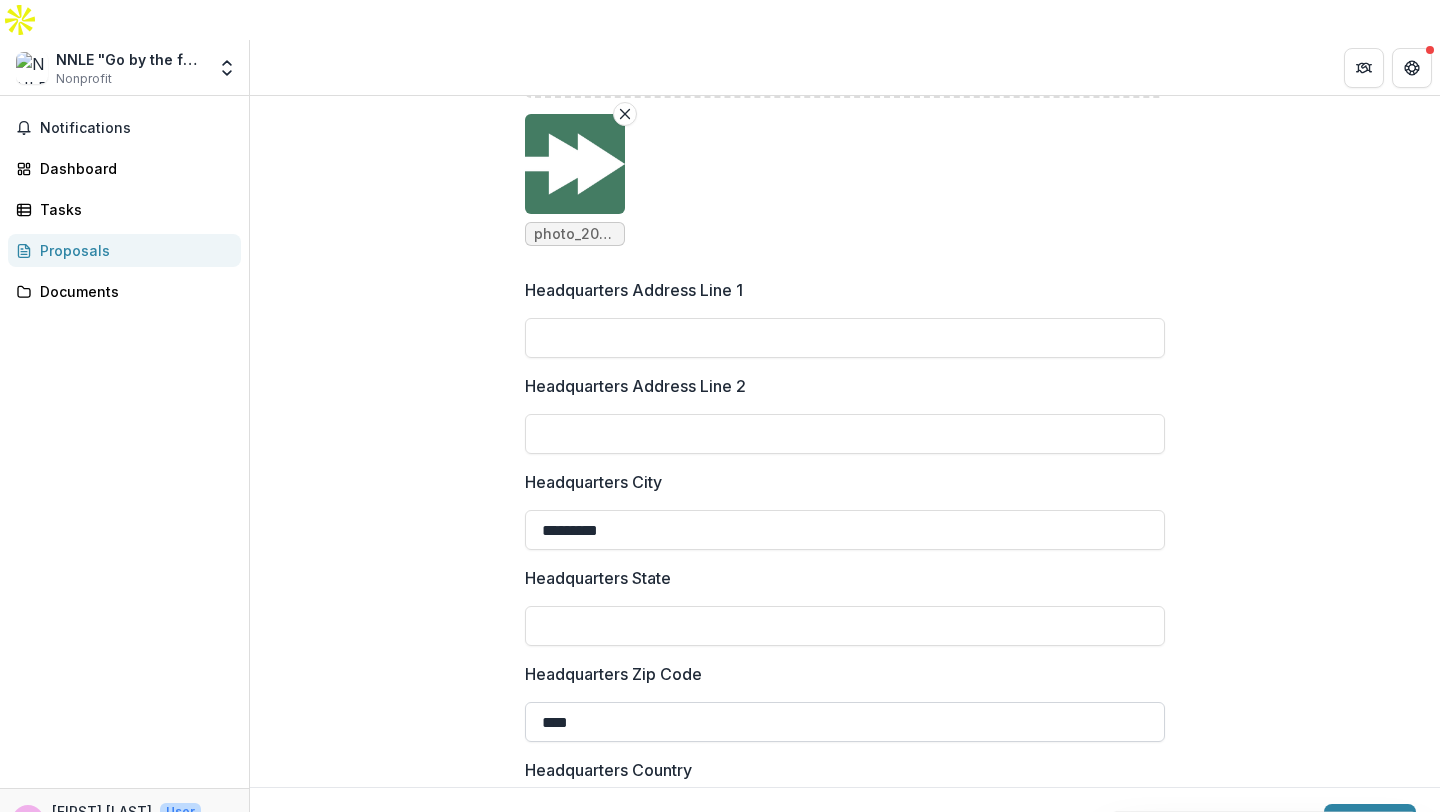 type on "*********" 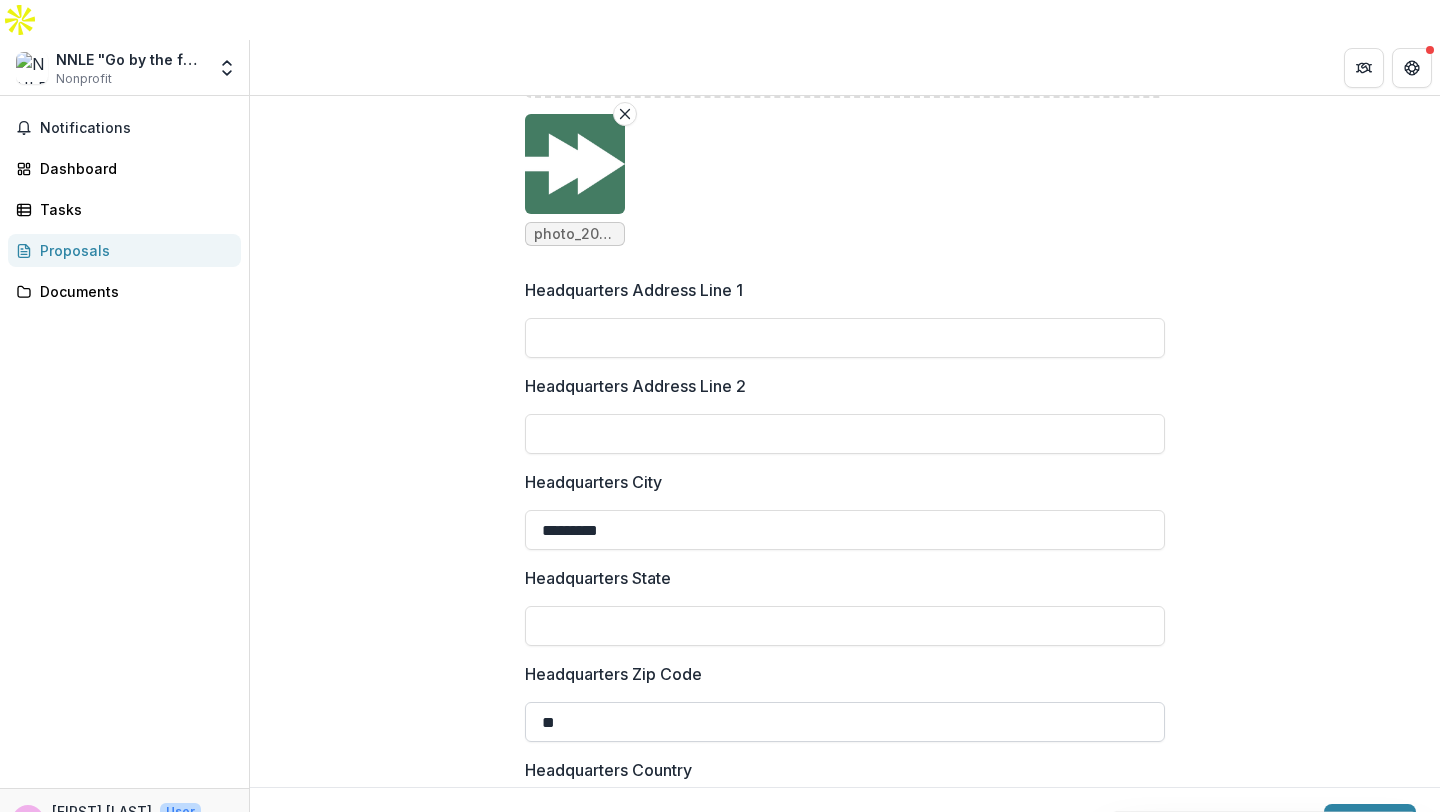 type on "*" 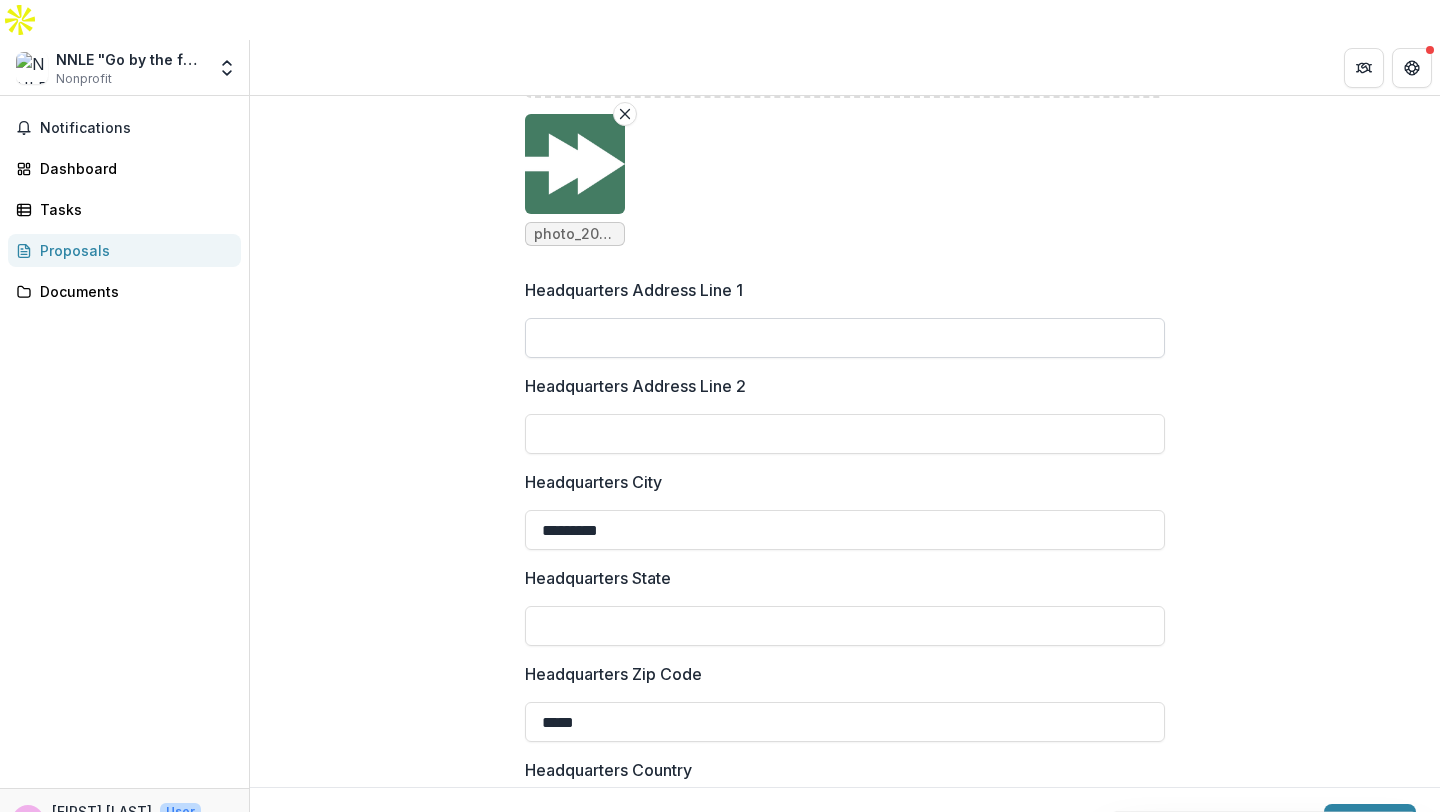 type on "*****" 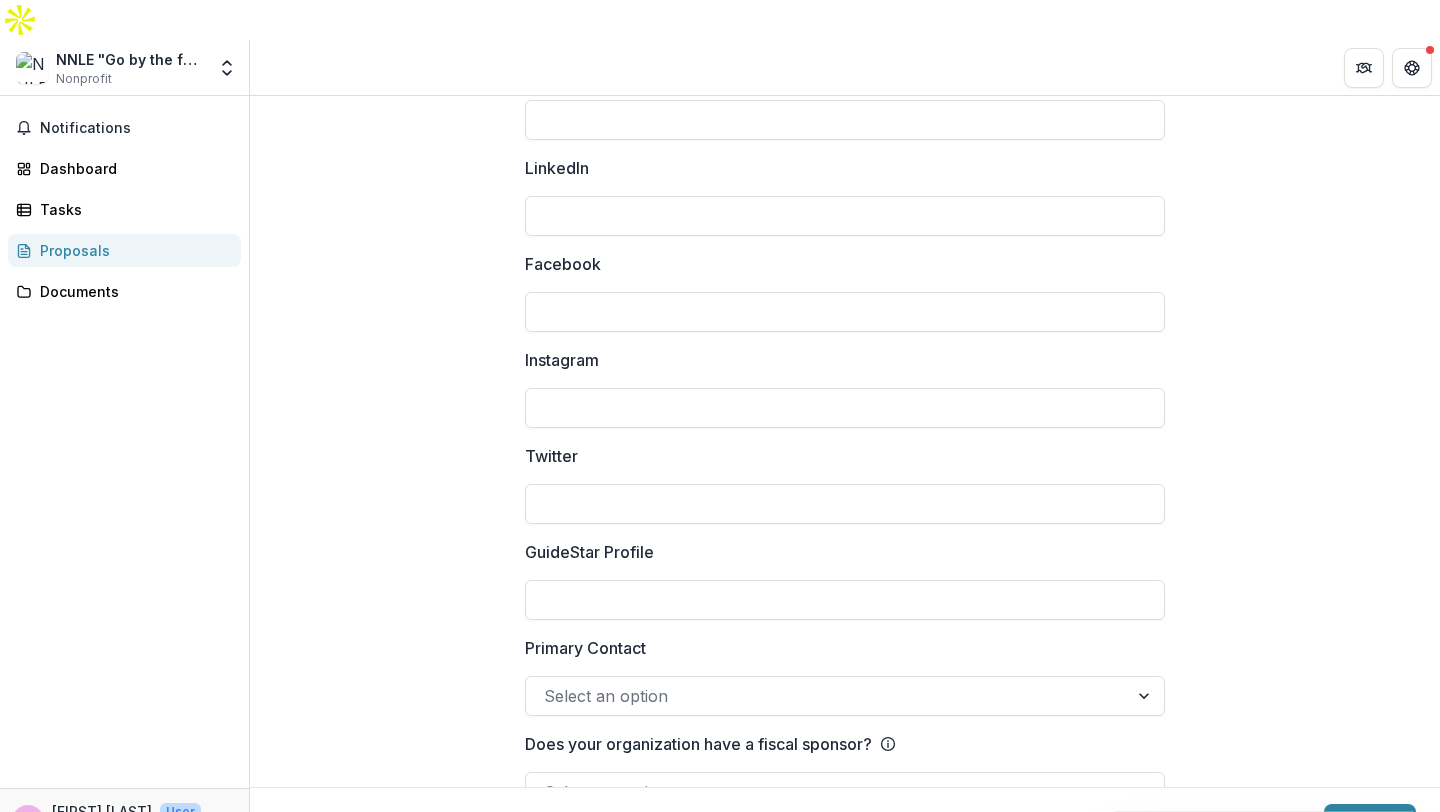 scroll, scrollTop: 2825, scrollLeft: 0, axis: vertical 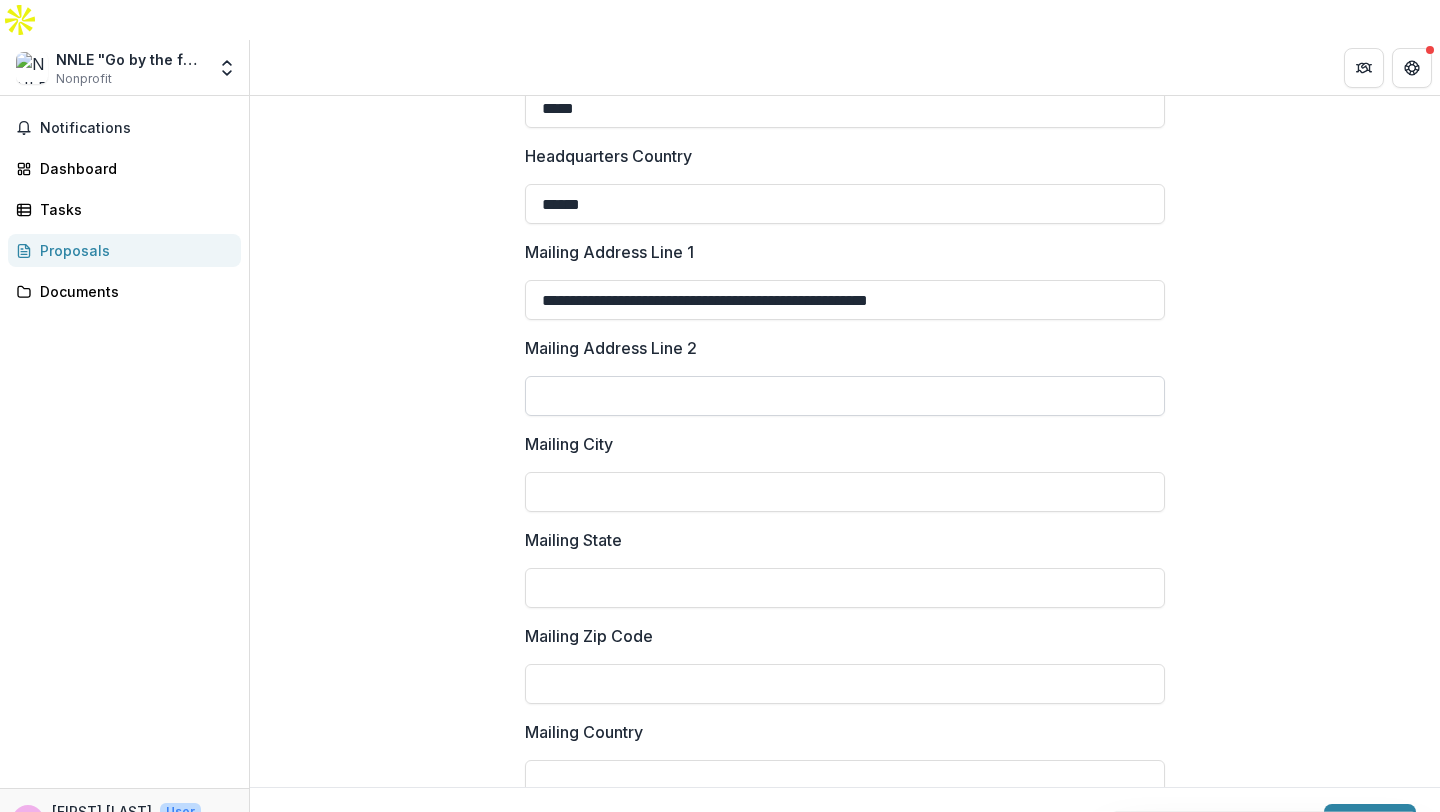 click on "Mailing Address Line 2" at bounding box center (845, 396) 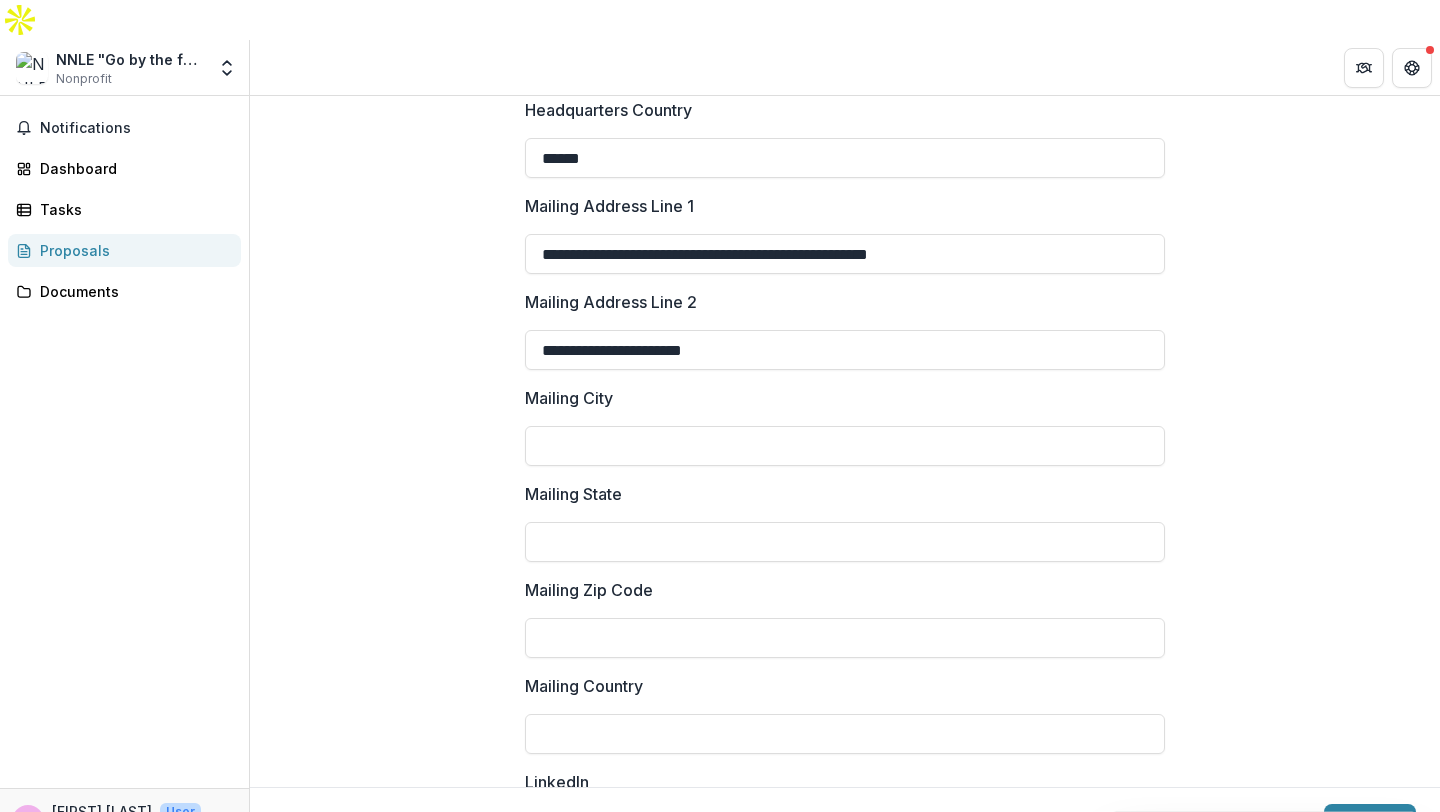 scroll, scrollTop: 2193, scrollLeft: 0, axis: vertical 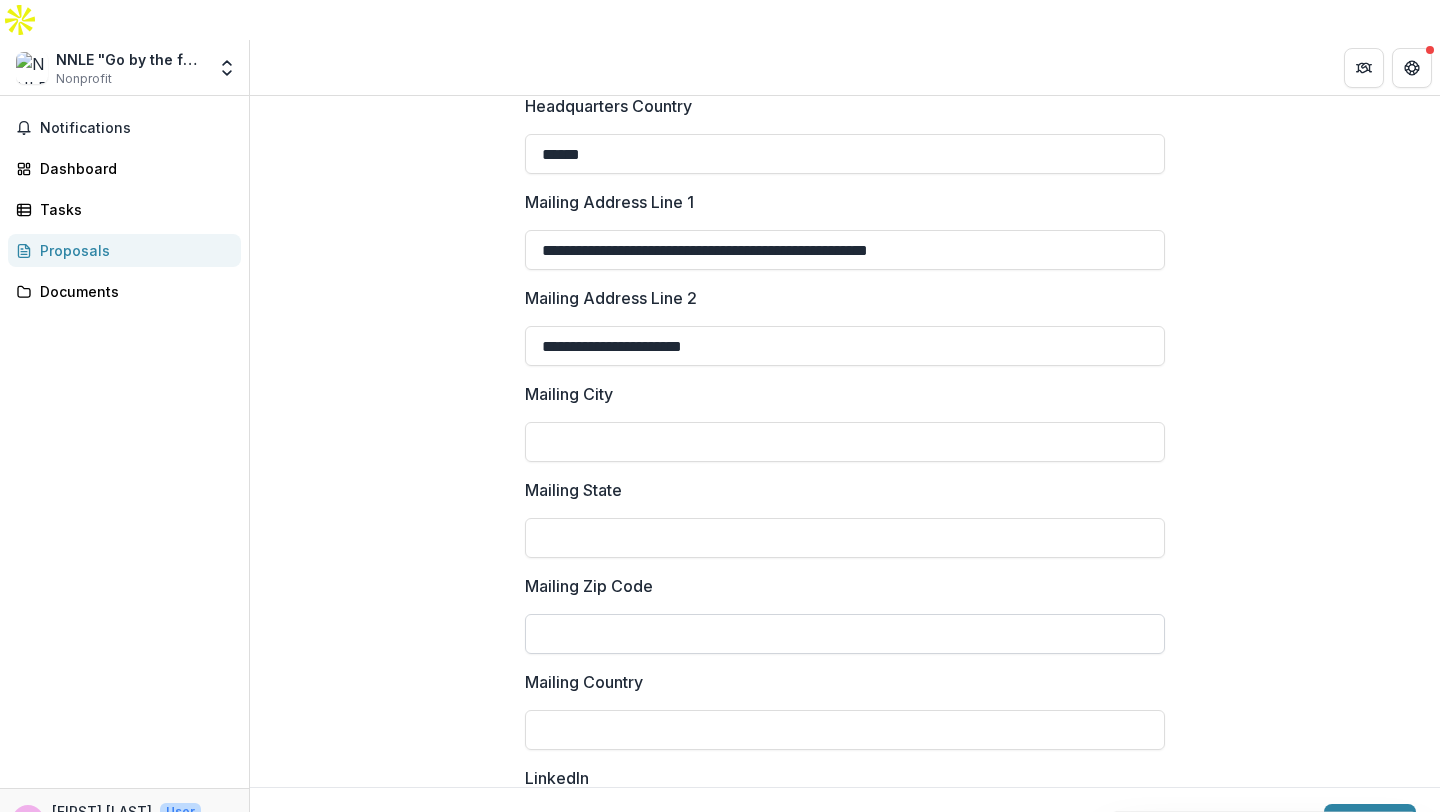 type on "**********" 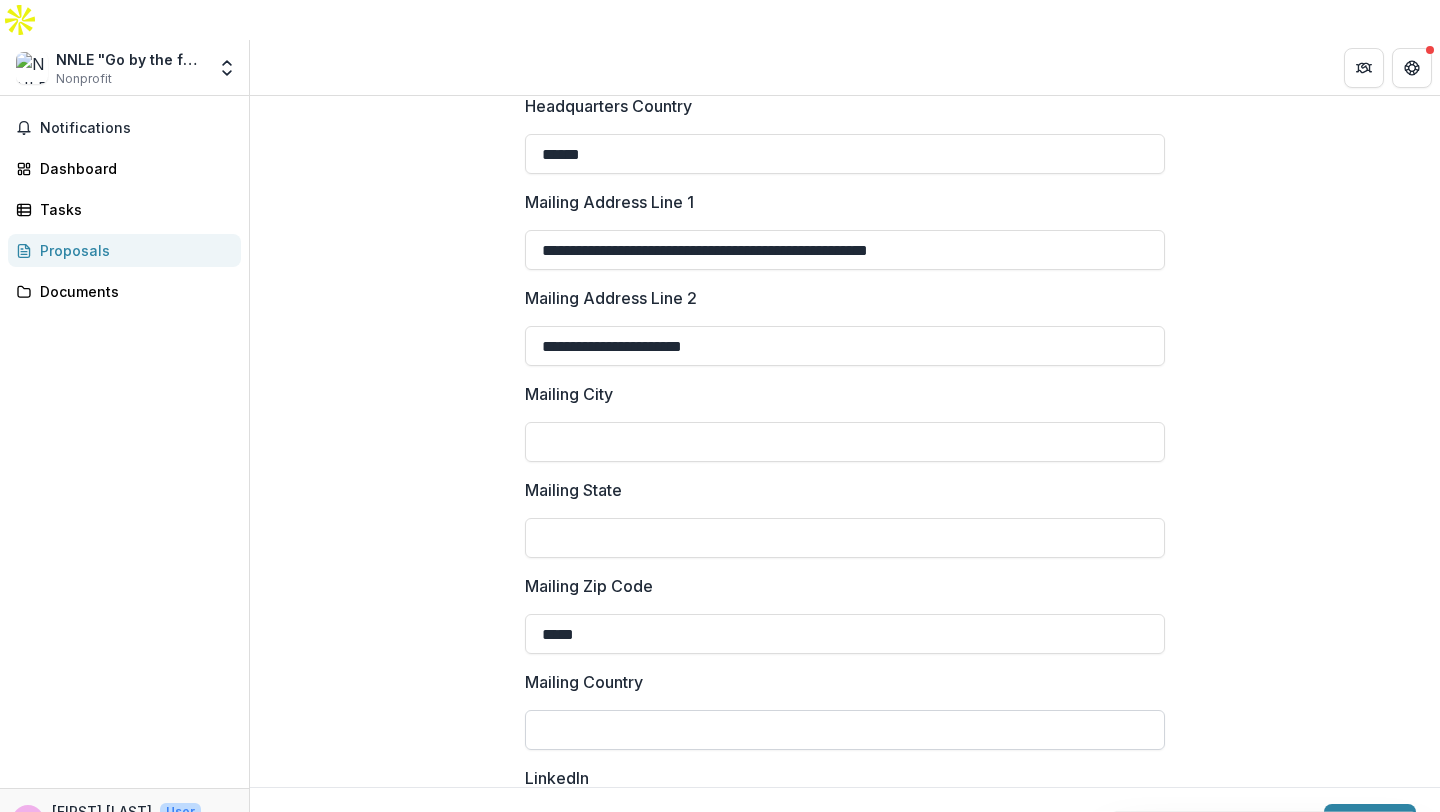 type on "*****" 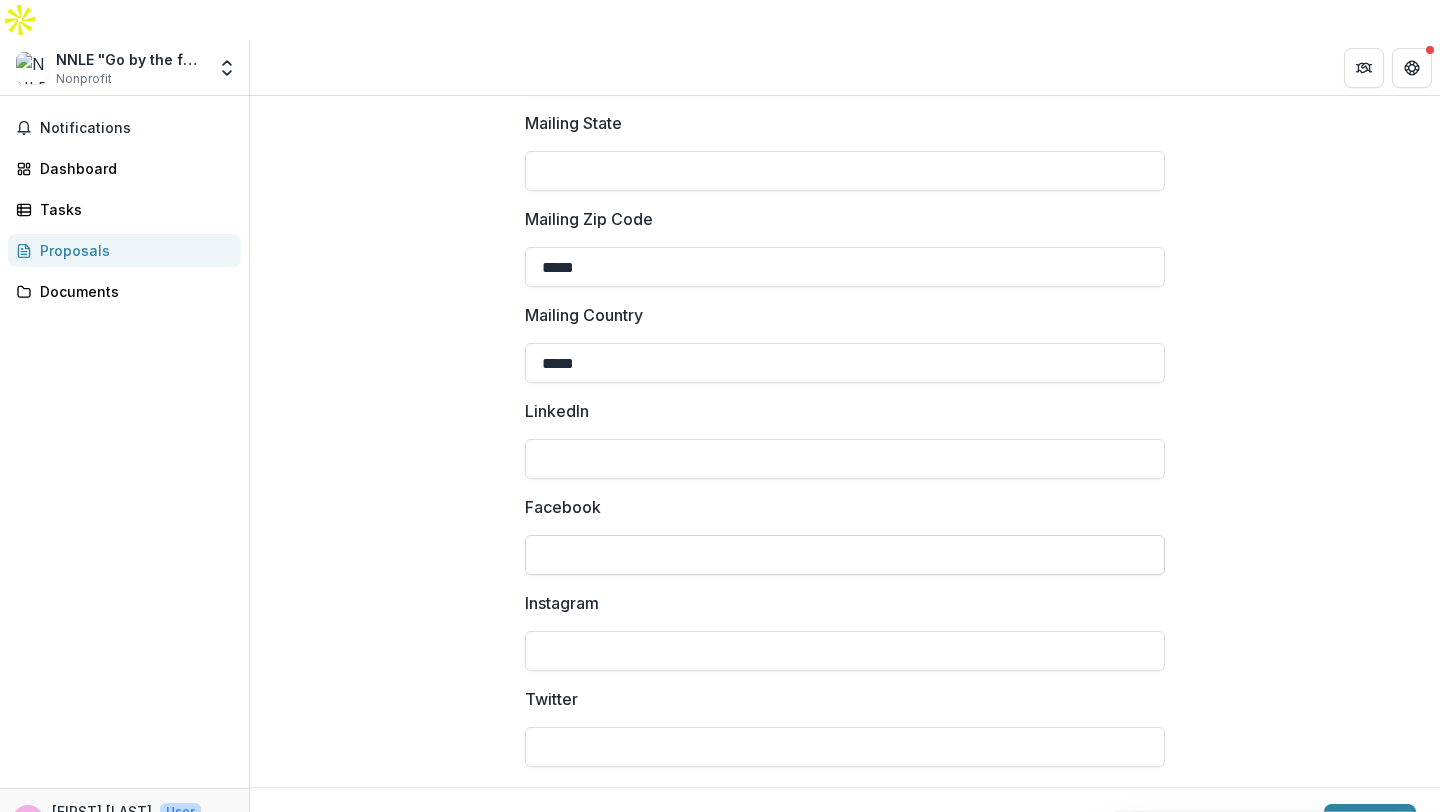 scroll, scrollTop: 2566, scrollLeft: 0, axis: vertical 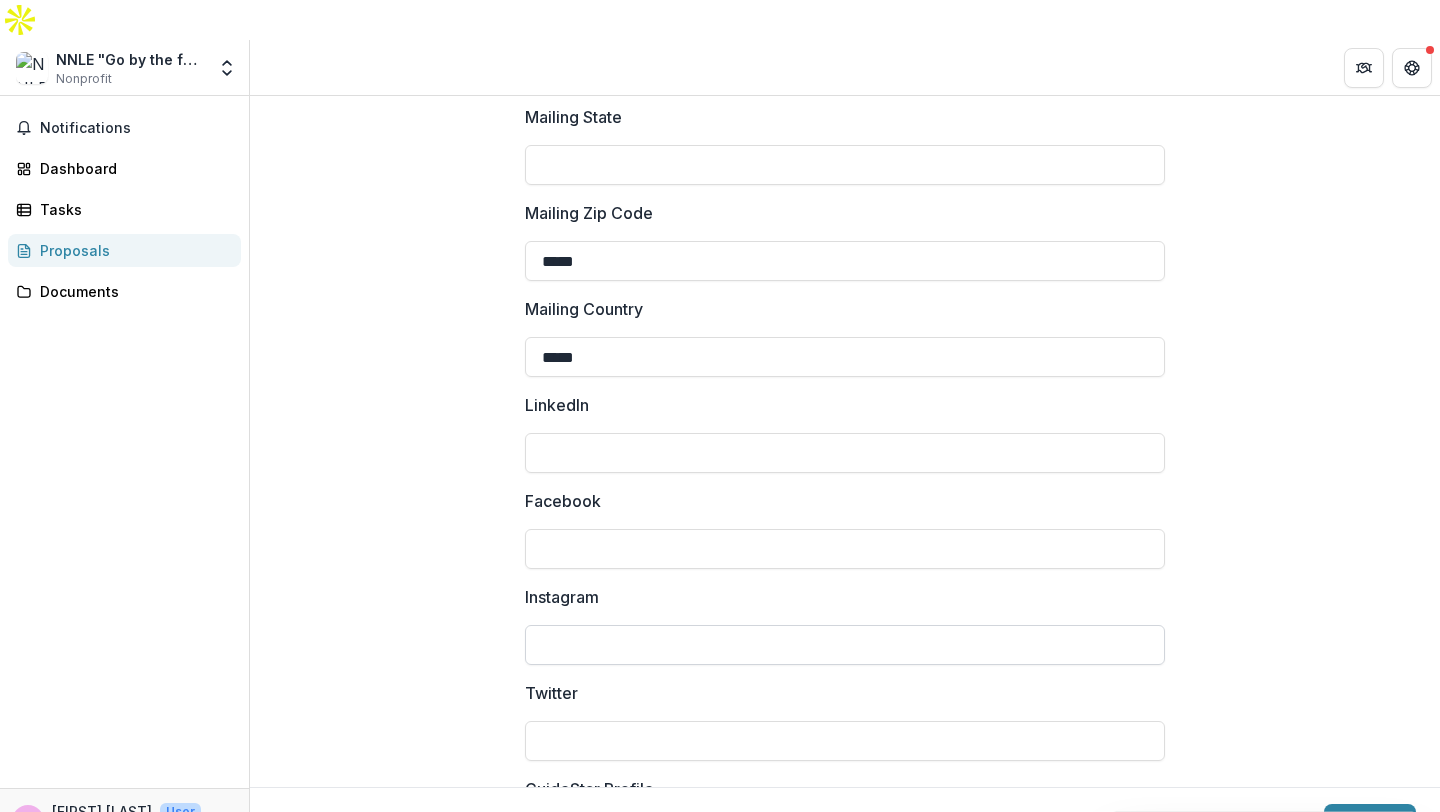type on "*****" 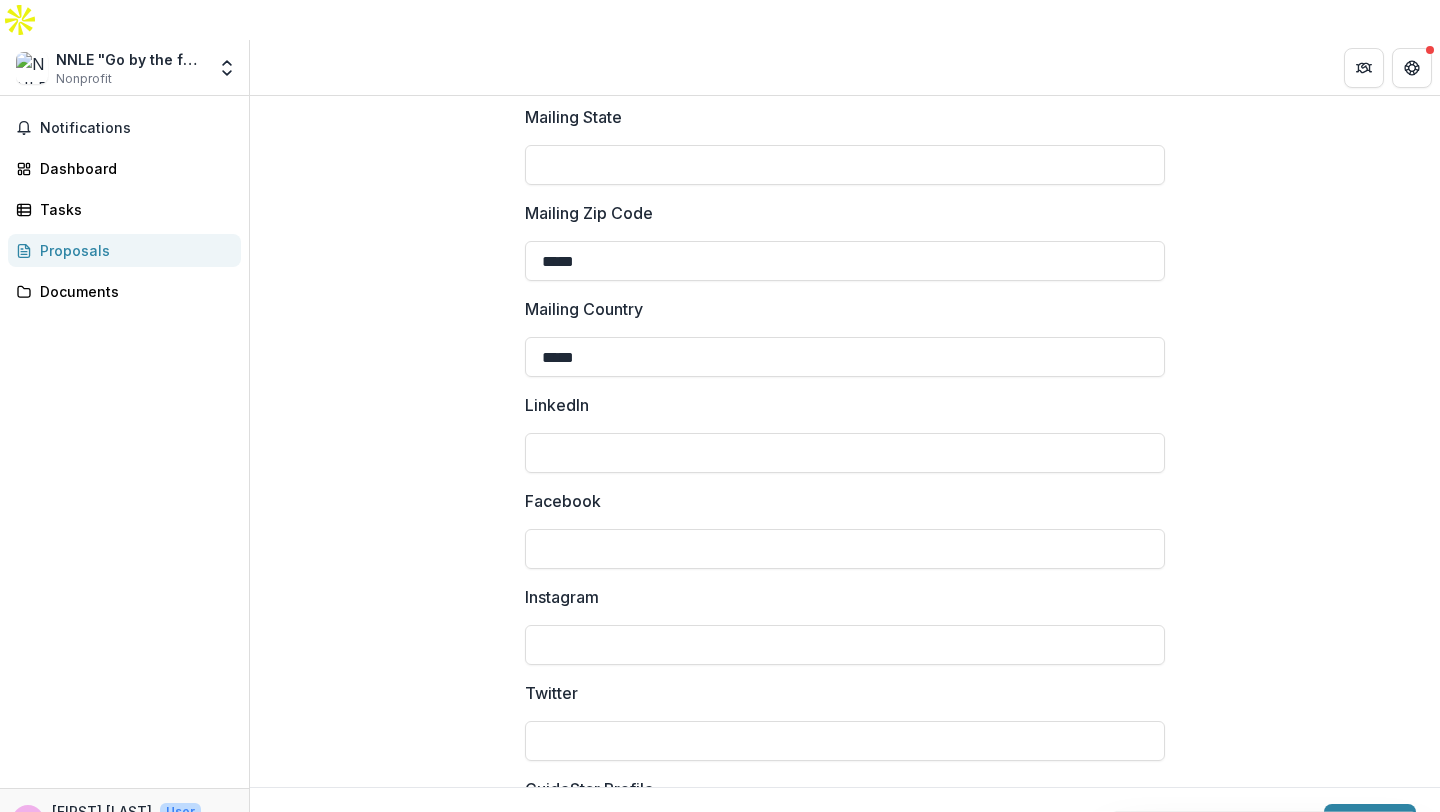 paste on "**********" 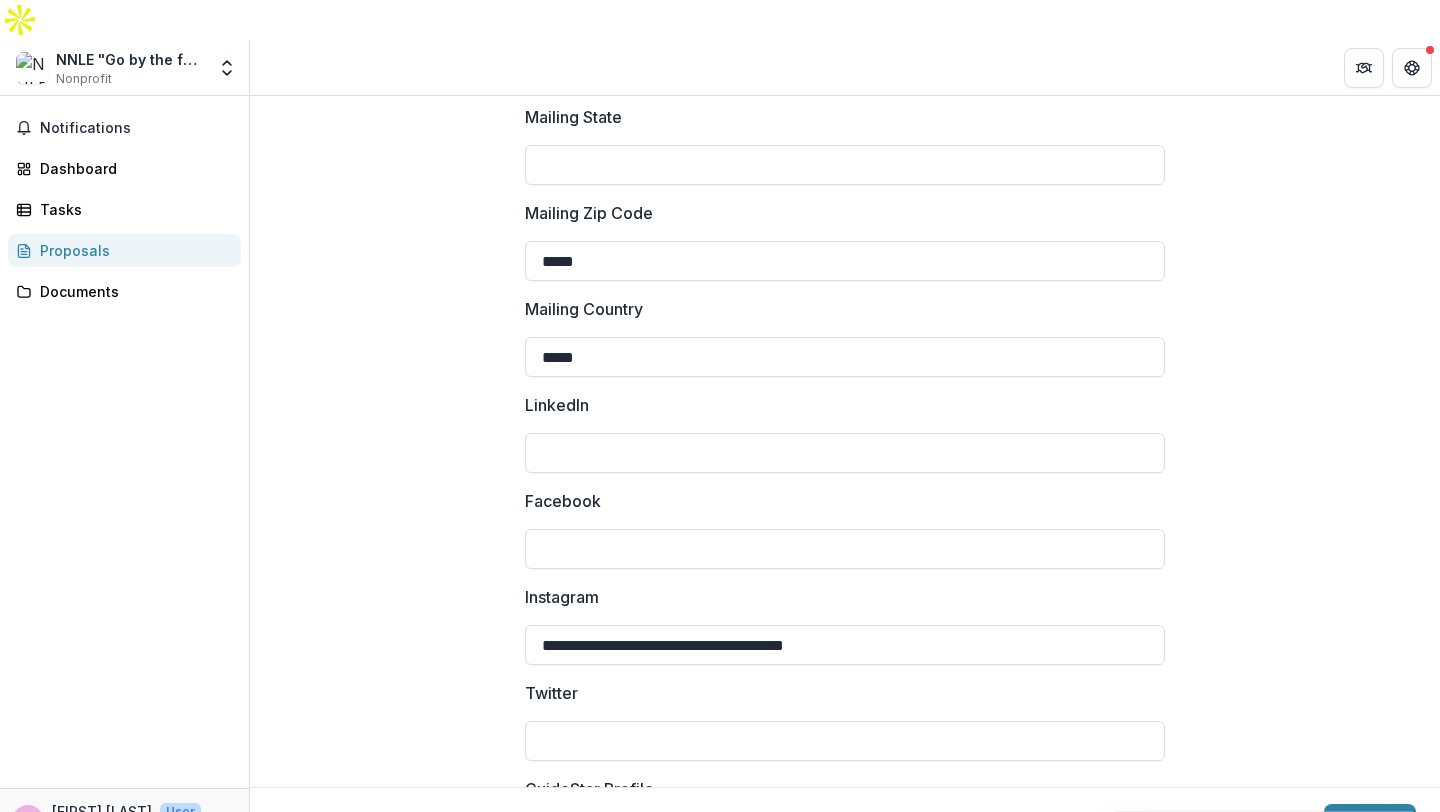 type on "**********" 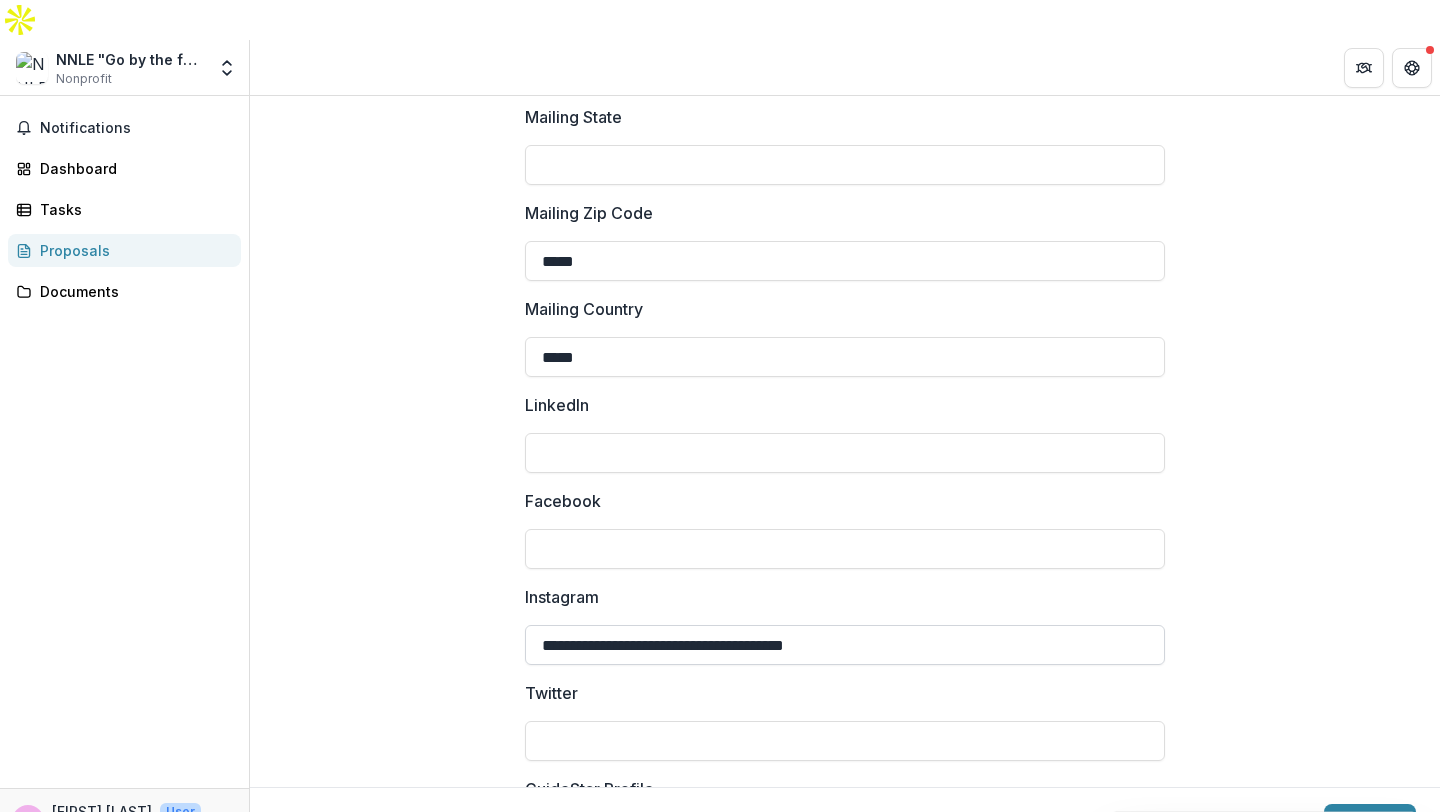 scroll, scrollTop: 2673, scrollLeft: 0, axis: vertical 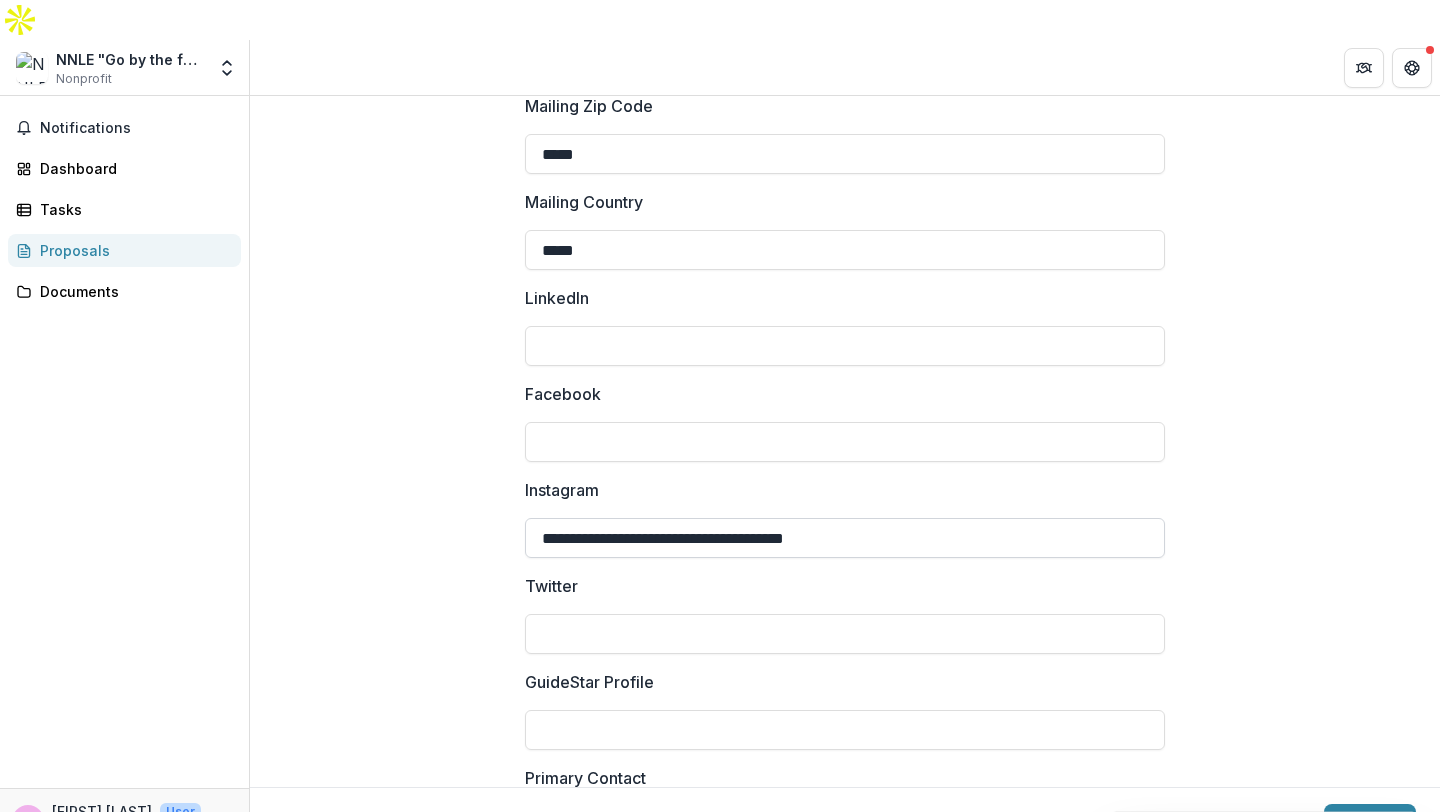 click on "Twitter" at bounding box center (845, 634) 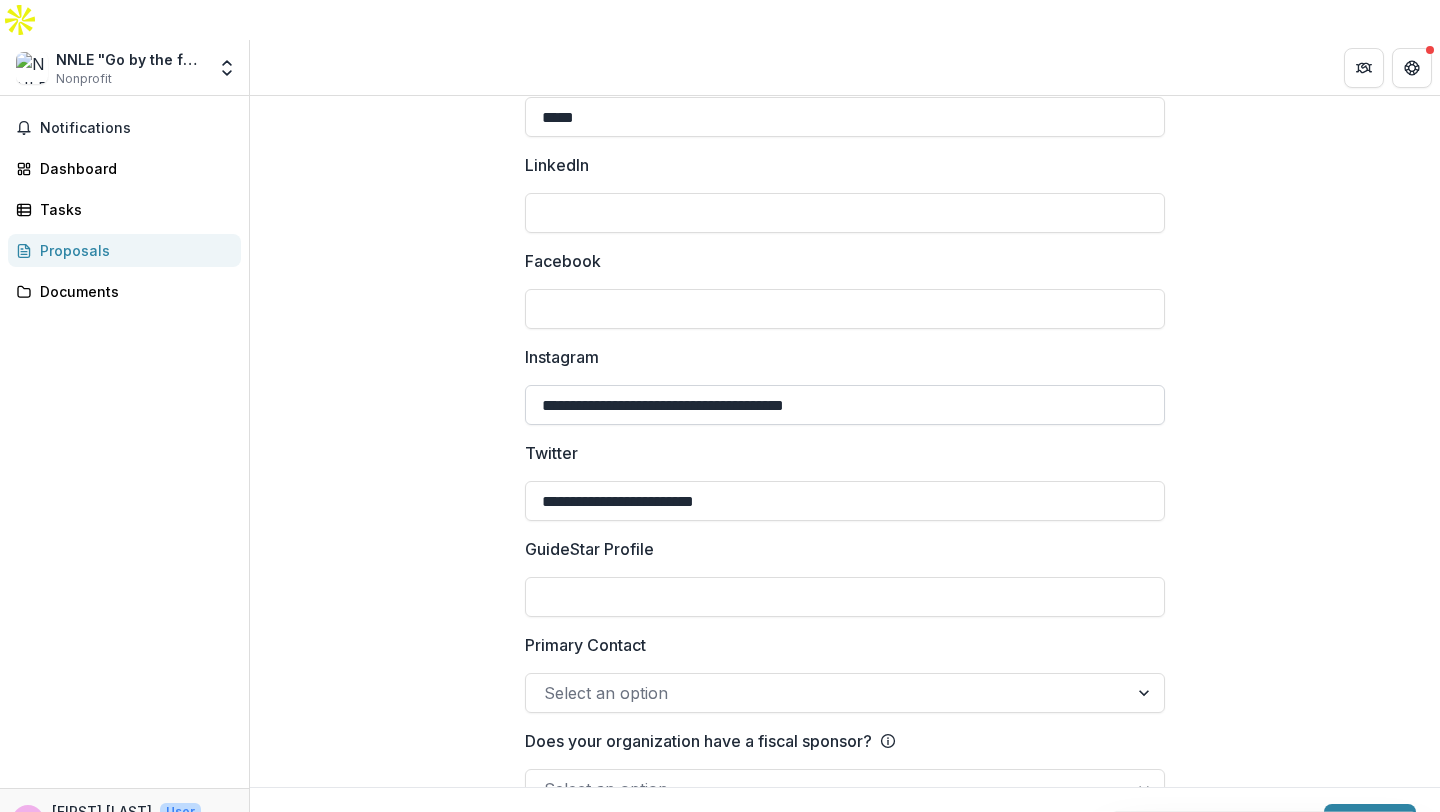 scroll, scrollTop: 2860, scrollLeft: 0, axis: vertical 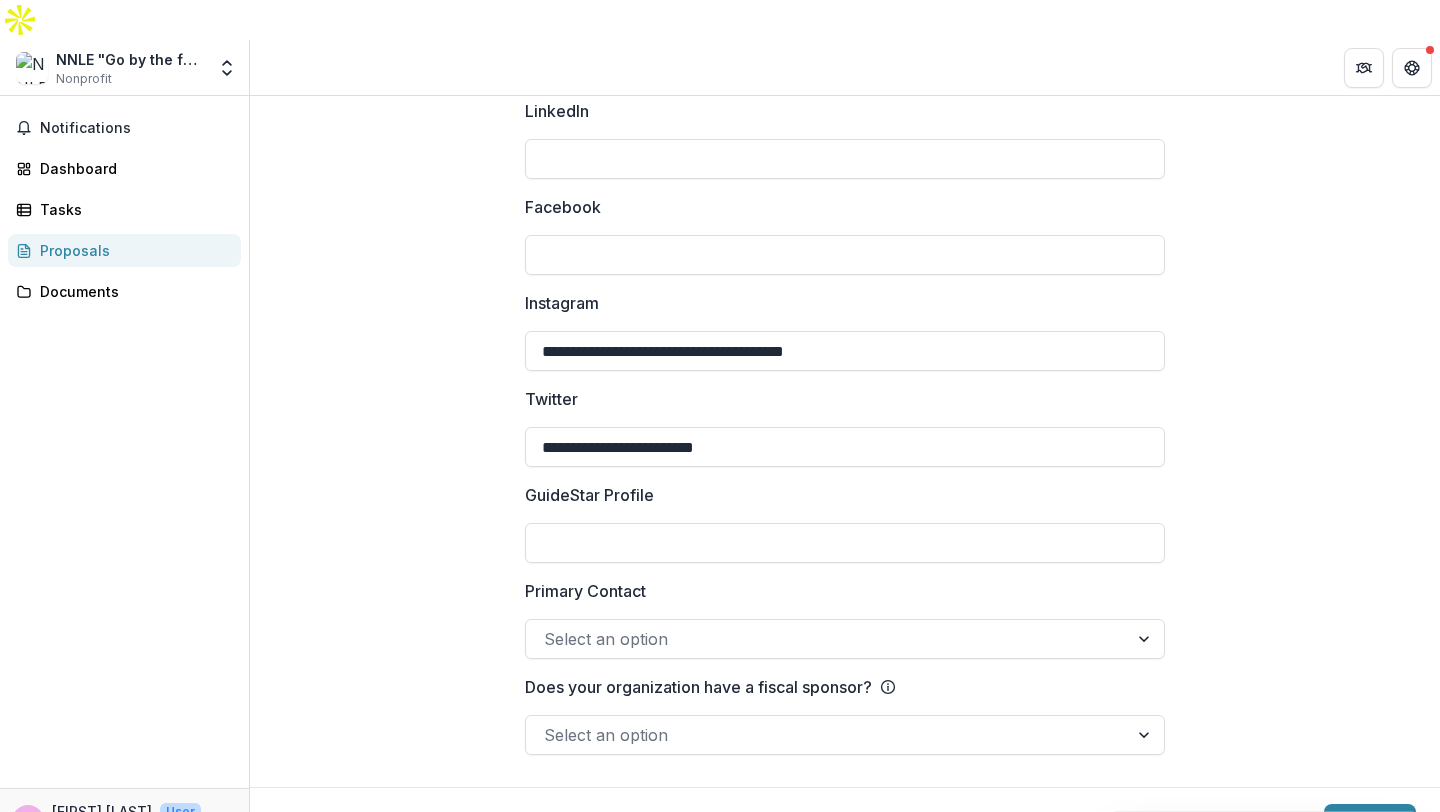 type on "**********" 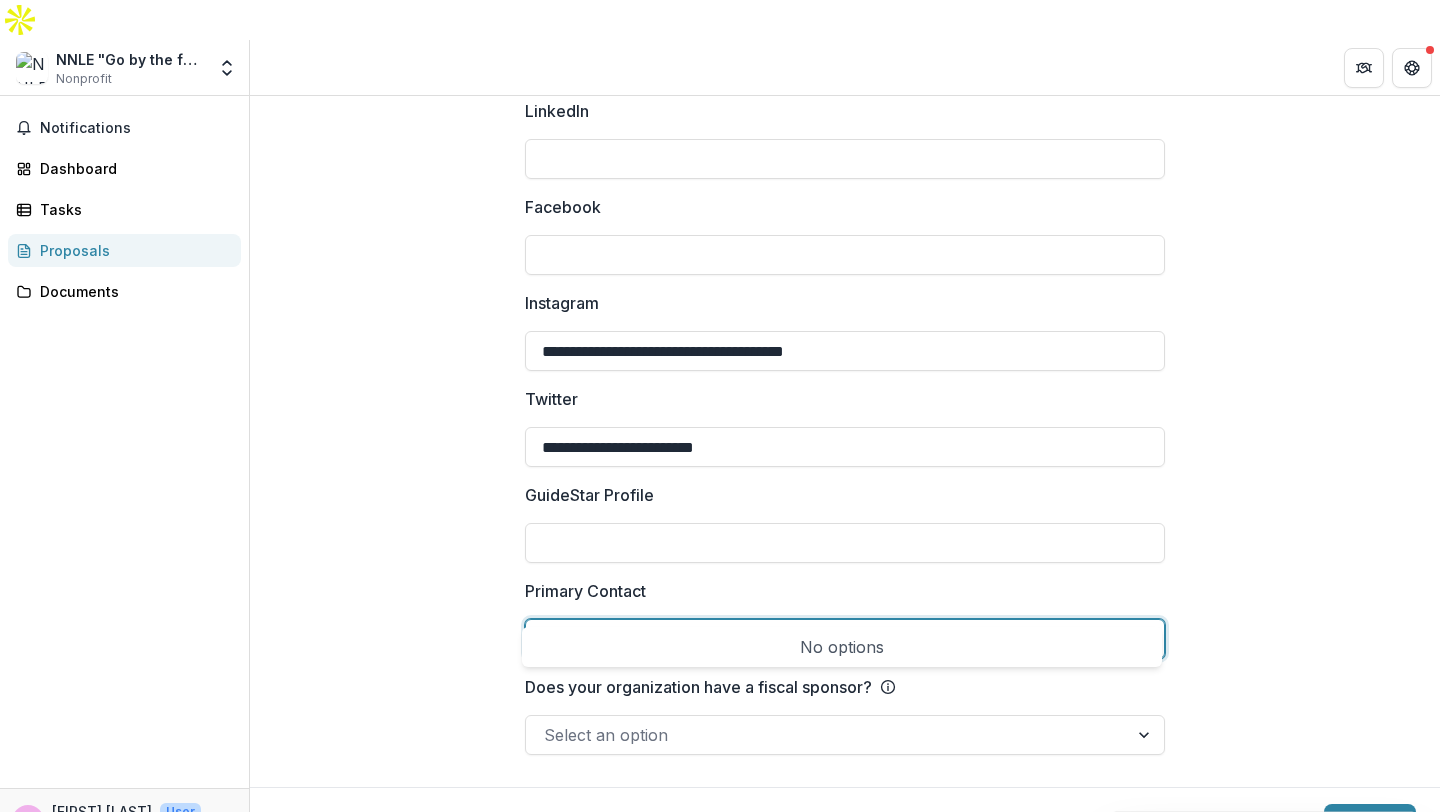 click at bounding box center [827, 639] 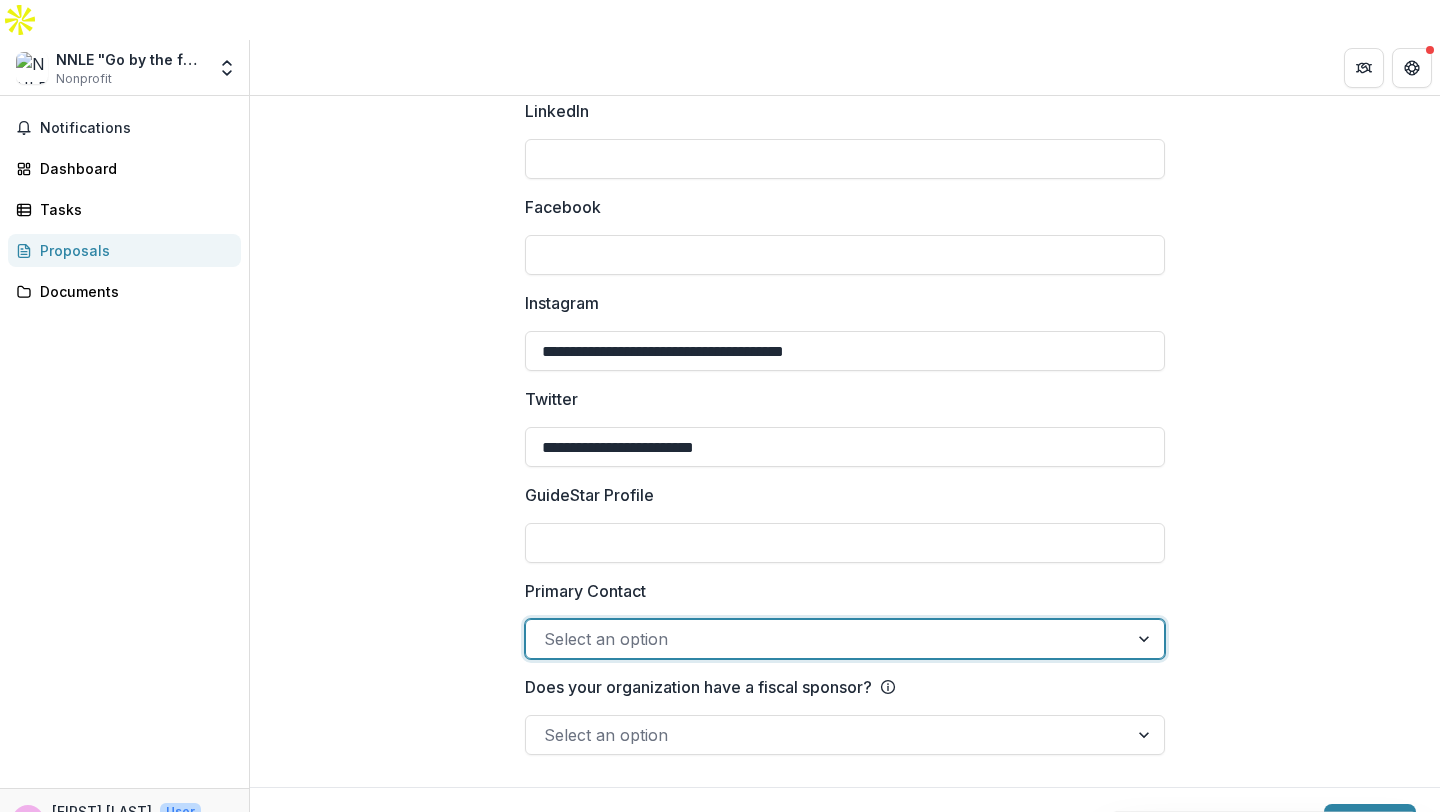 type on "*" 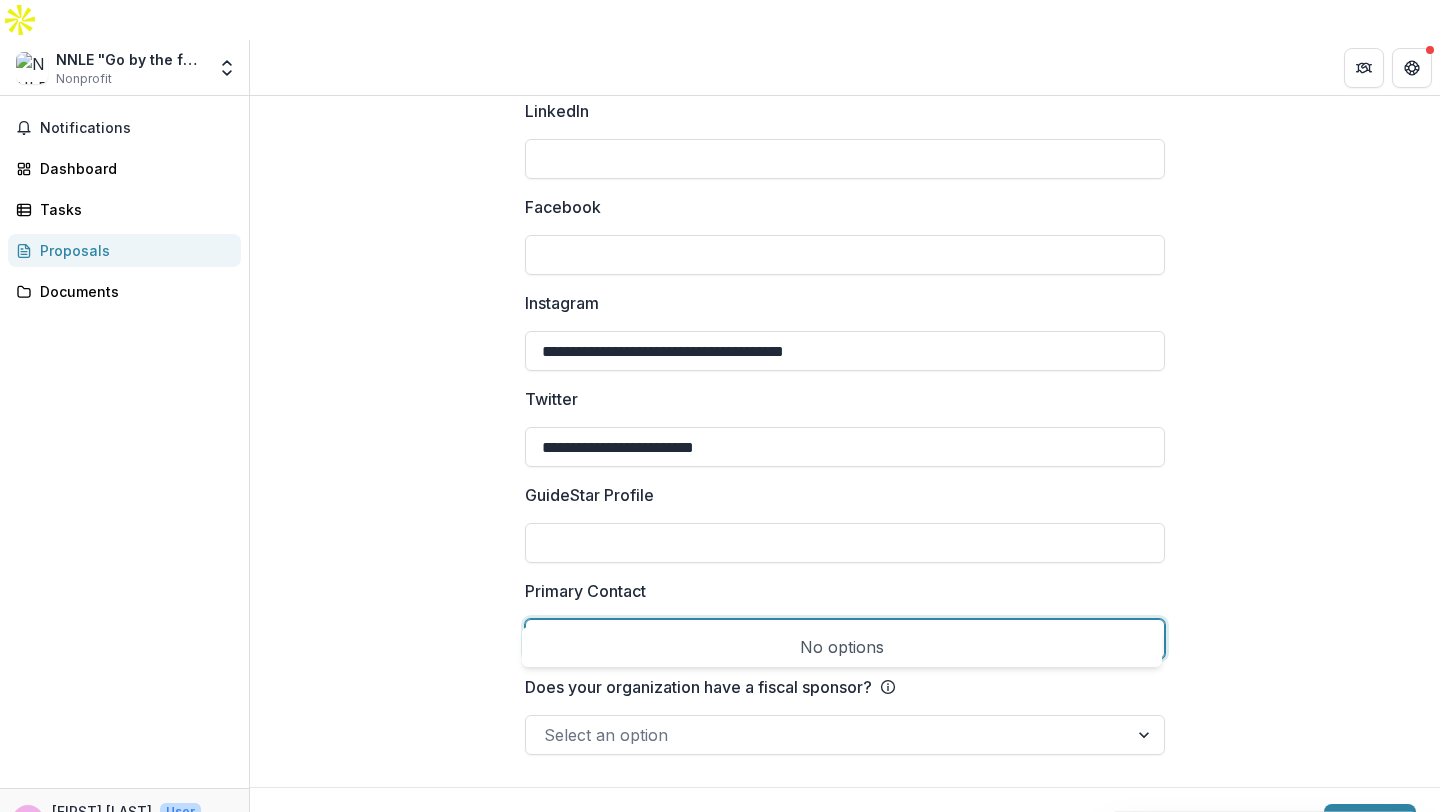 type on "**********" 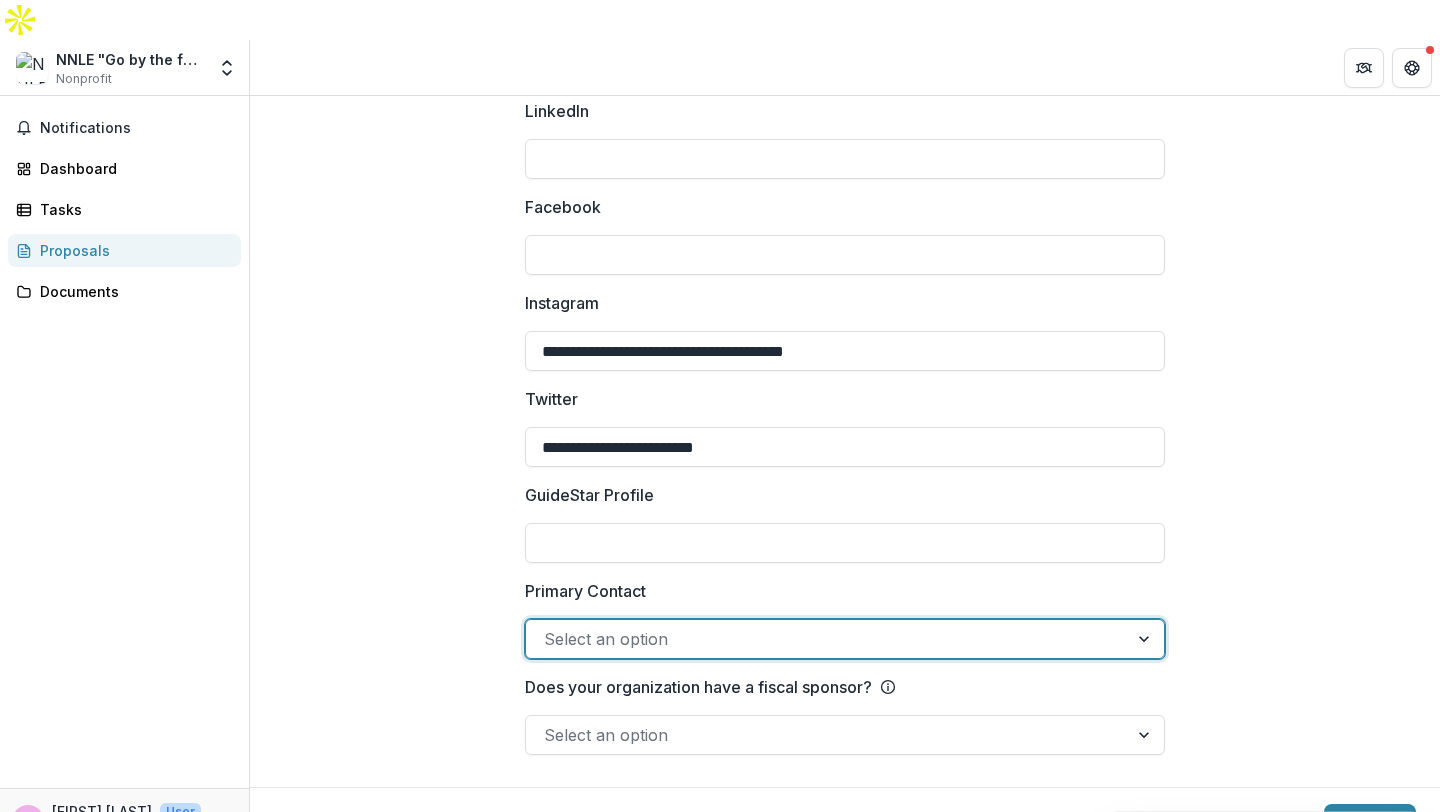 click at bounding box center (827, 639) 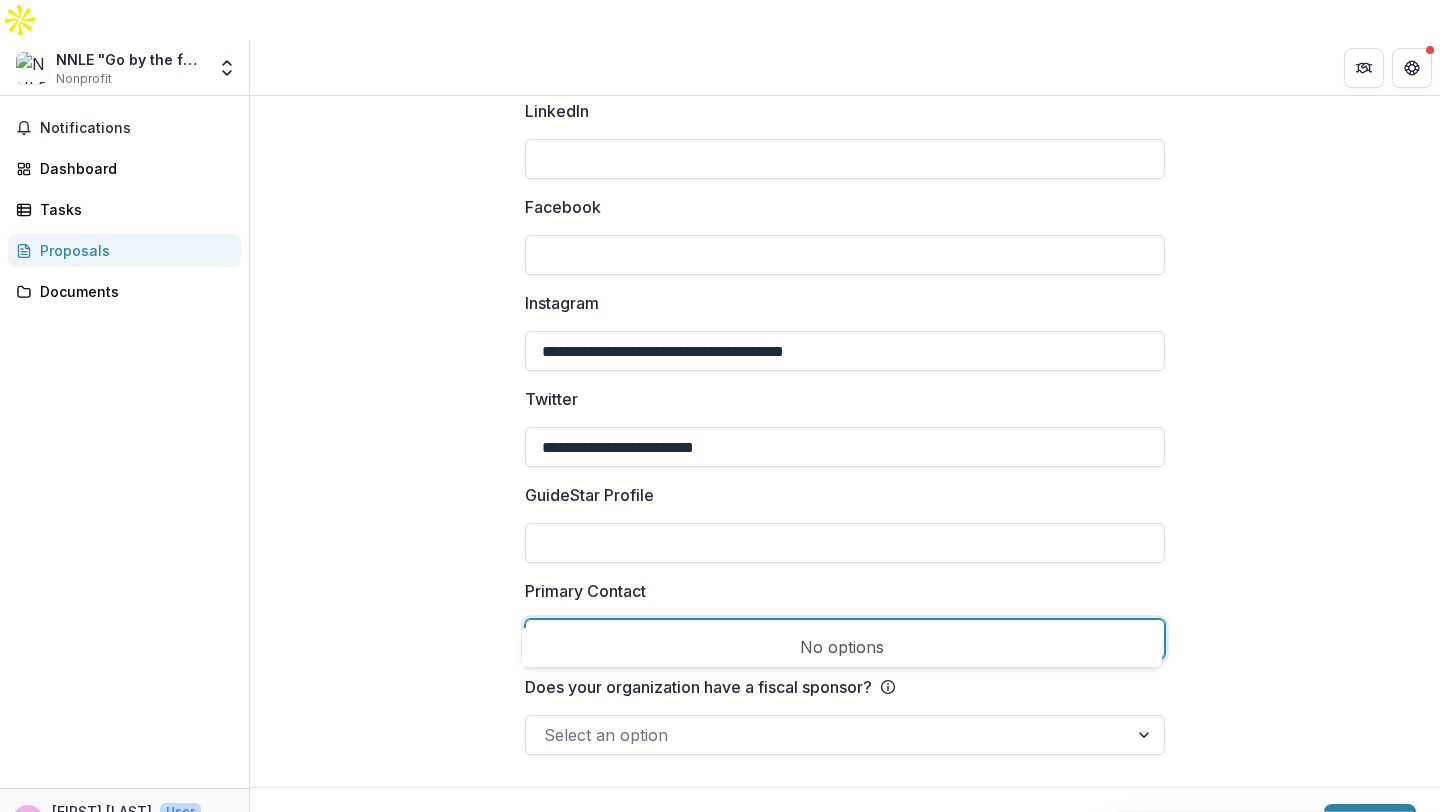 click on "No options" at bounding box center (842, 647) 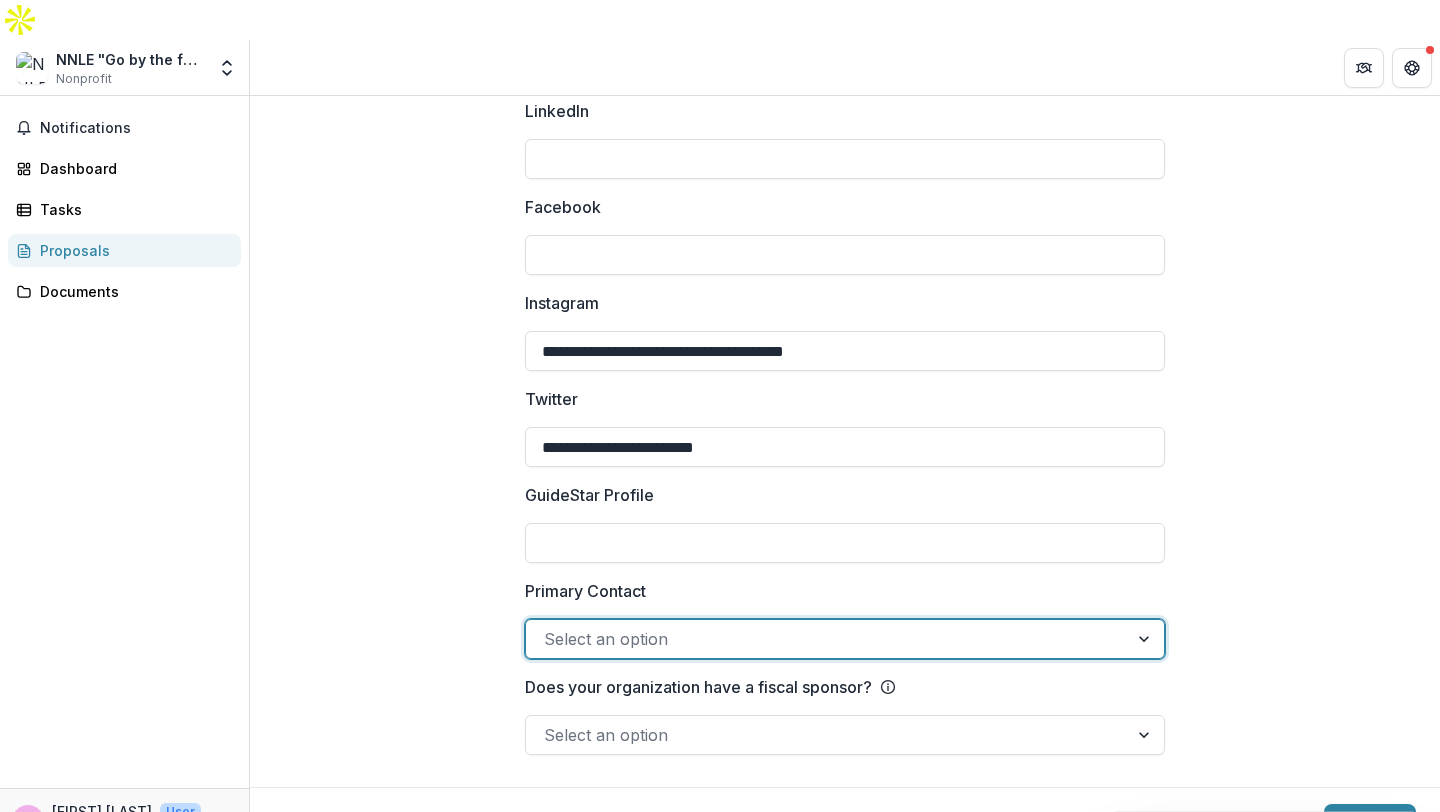 click at bounding box center (827, 735) 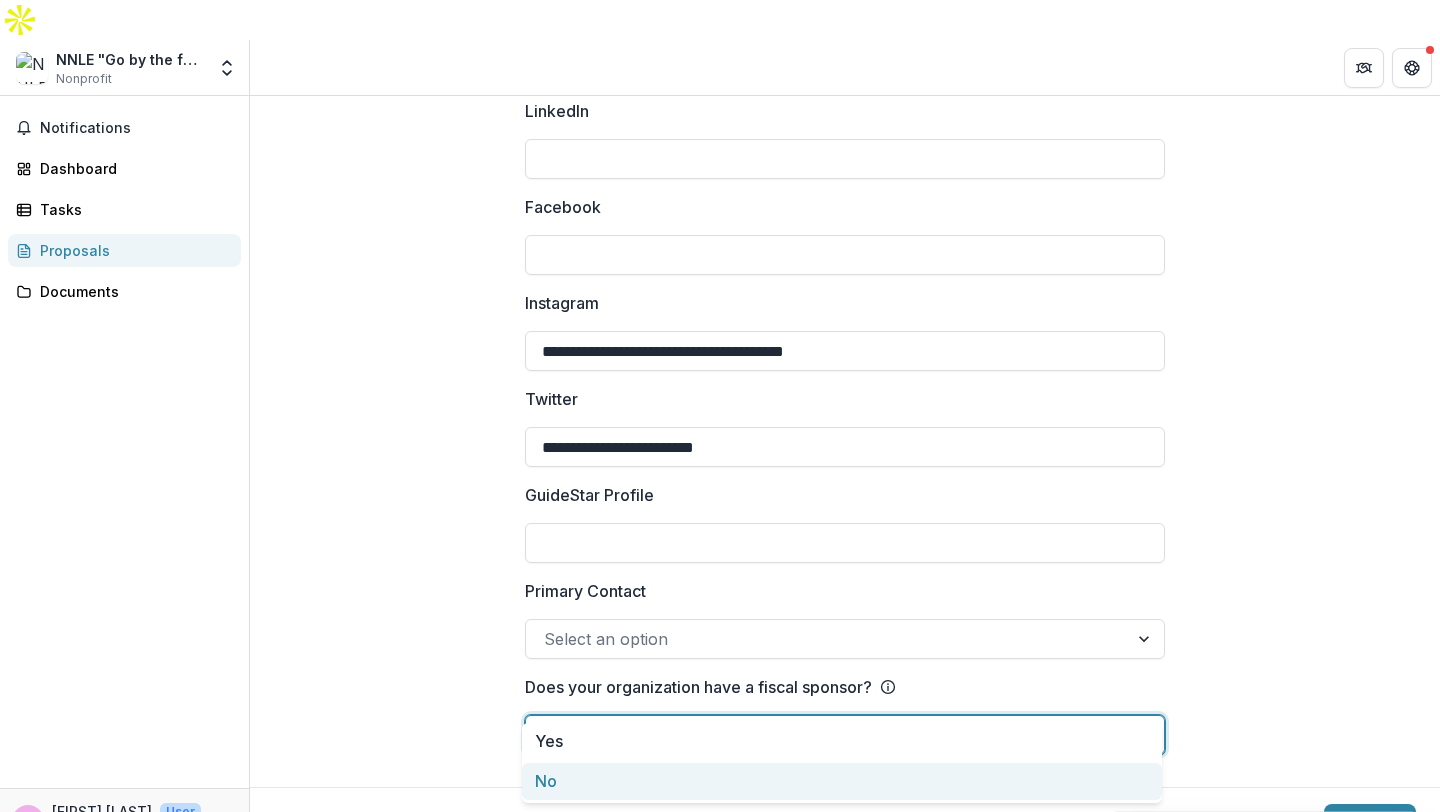 click on "No" at bounding box center (842, 781) 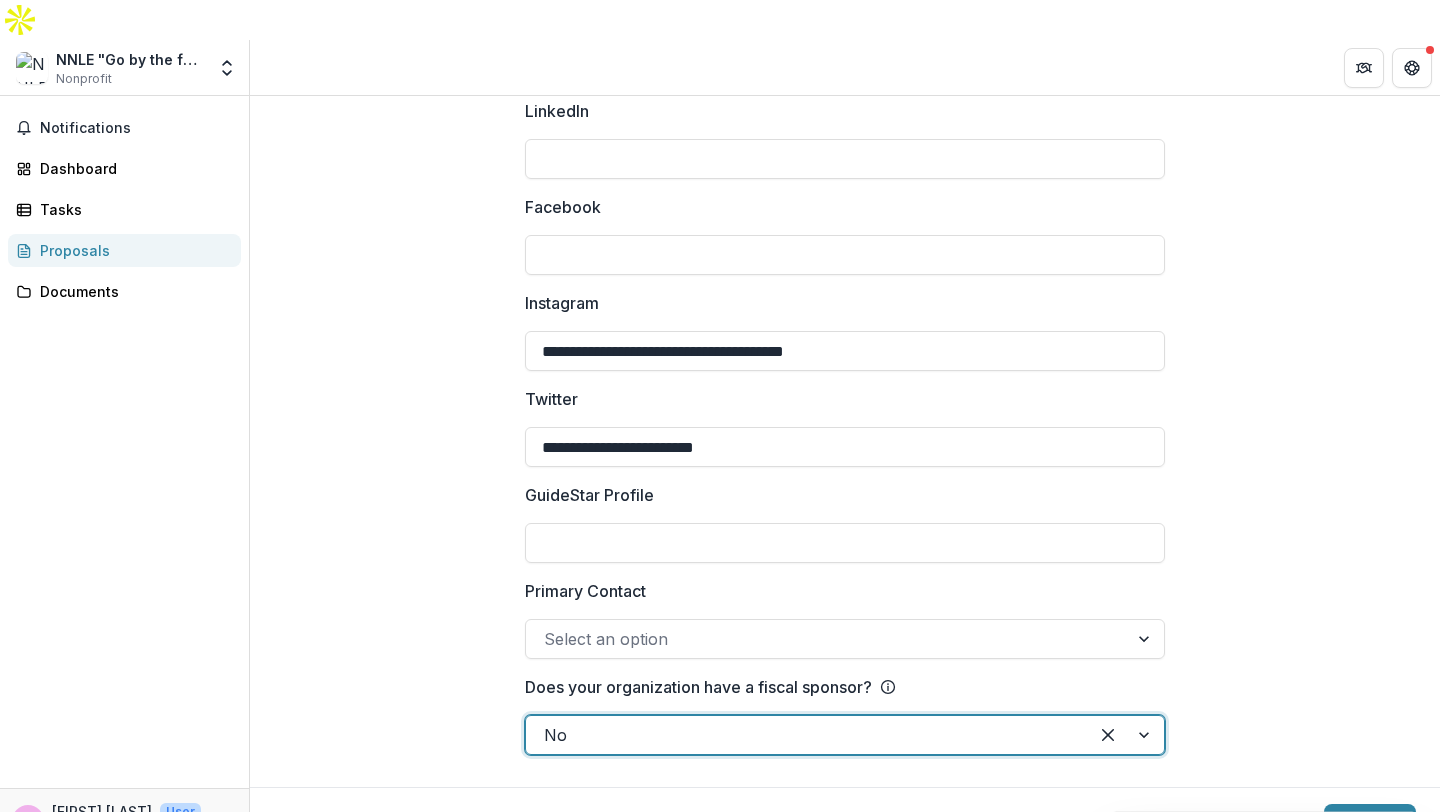 click at bounding box center (827, 639) 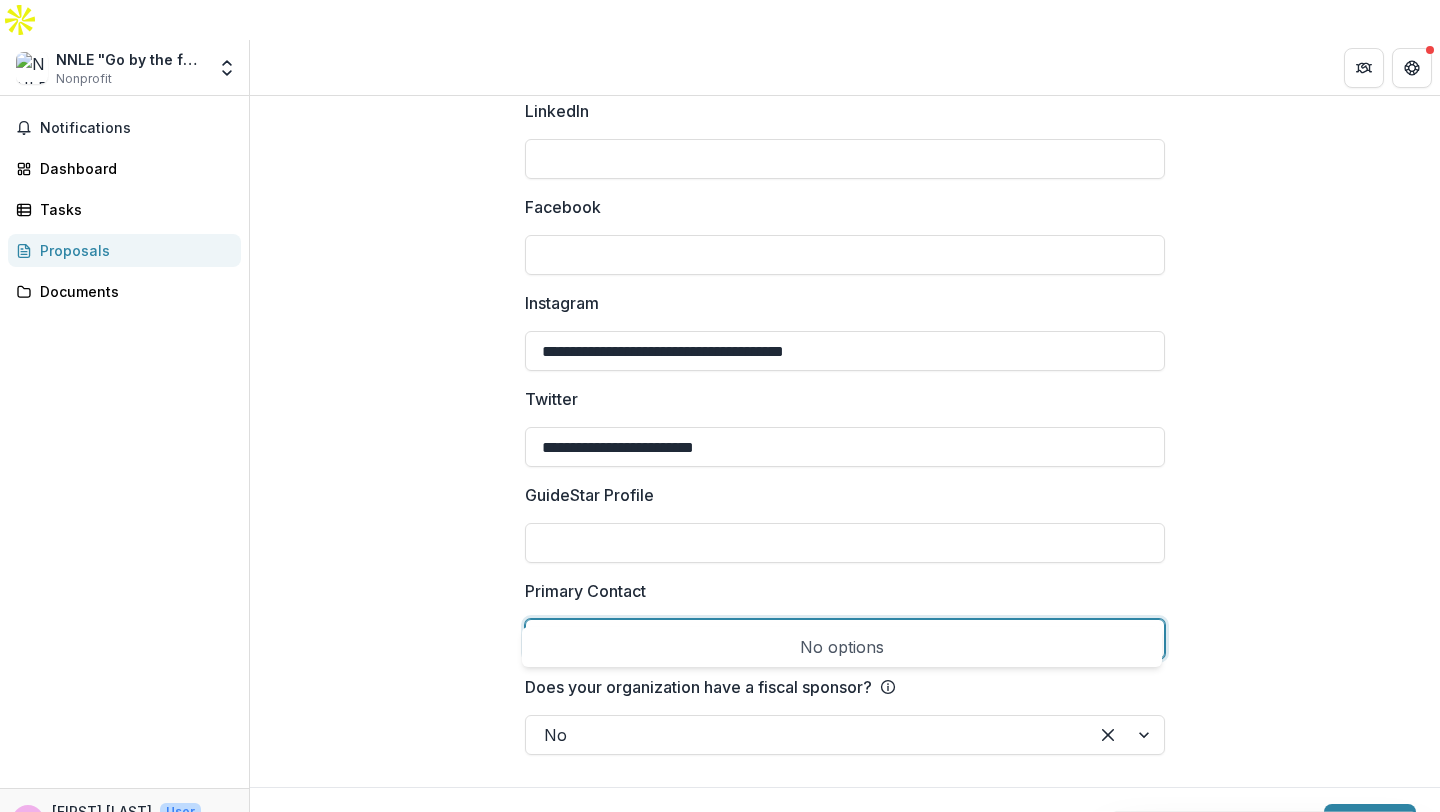 type on "*" 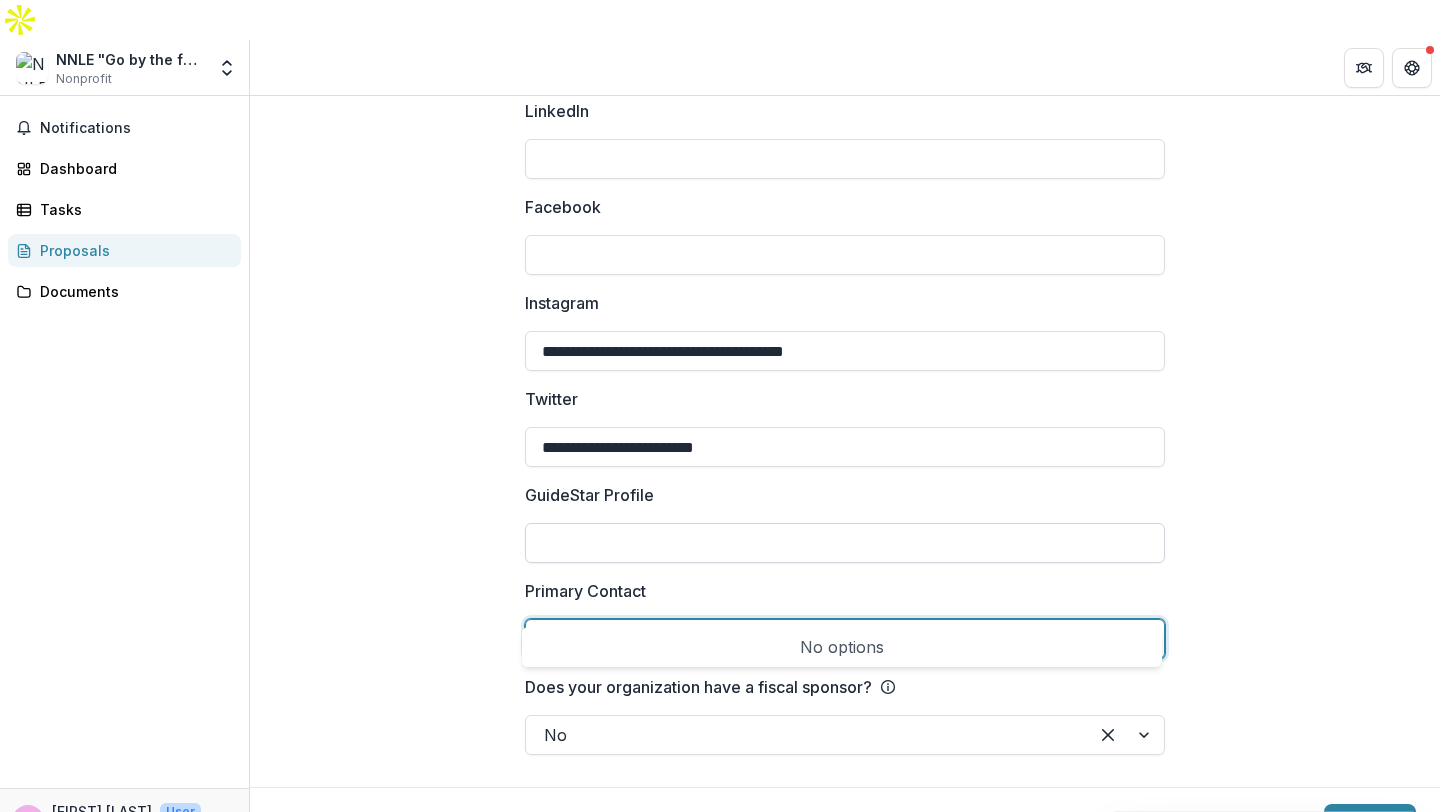 type on "**********" 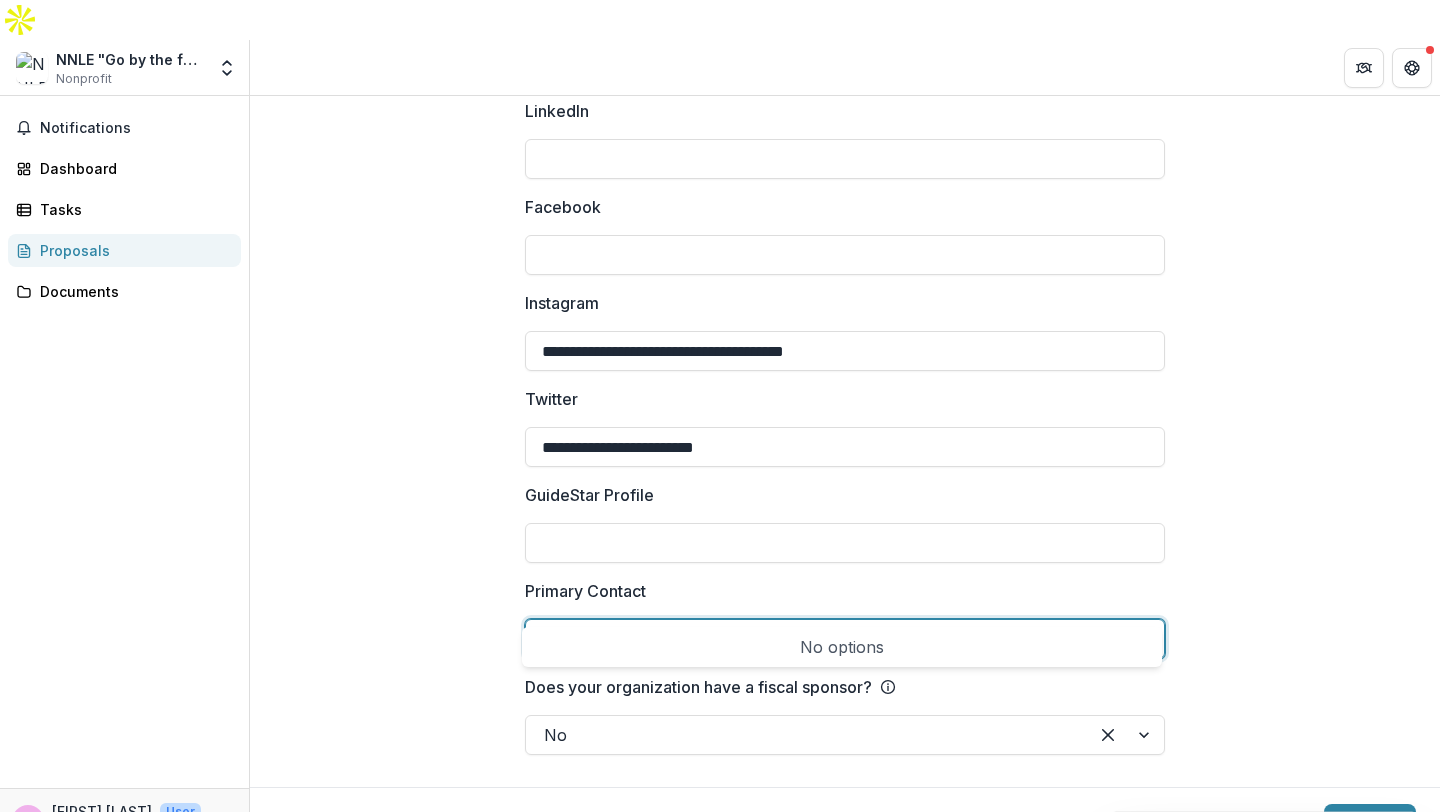 click at bounding box center (827, 639) 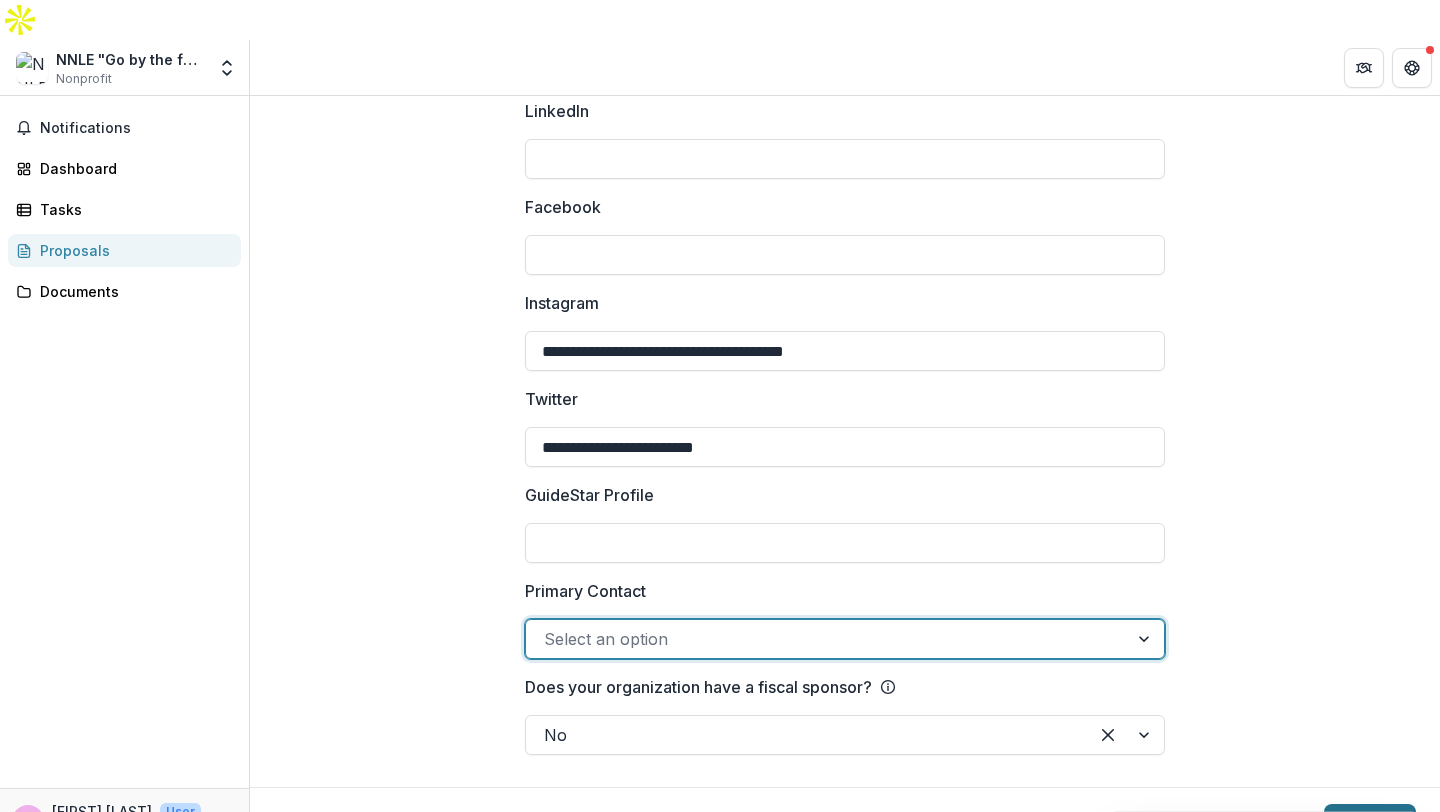 click on "Complete" at bounding box center (1370, 820) 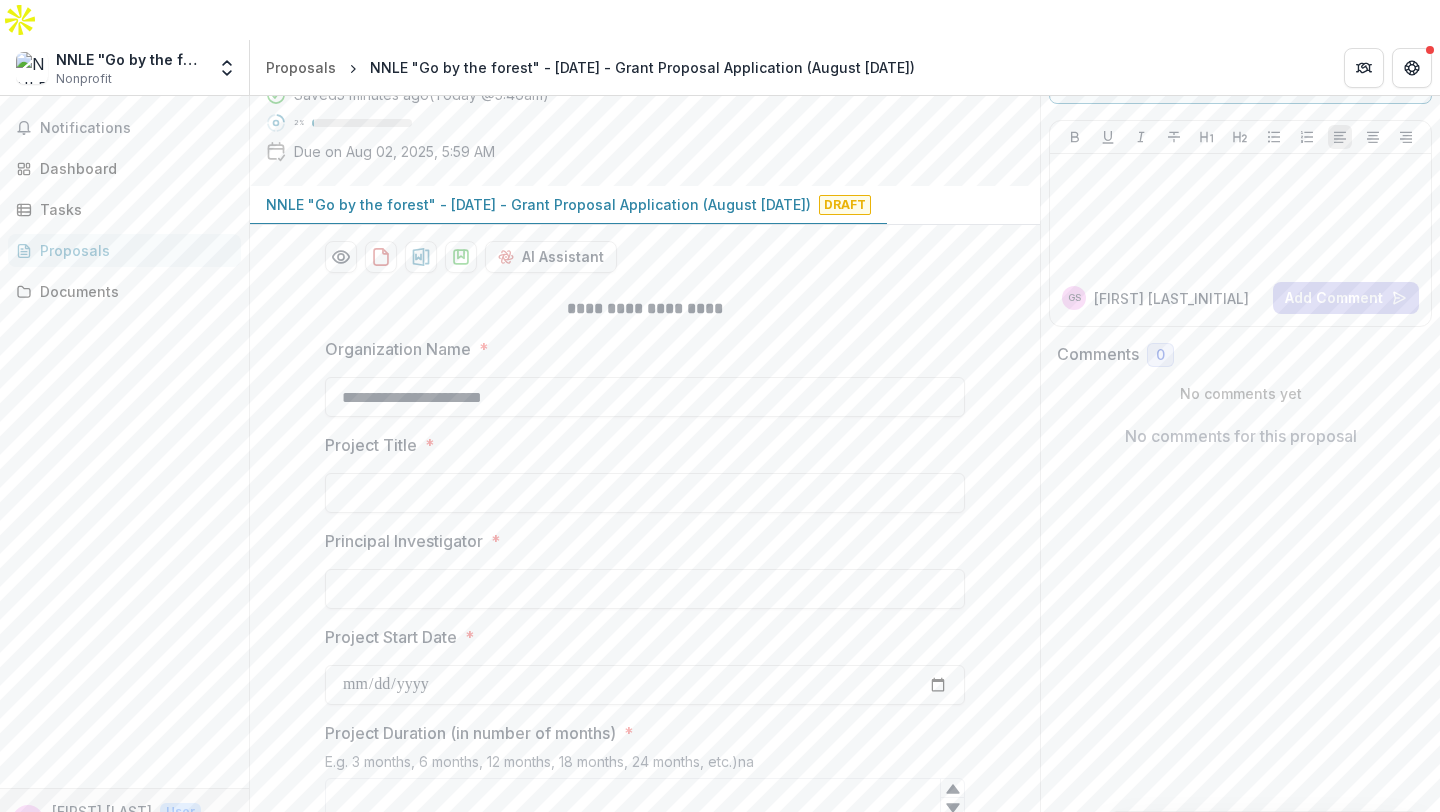 scroll, scrollTop: 155, scrollLeft: 0, axis: vertical 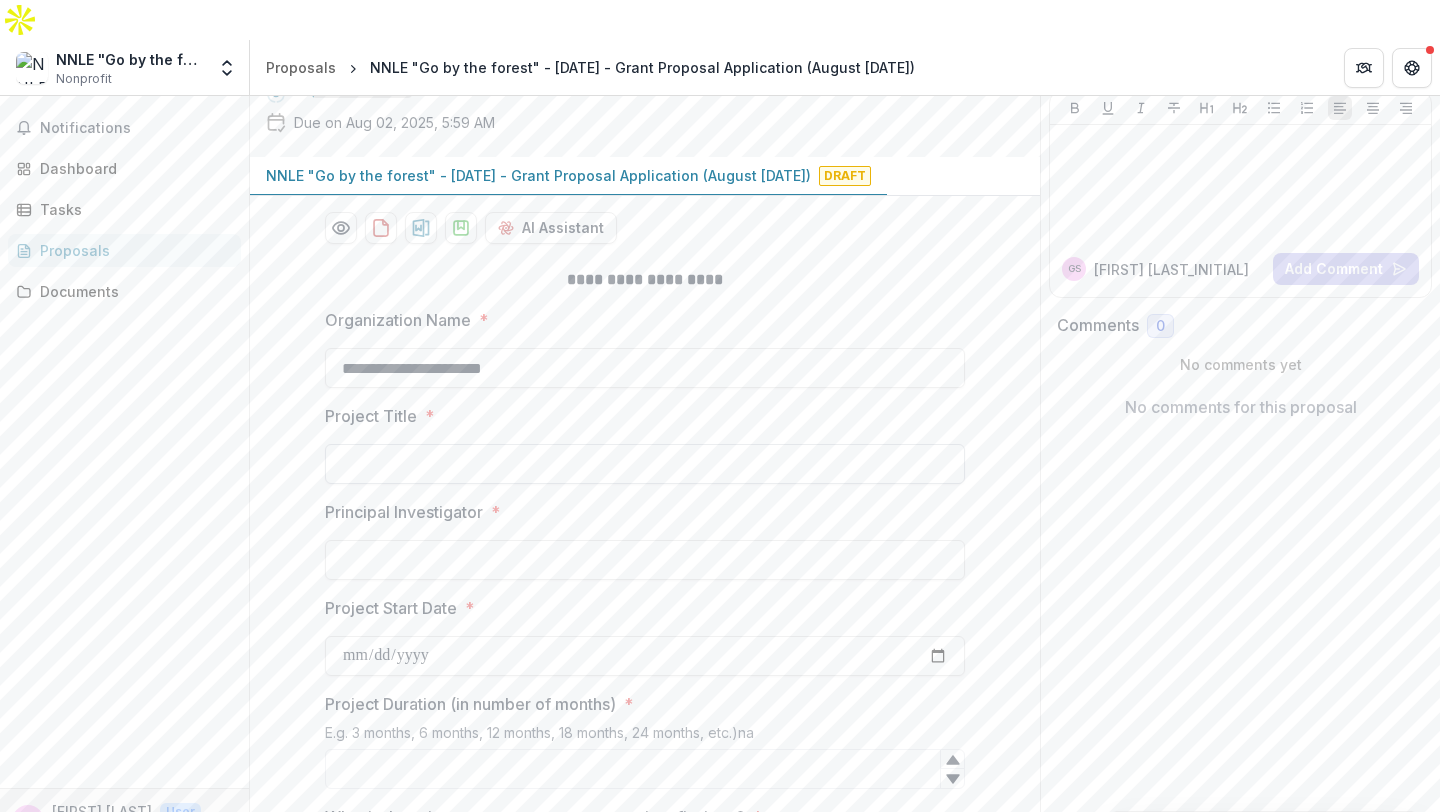 click on "Project Title *" at bounding box center (645, 464) 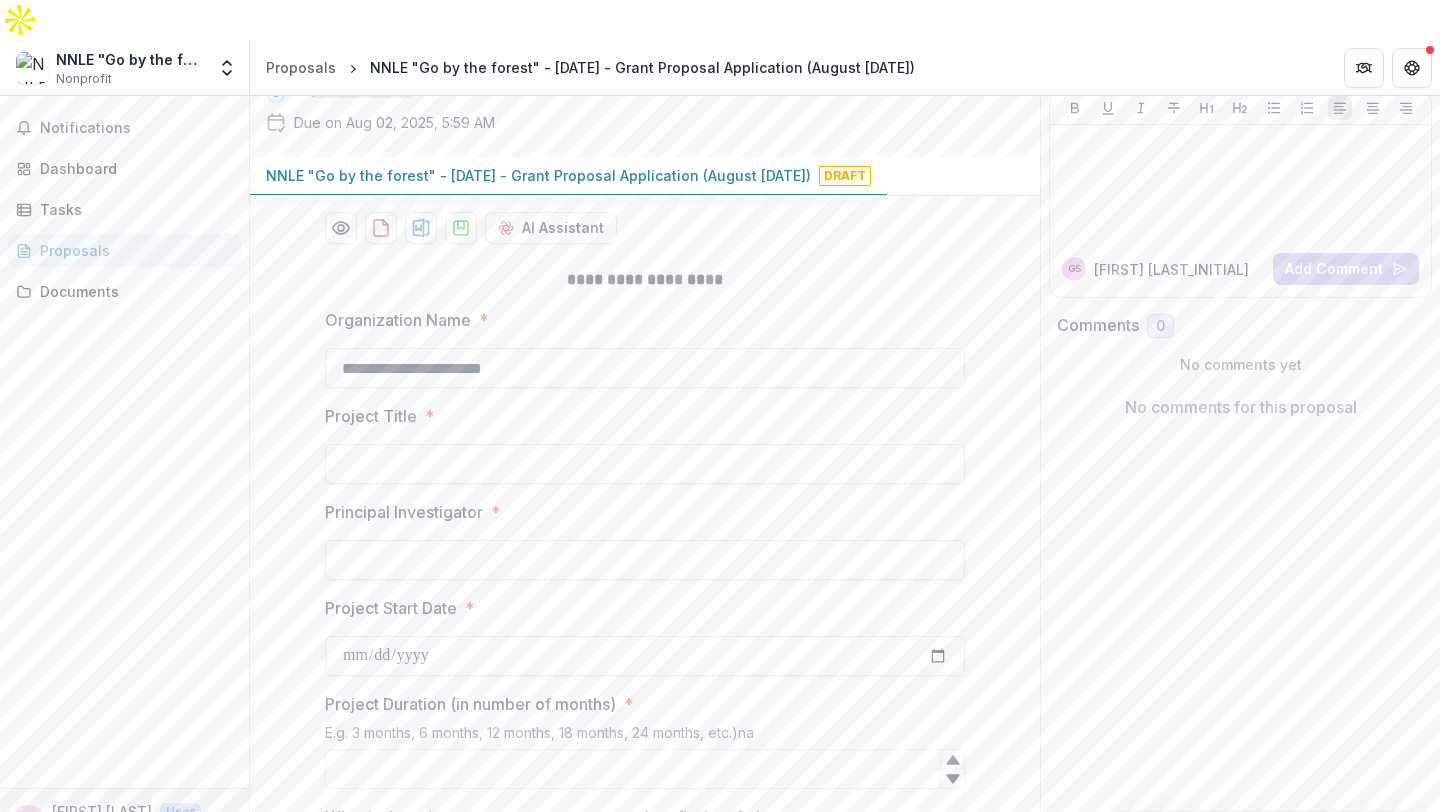 paste on "**********" 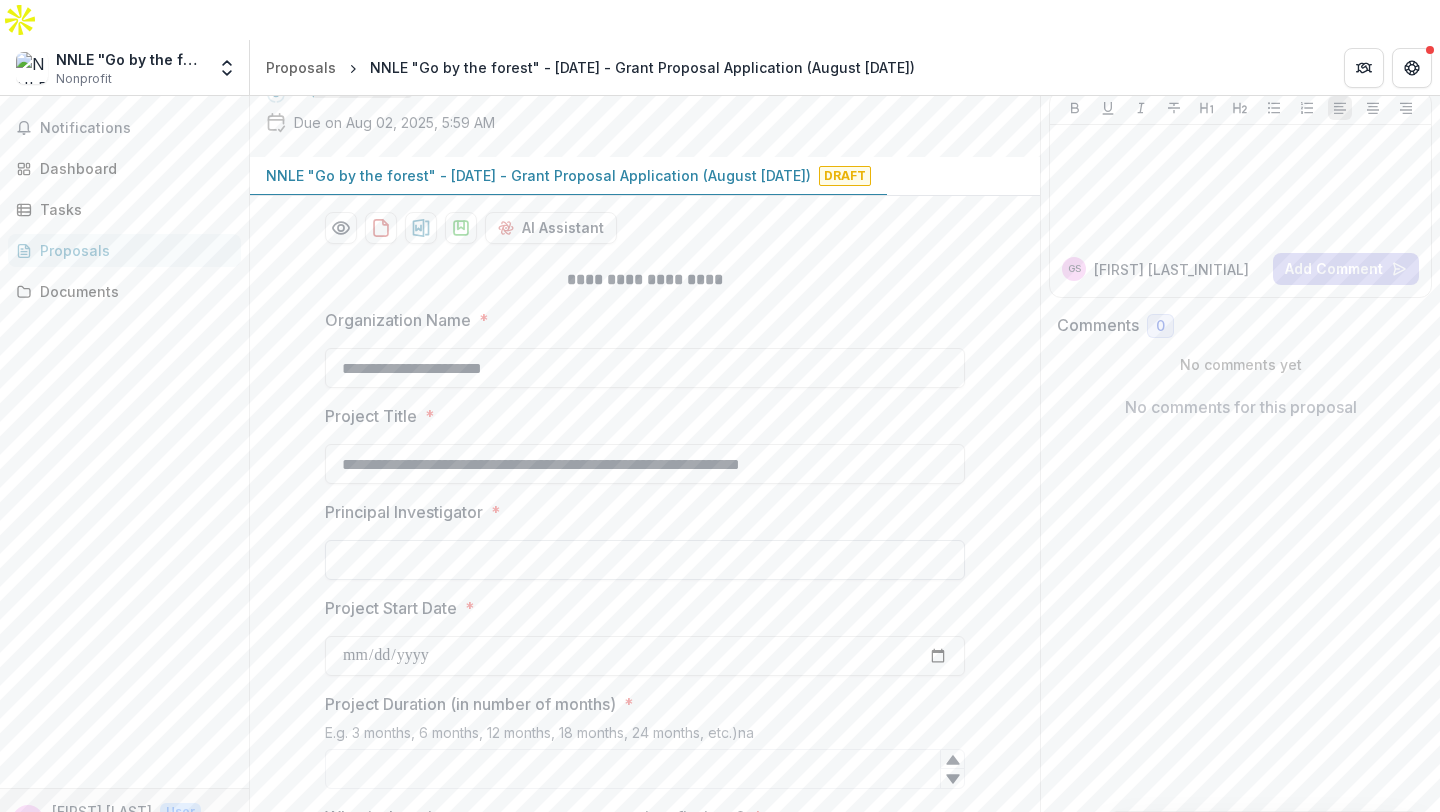 type on "**********" 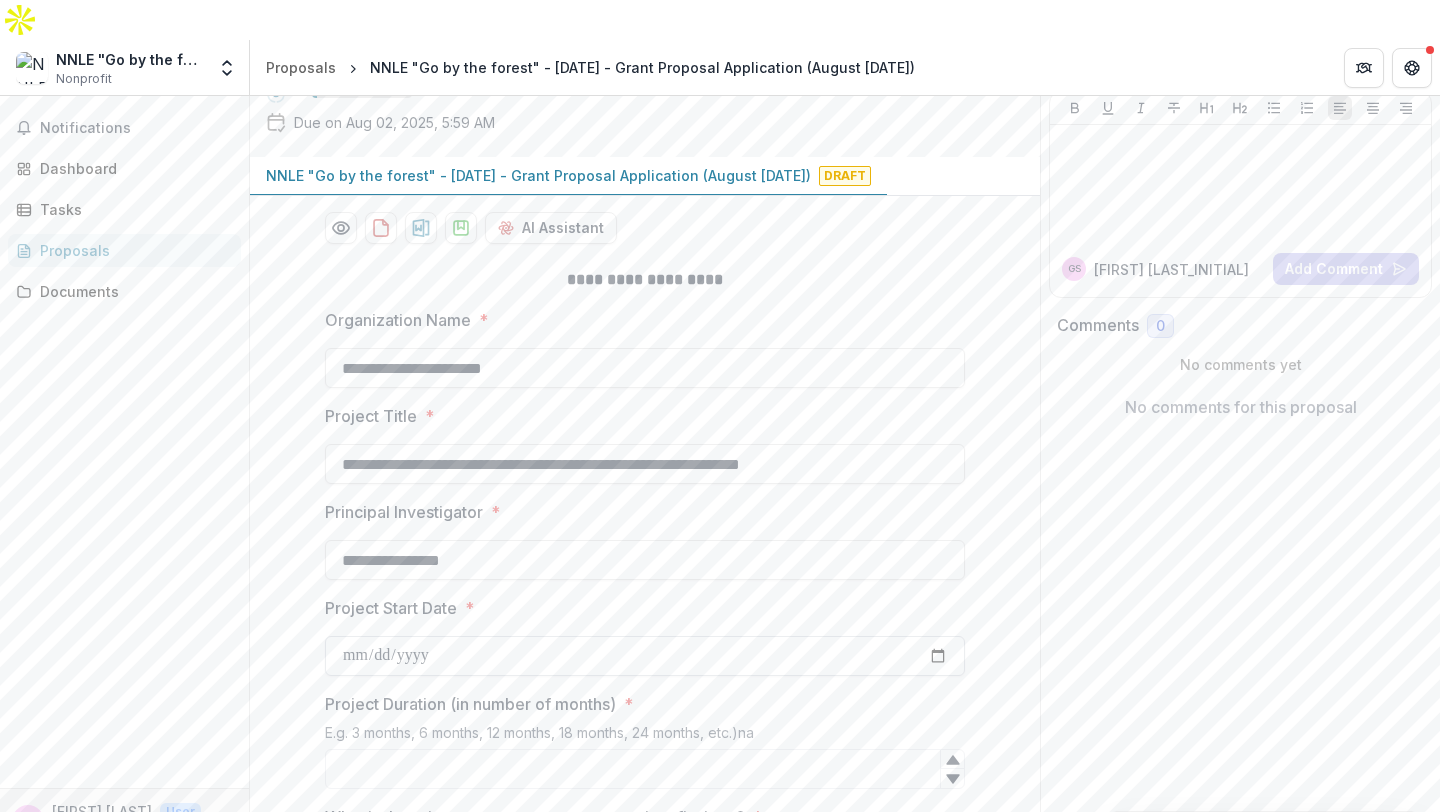 click on "Project Start Date *" at bounding box center (645, 656) 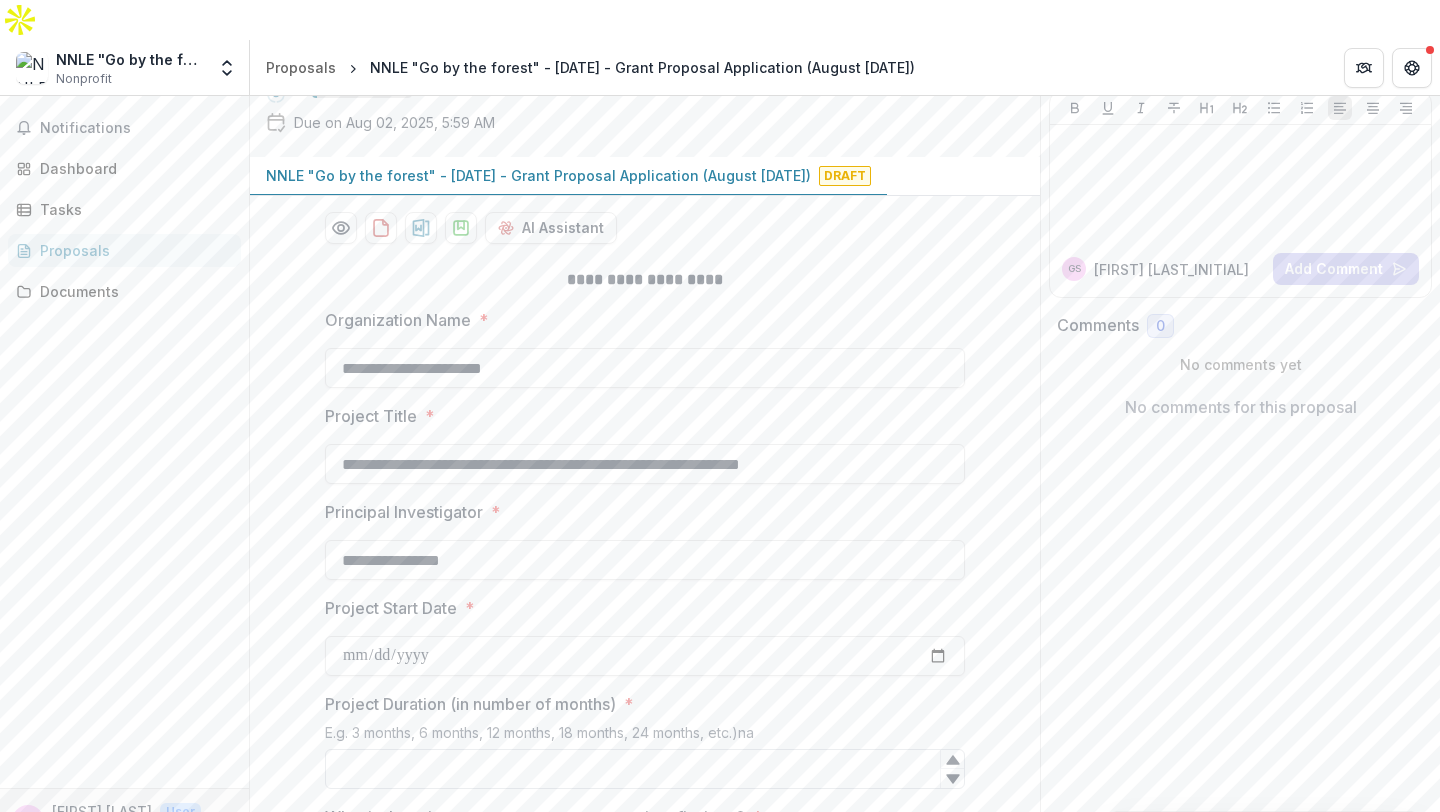 click on "Project Duration (in number of months) *" at bounding box center [645, 769] 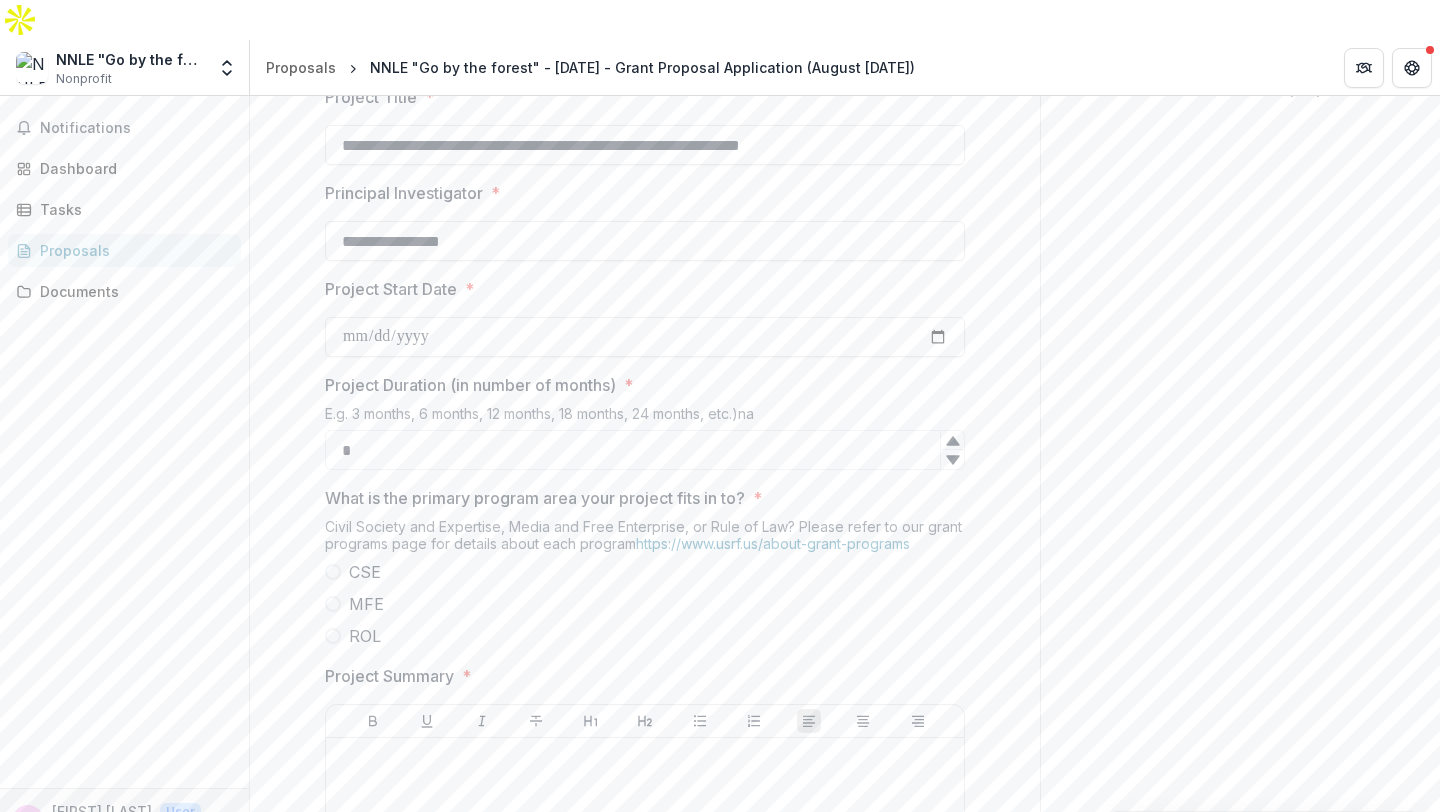 scroll, scrollTop: 488, scrollLeft: 0, axis: vertical 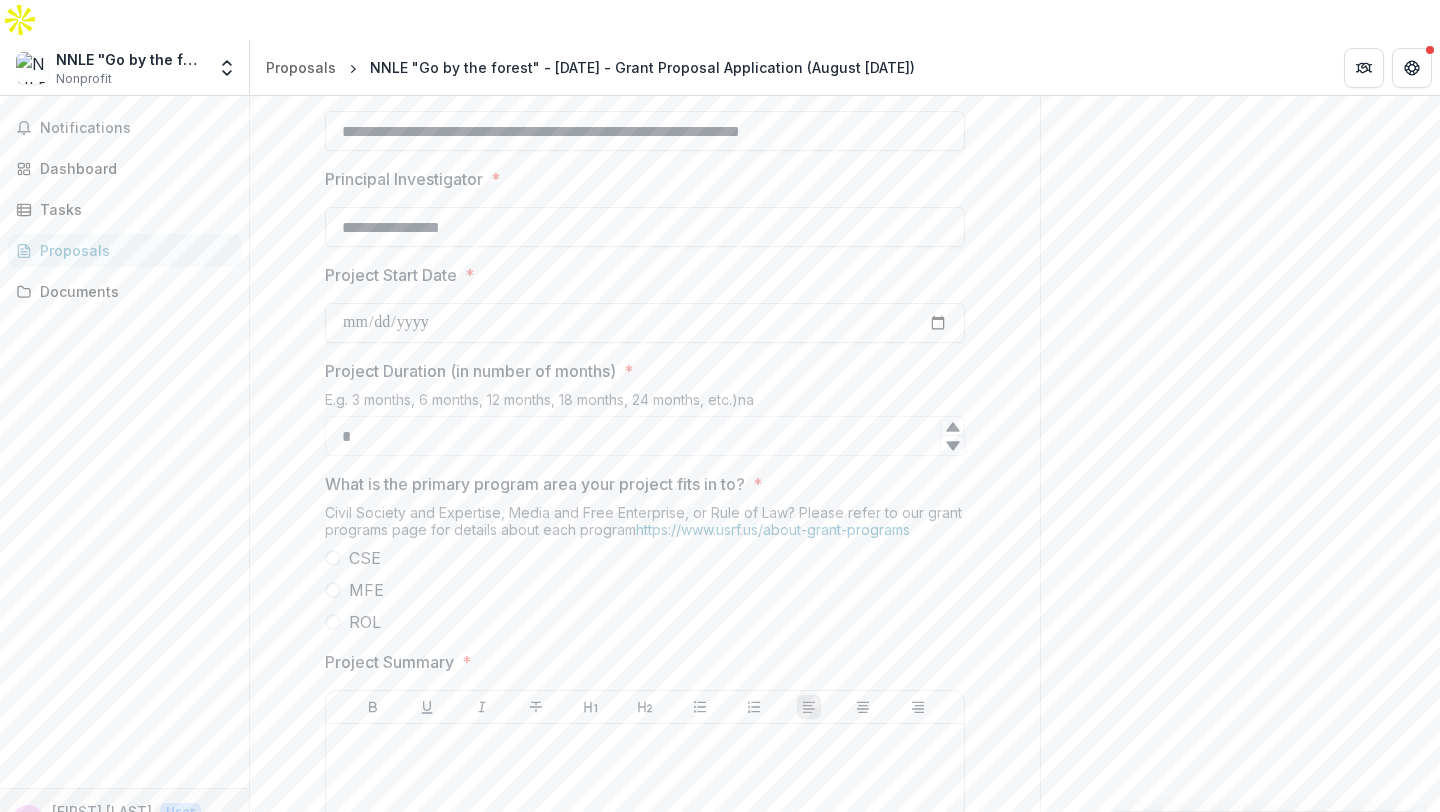 click on "CSE" at bounding box center [365, 558] 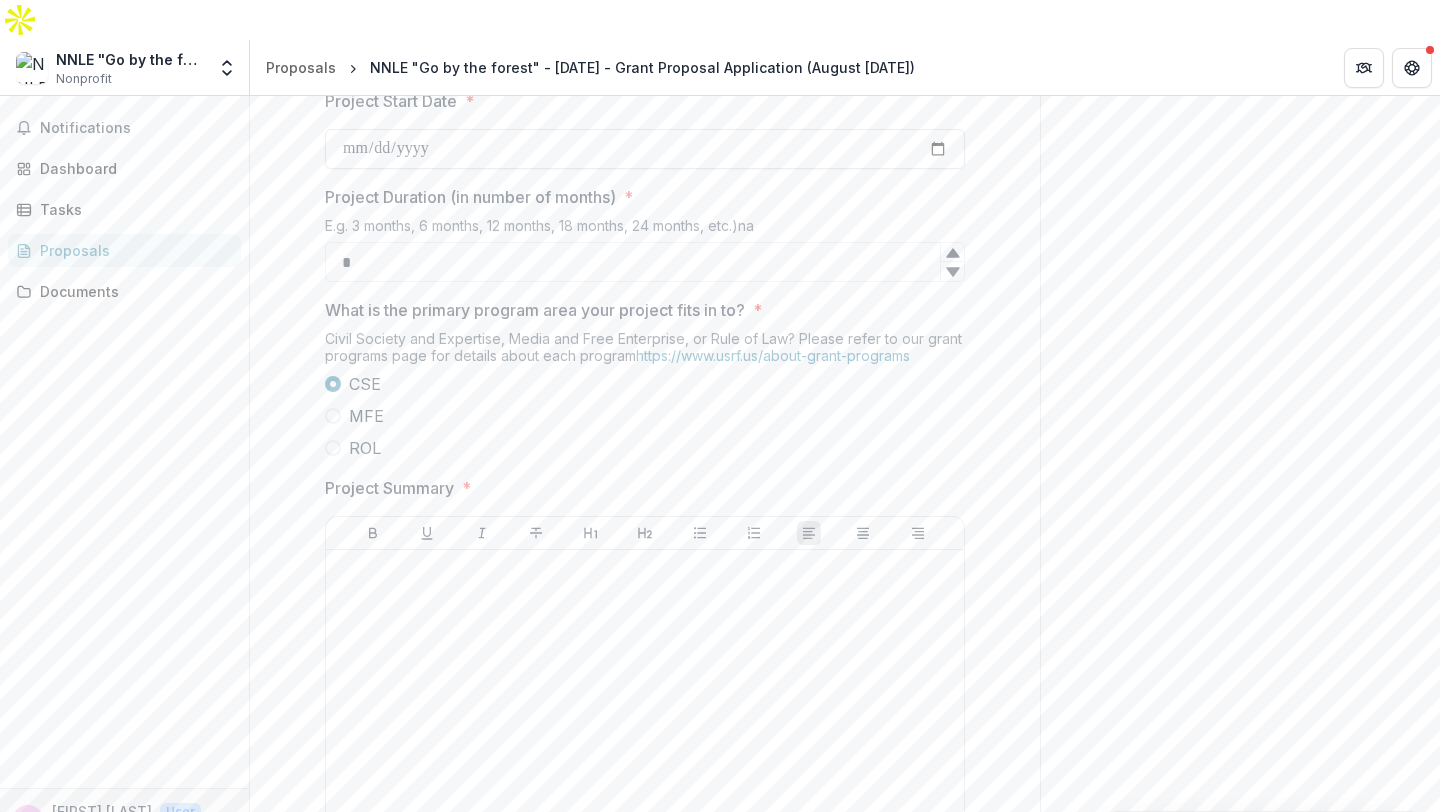 scroll, scrollTop: 876, scrollLeft: 0, axis: vertical 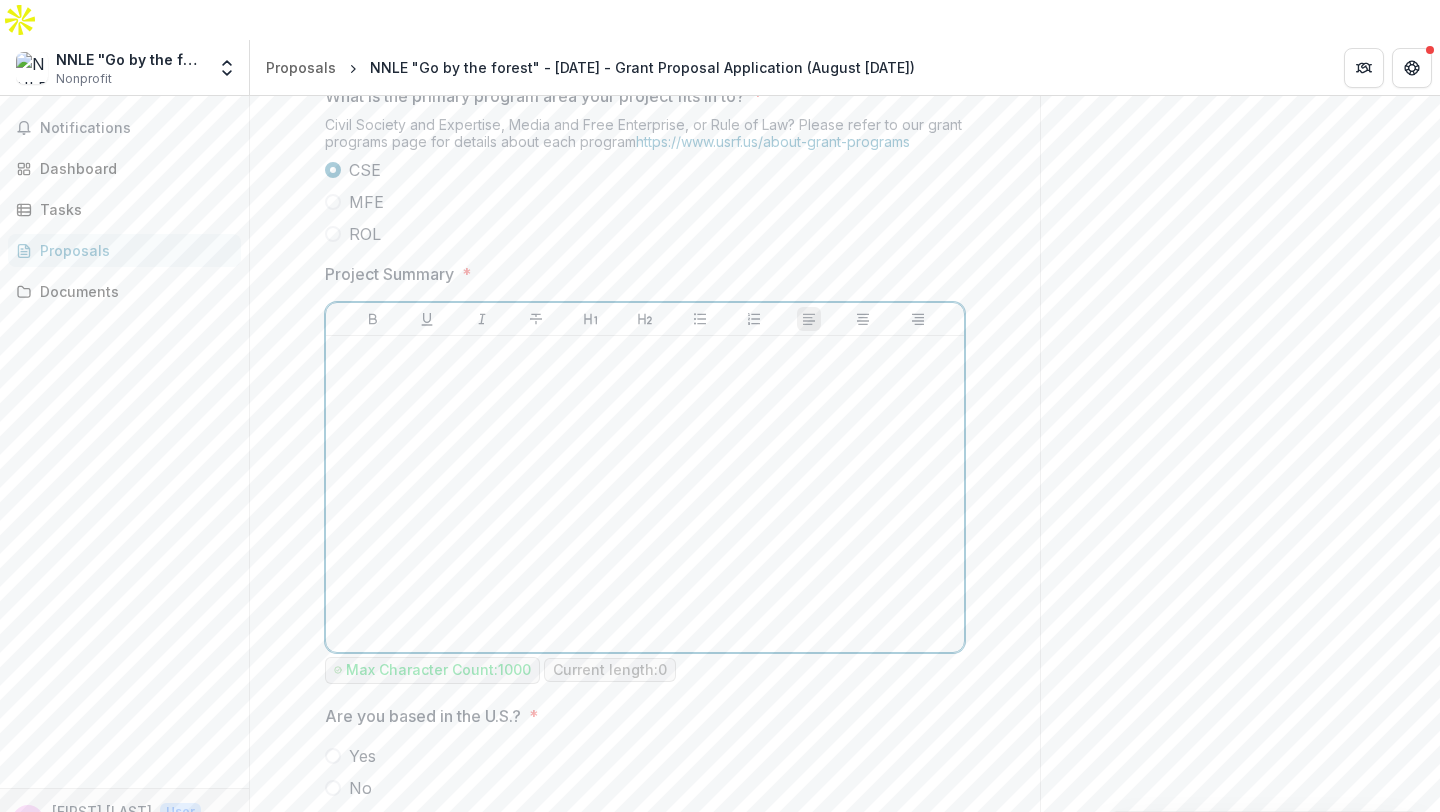 click at bounding box center (645, 494) 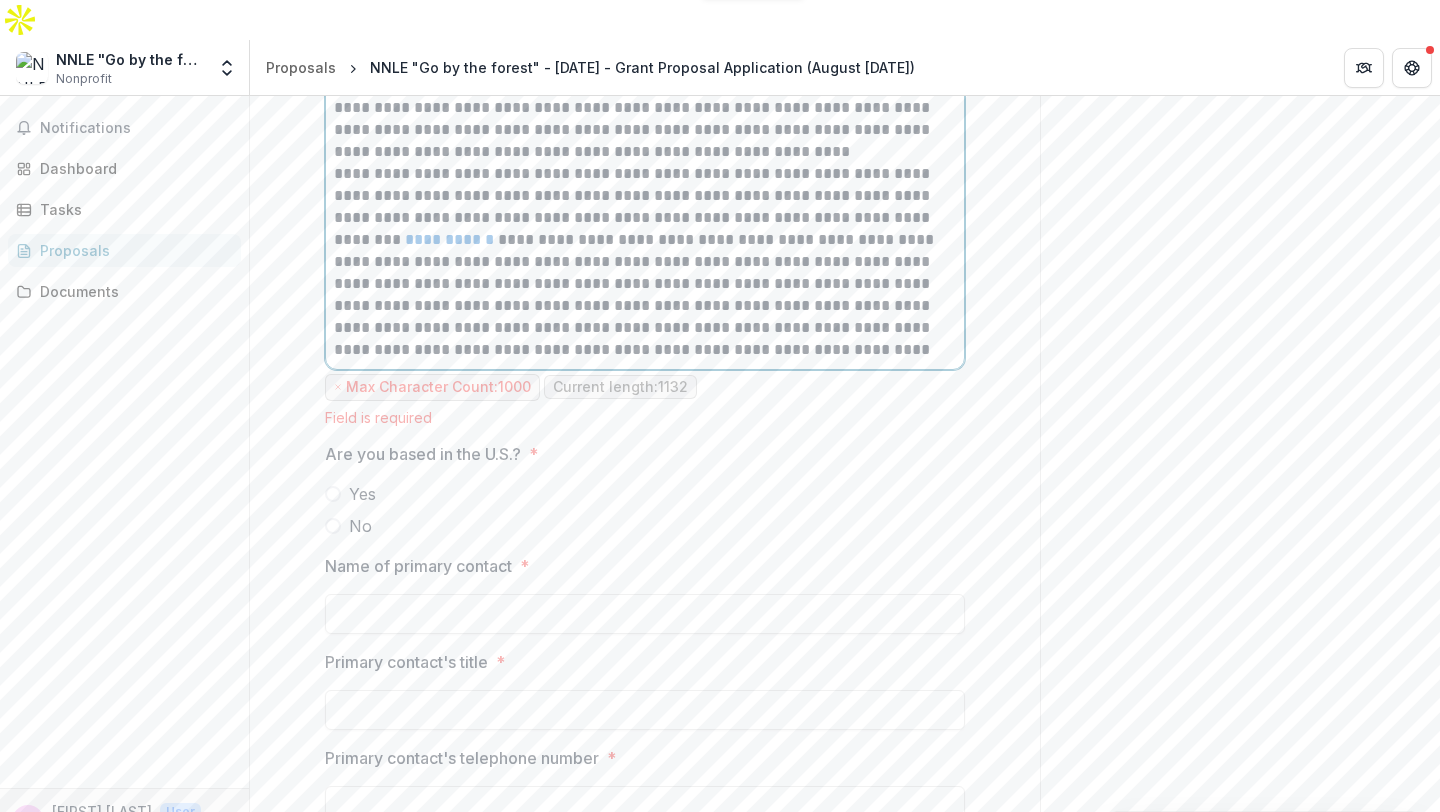scroll, scrollTop: 1235, scrollLeft: 0, axis: vertical 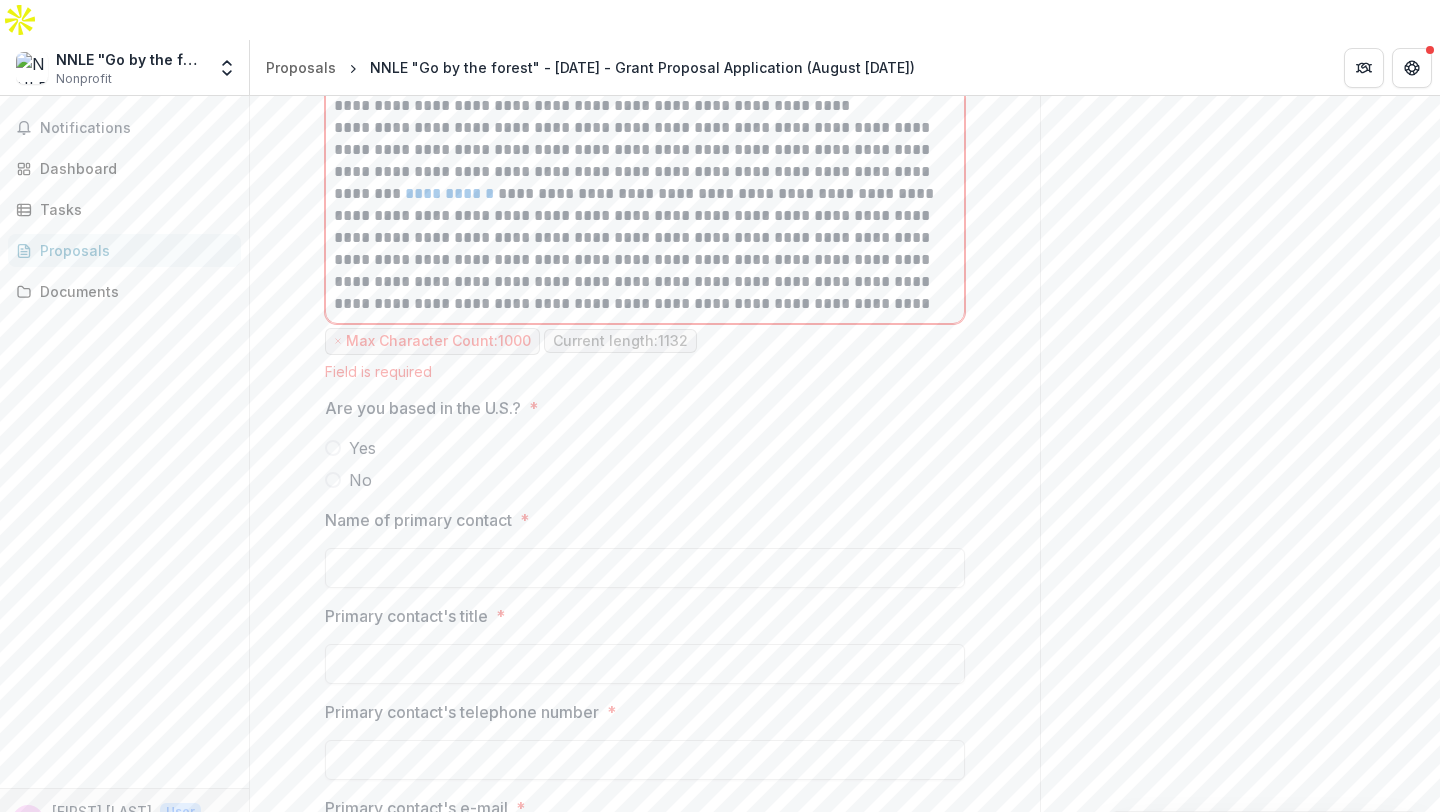 click on "No" at bounding box center (645, 480) 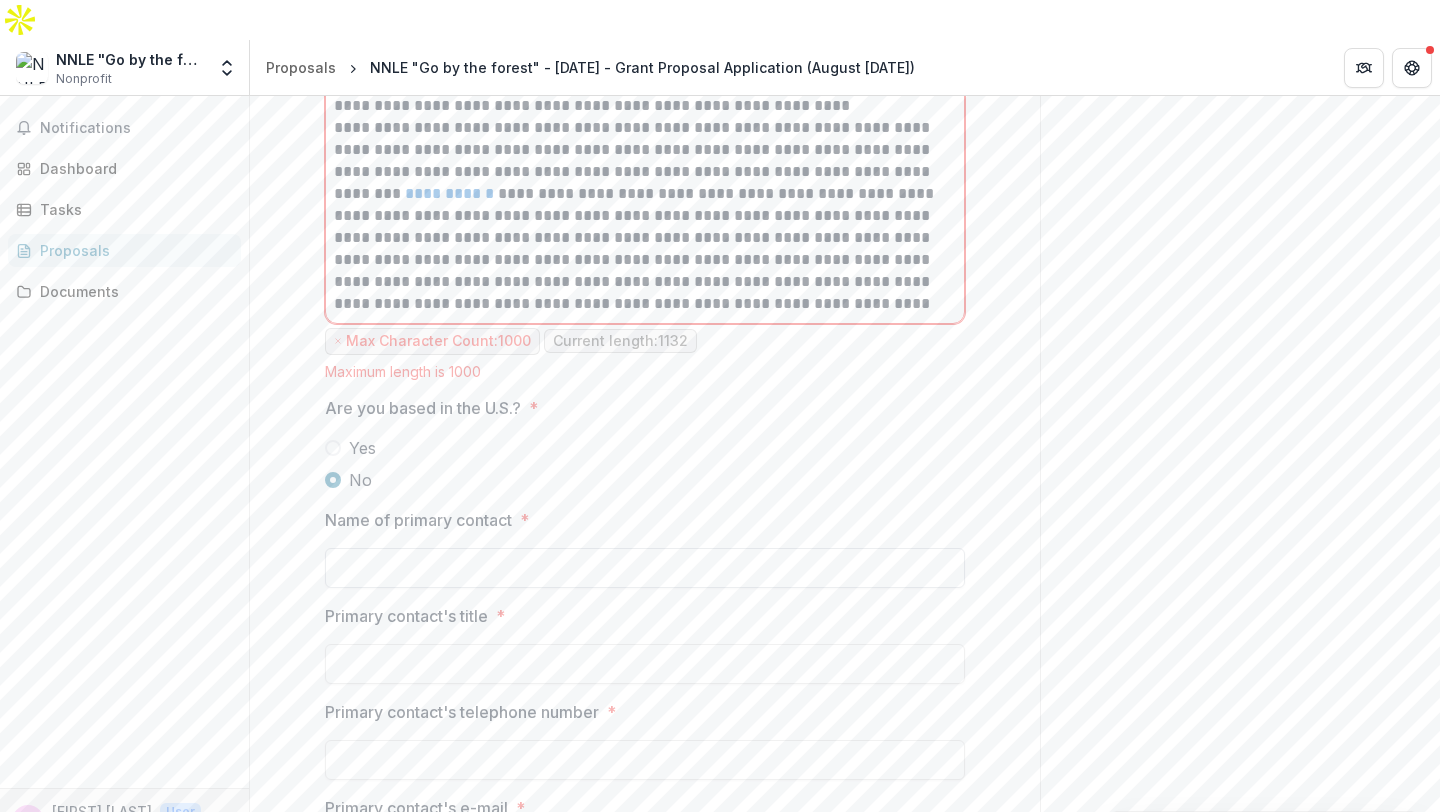 click on "Name of primary contact *" at bounding box center (645, 568) 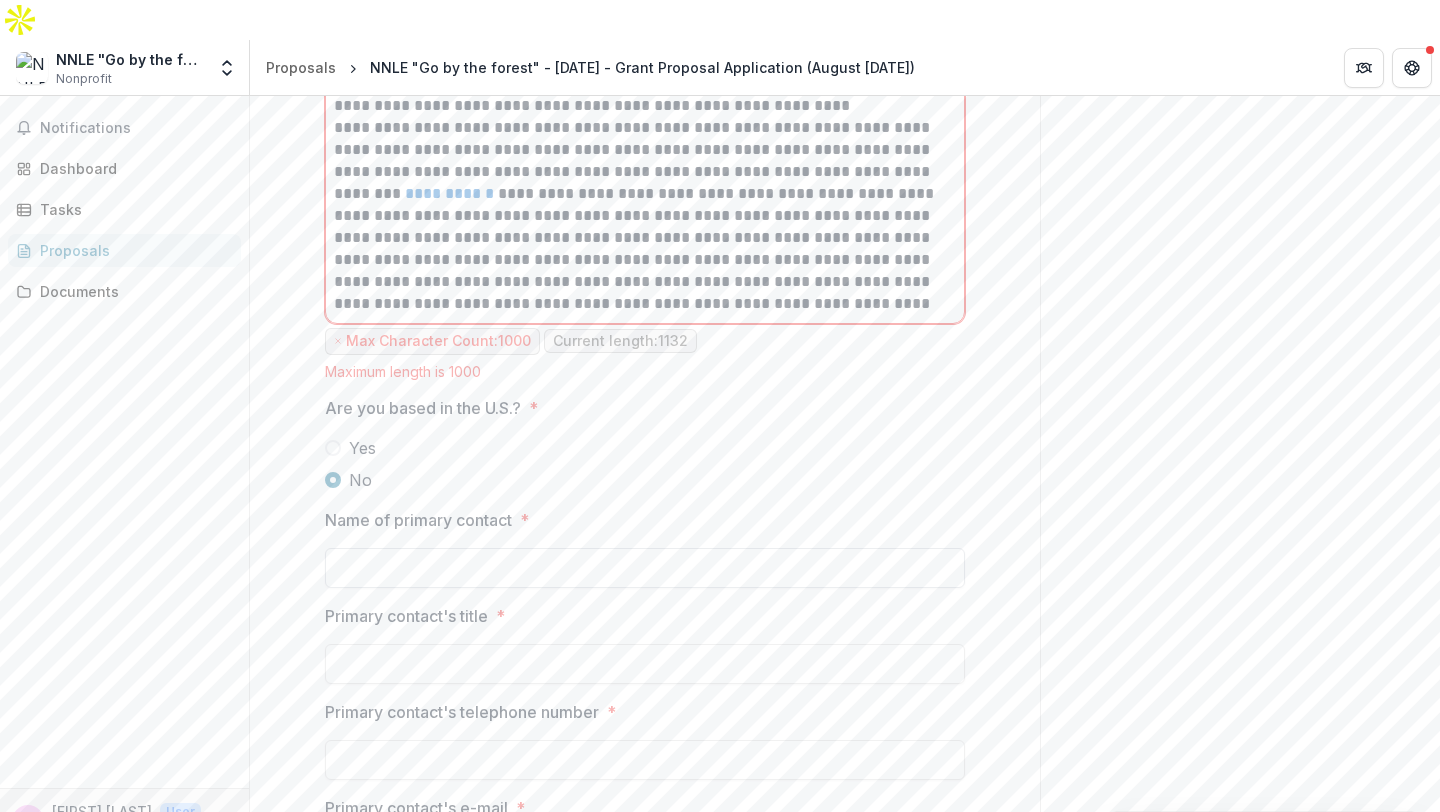 type on "**********" 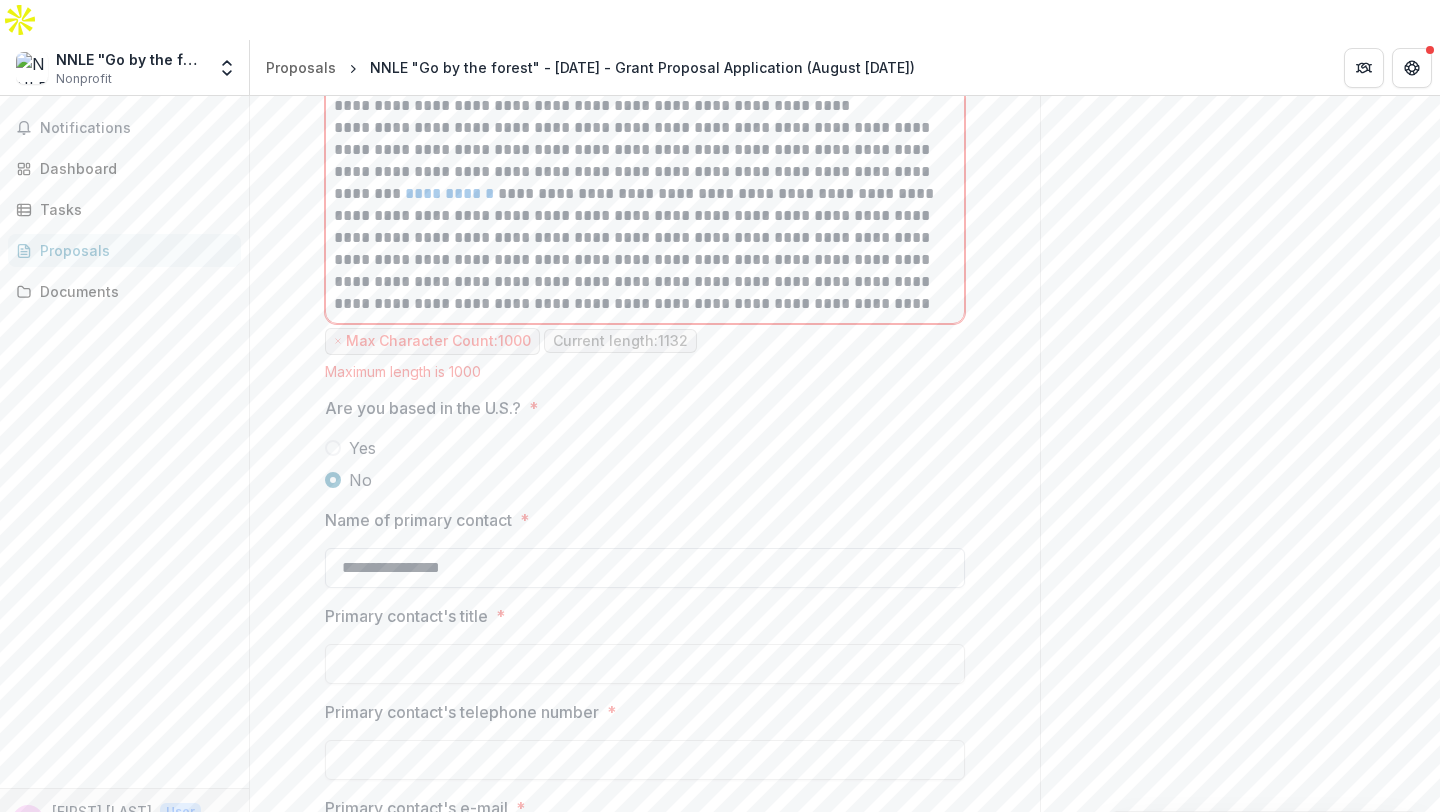 type on "**********" 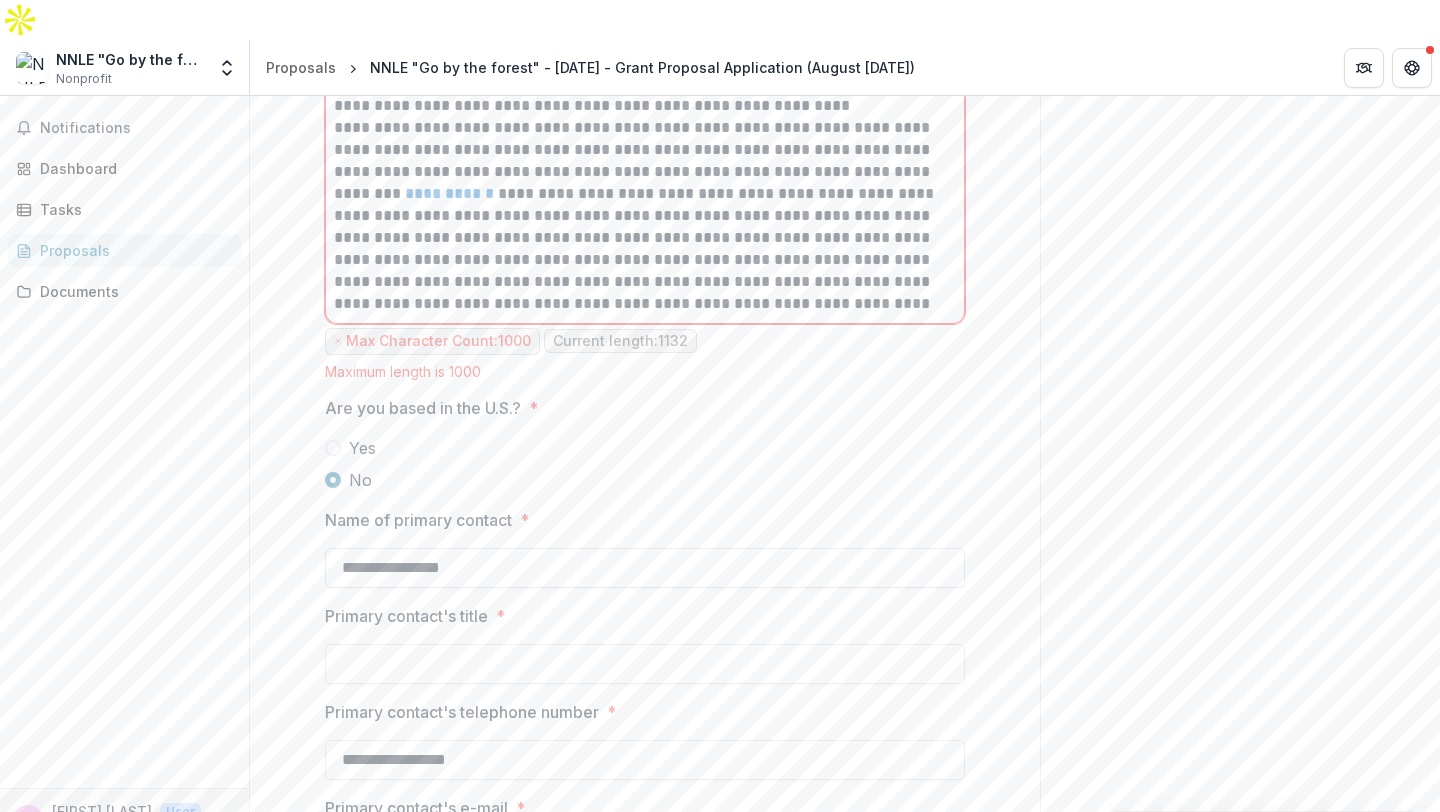 type on "**********" 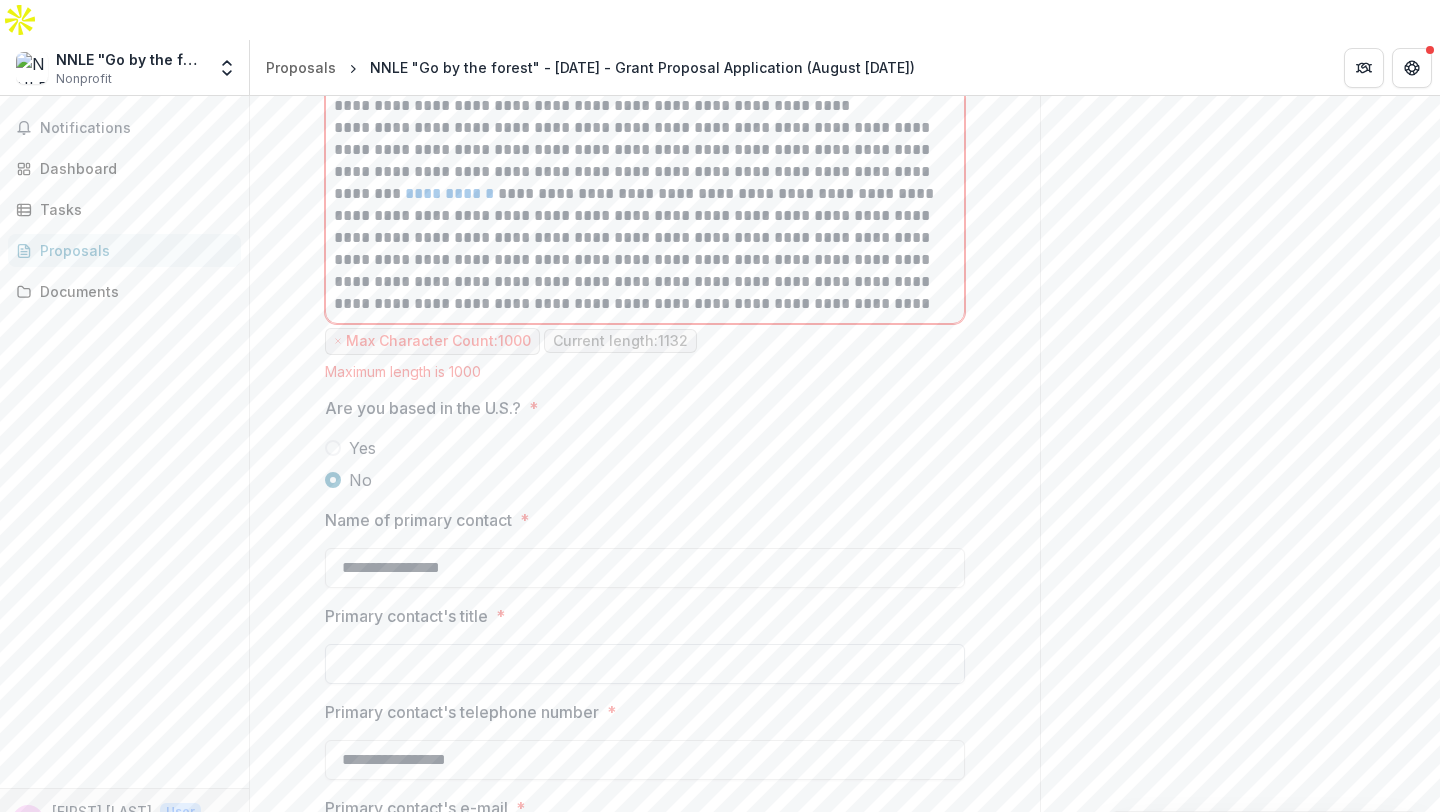 click on "Primary contact's title *" at bounding box center [645, 664] 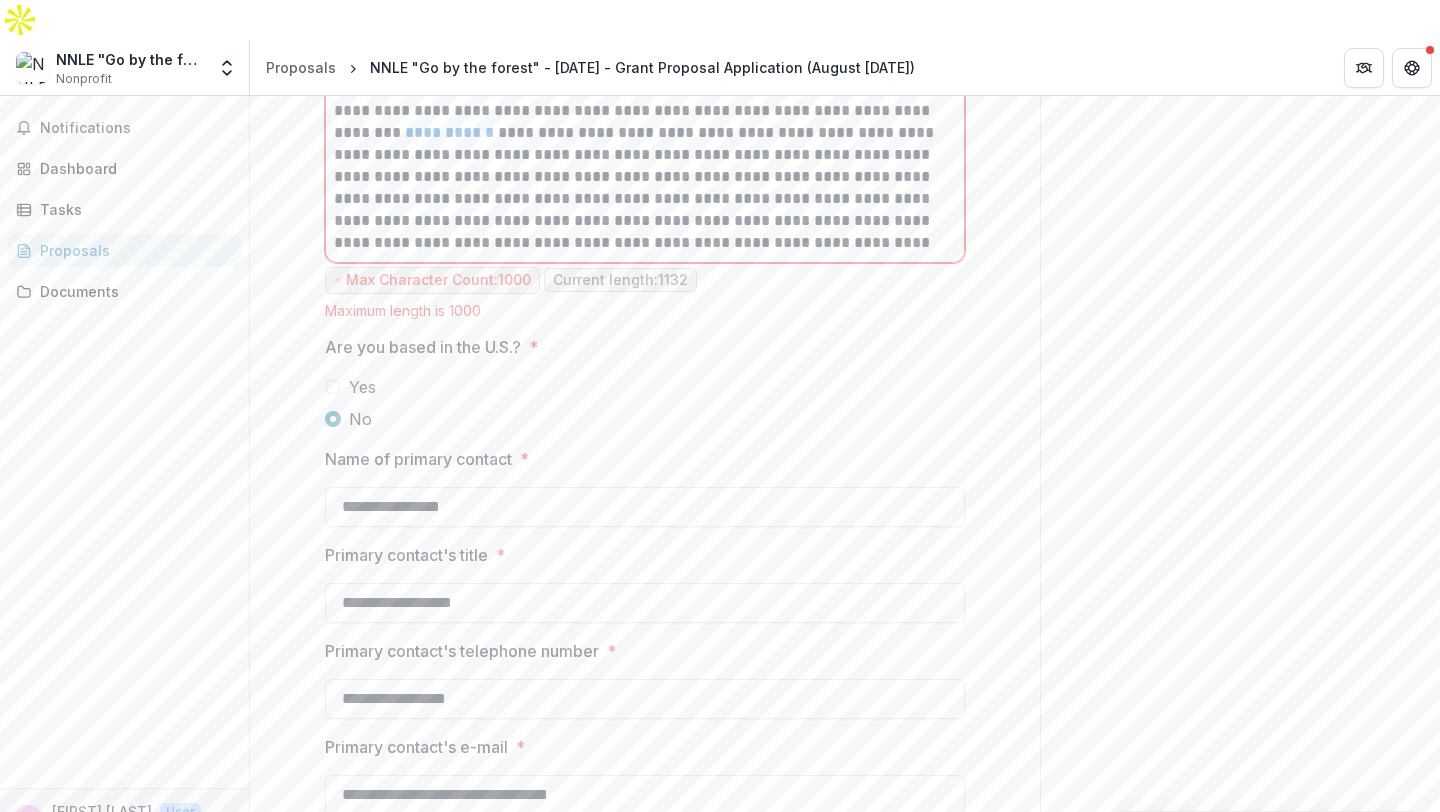 scroll, scrollTop: 1348, scrollLeft: 0, axis: vertical 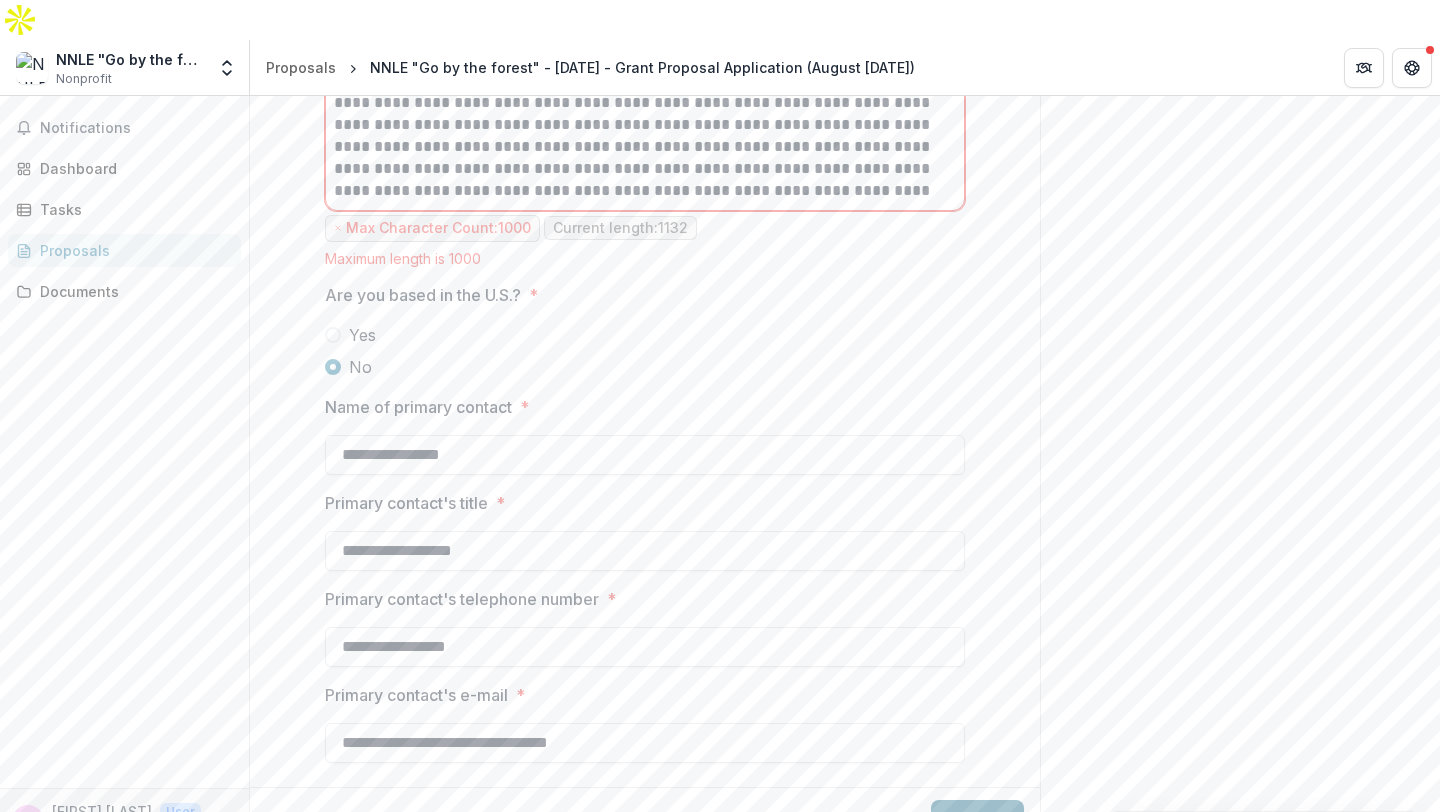 type on "**********" 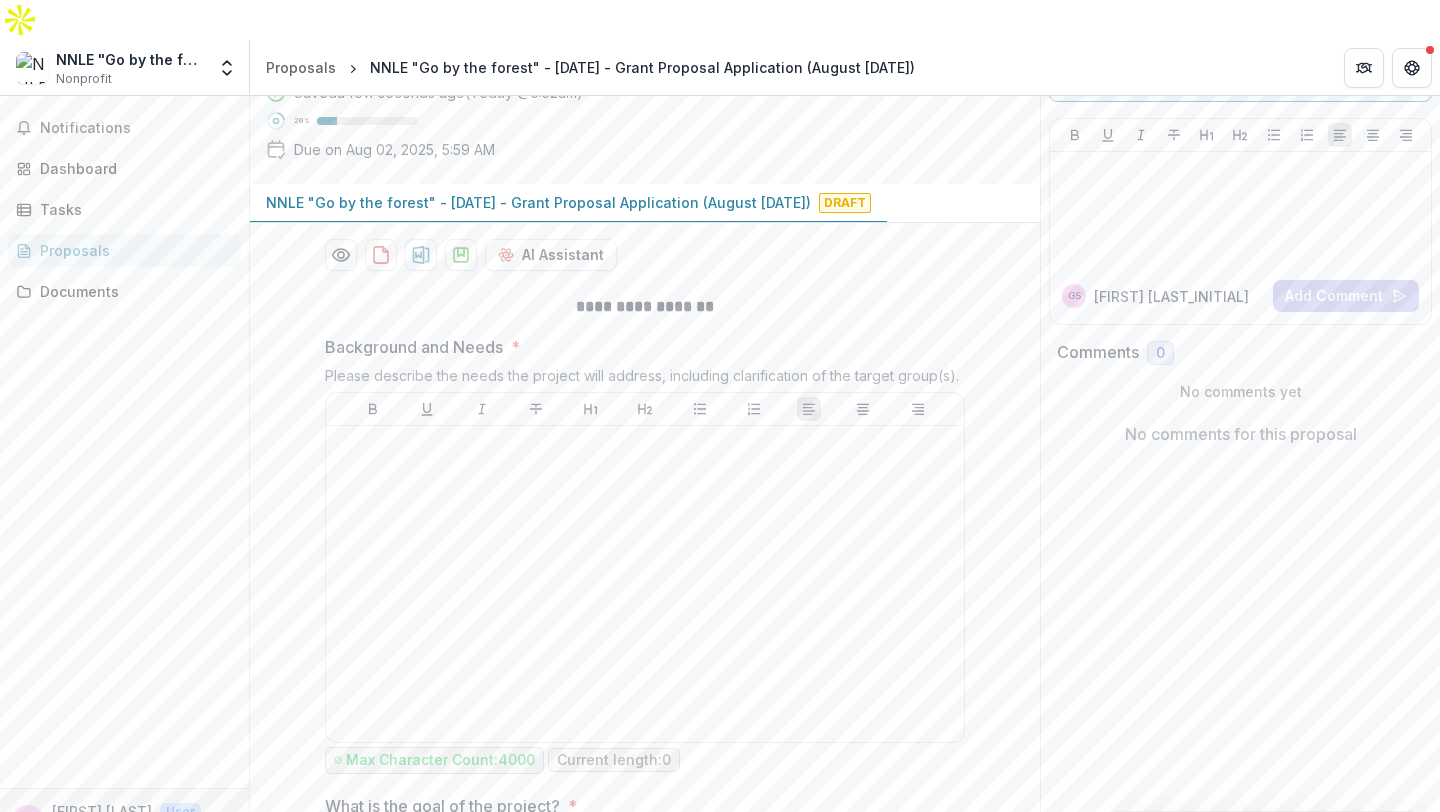 scroll, scrollTop: 0, scrollLeft: 0, axis: both 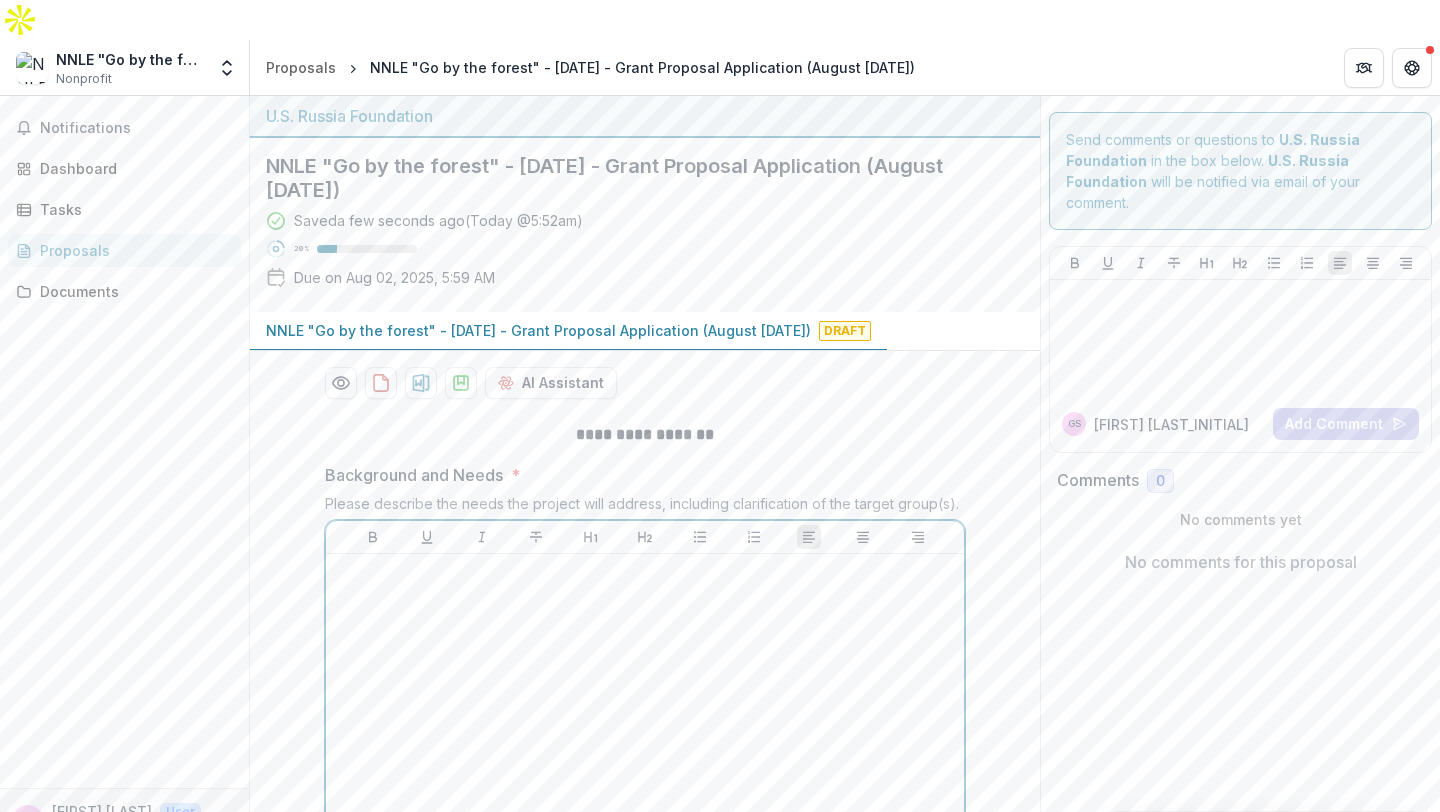 click at bounding box center (645, 712) 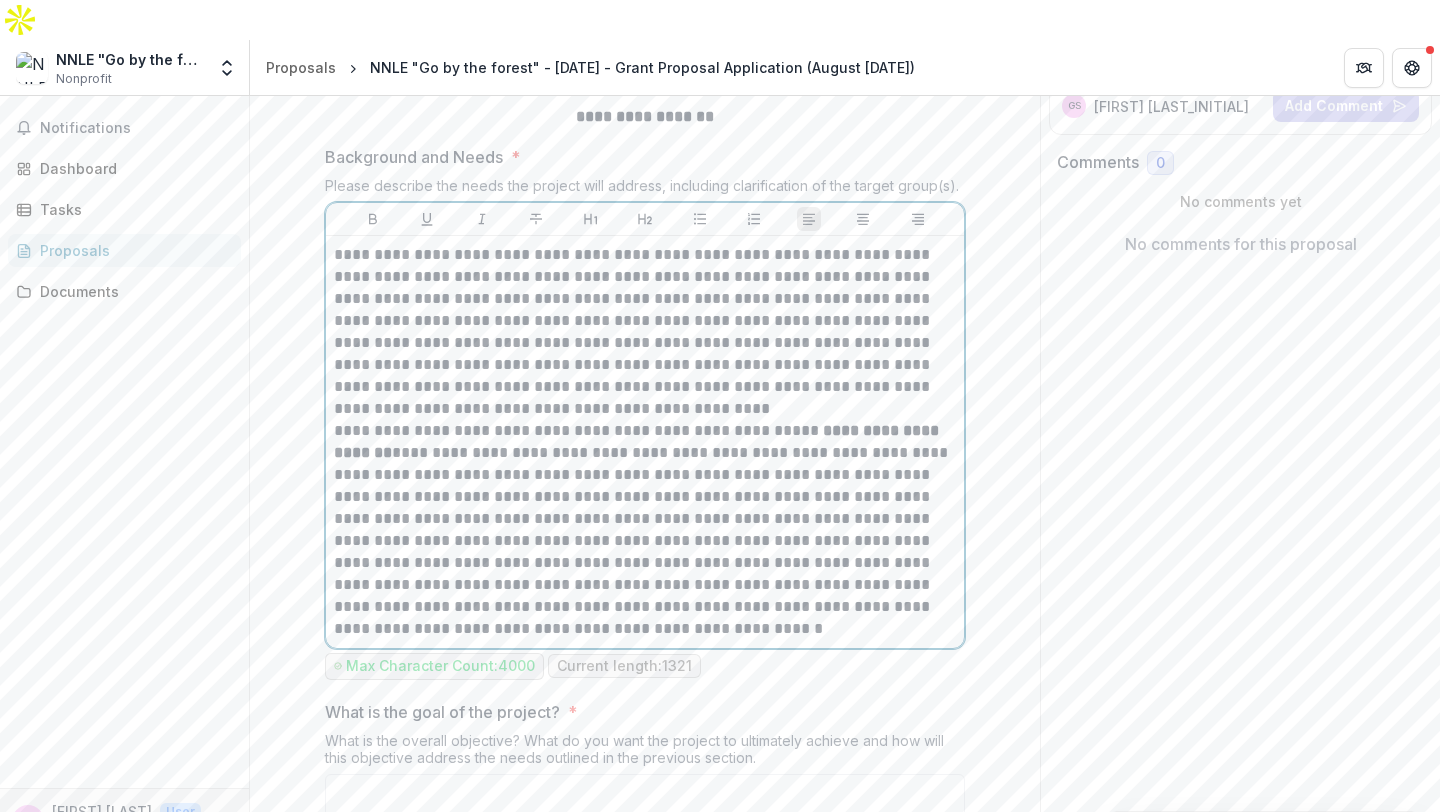 scroll, scrollTop: 458, scrollLeft: 0, axis: vertical 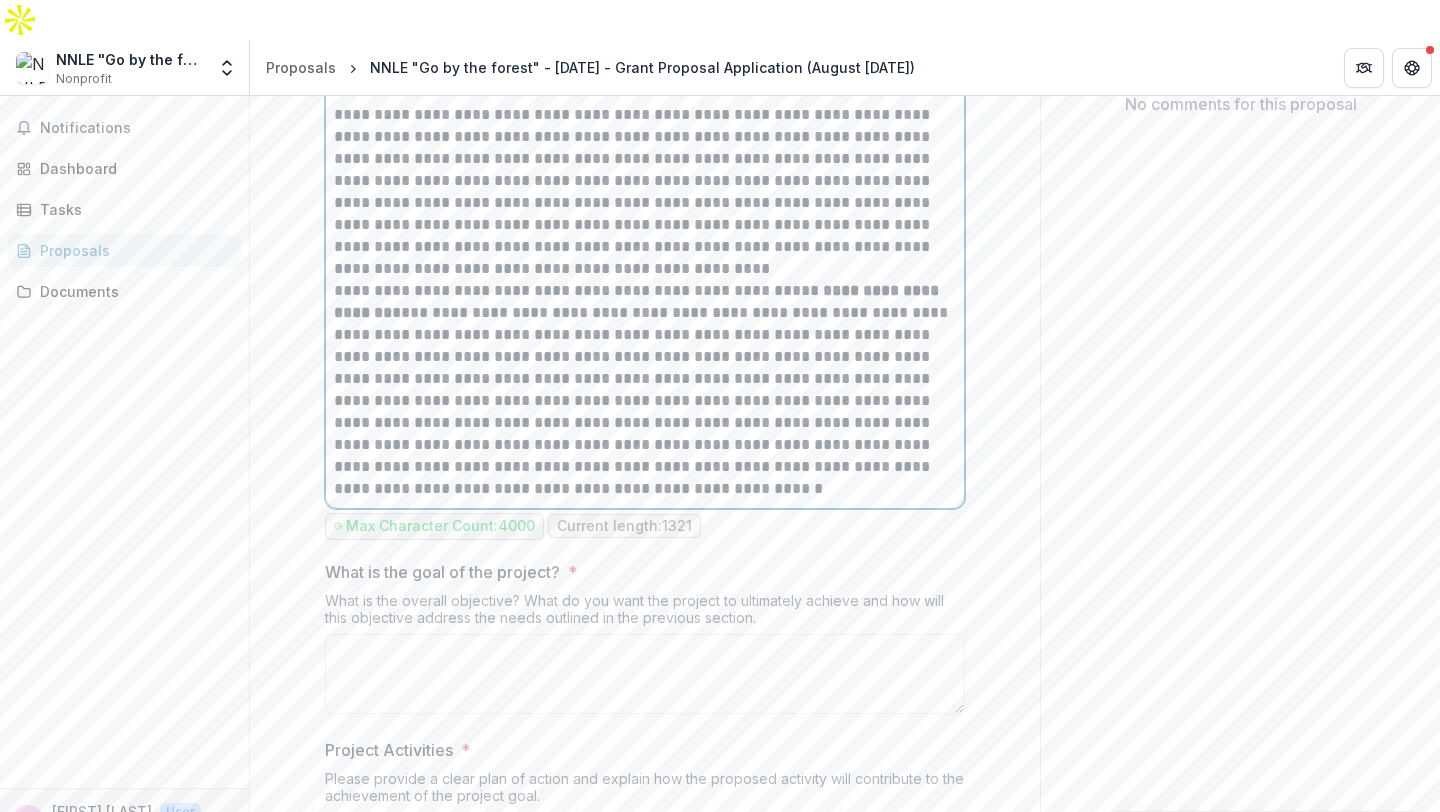 type 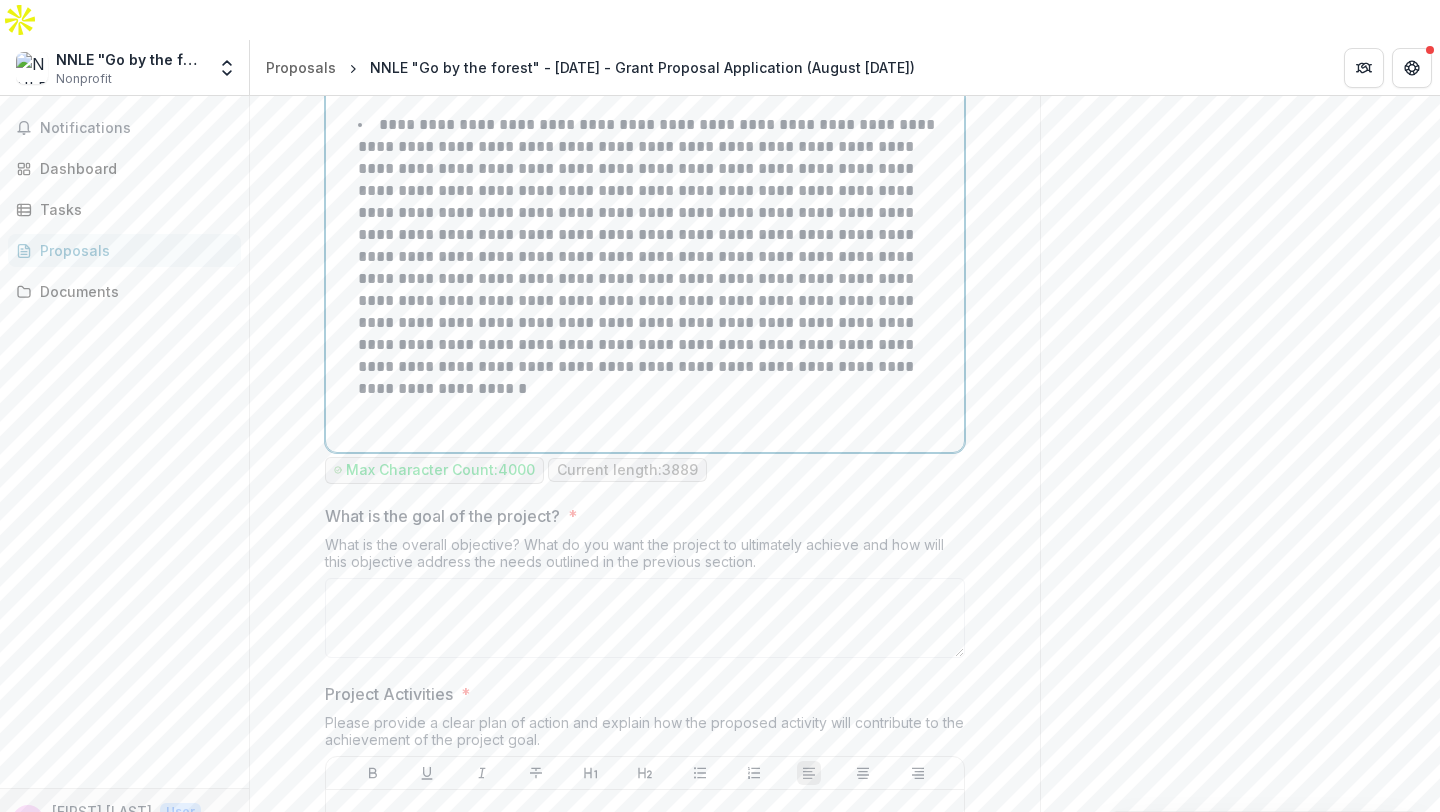scroll, scrollTop: 1595, scrollLeft: 0, axis: vertical 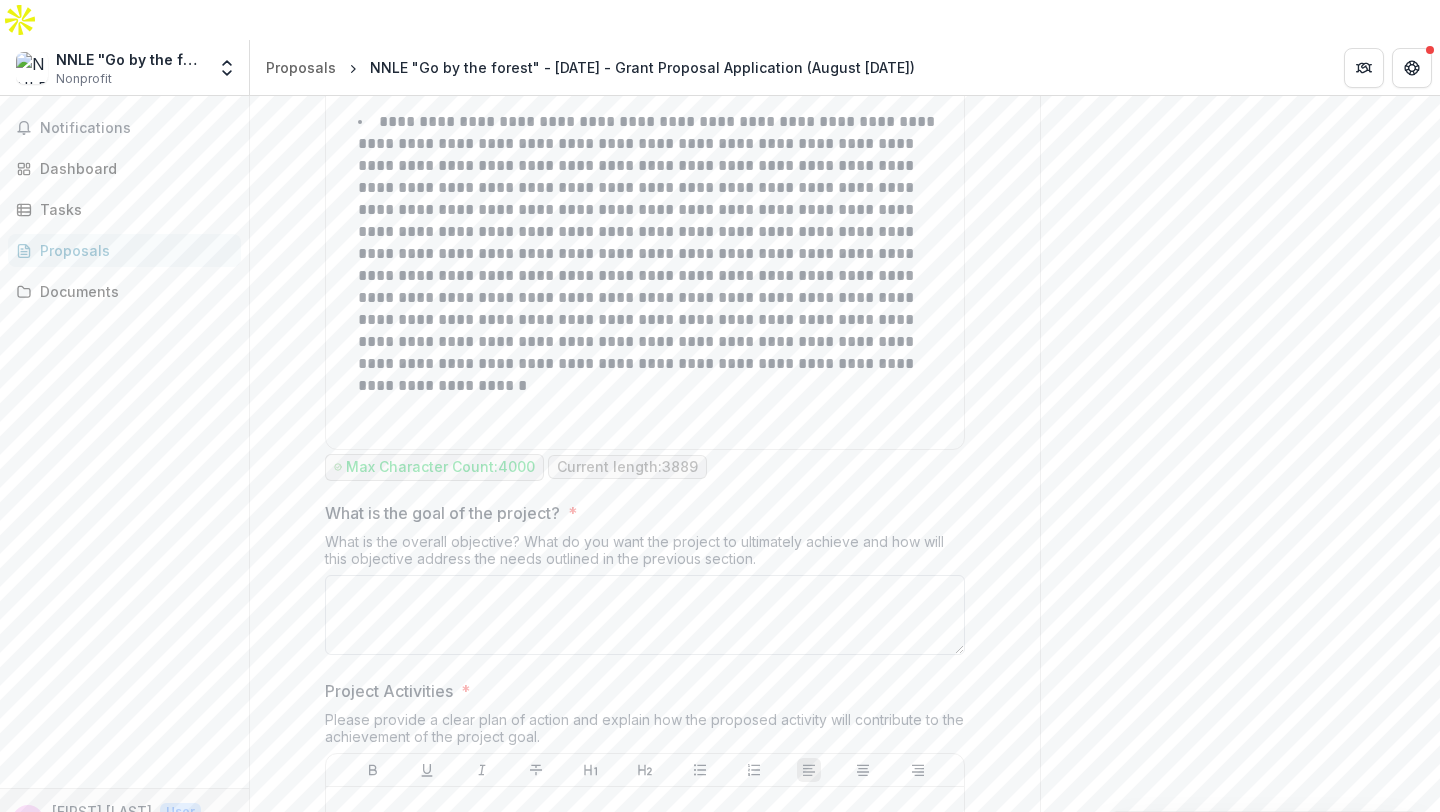 click on "What is the goal of the project? *" 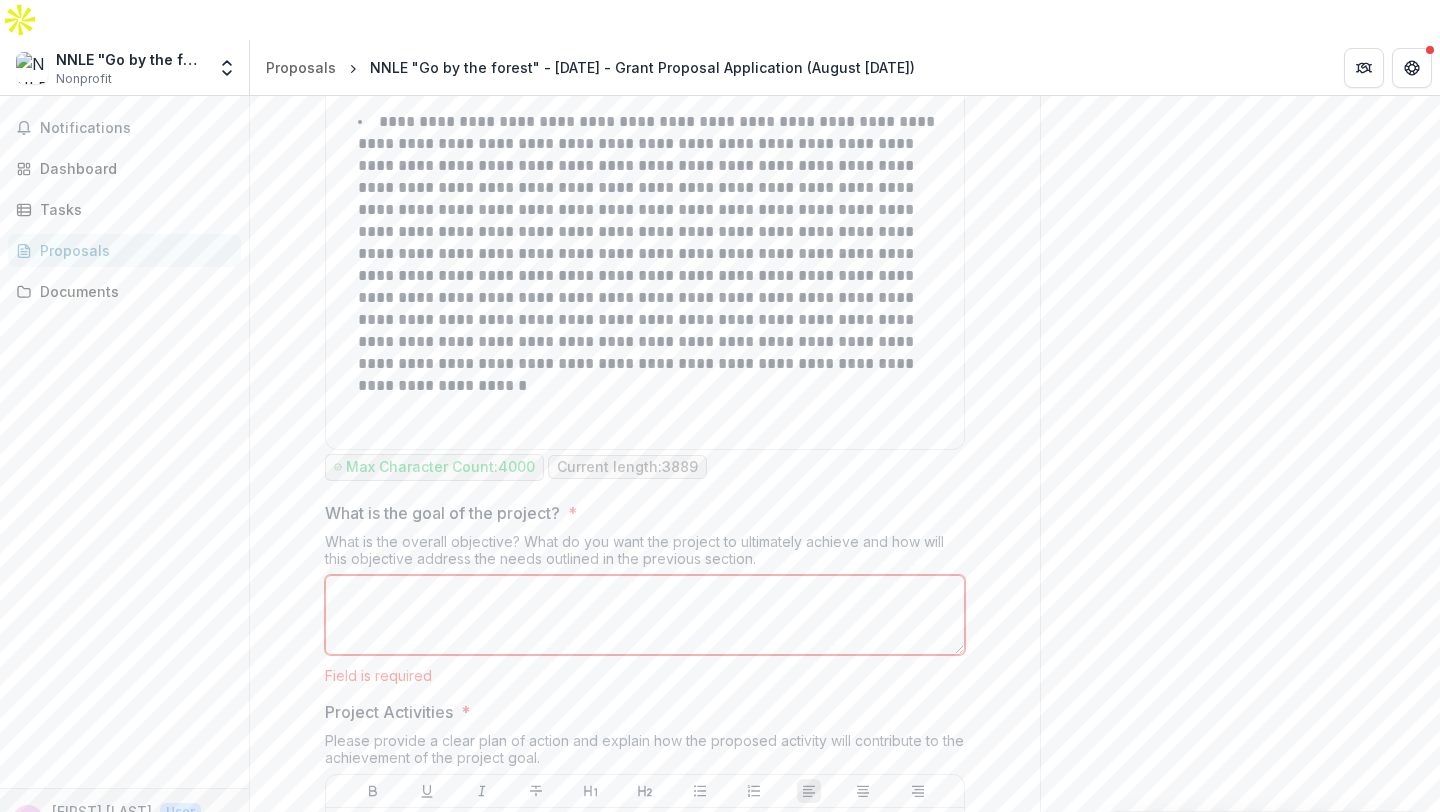 paste on "**********" 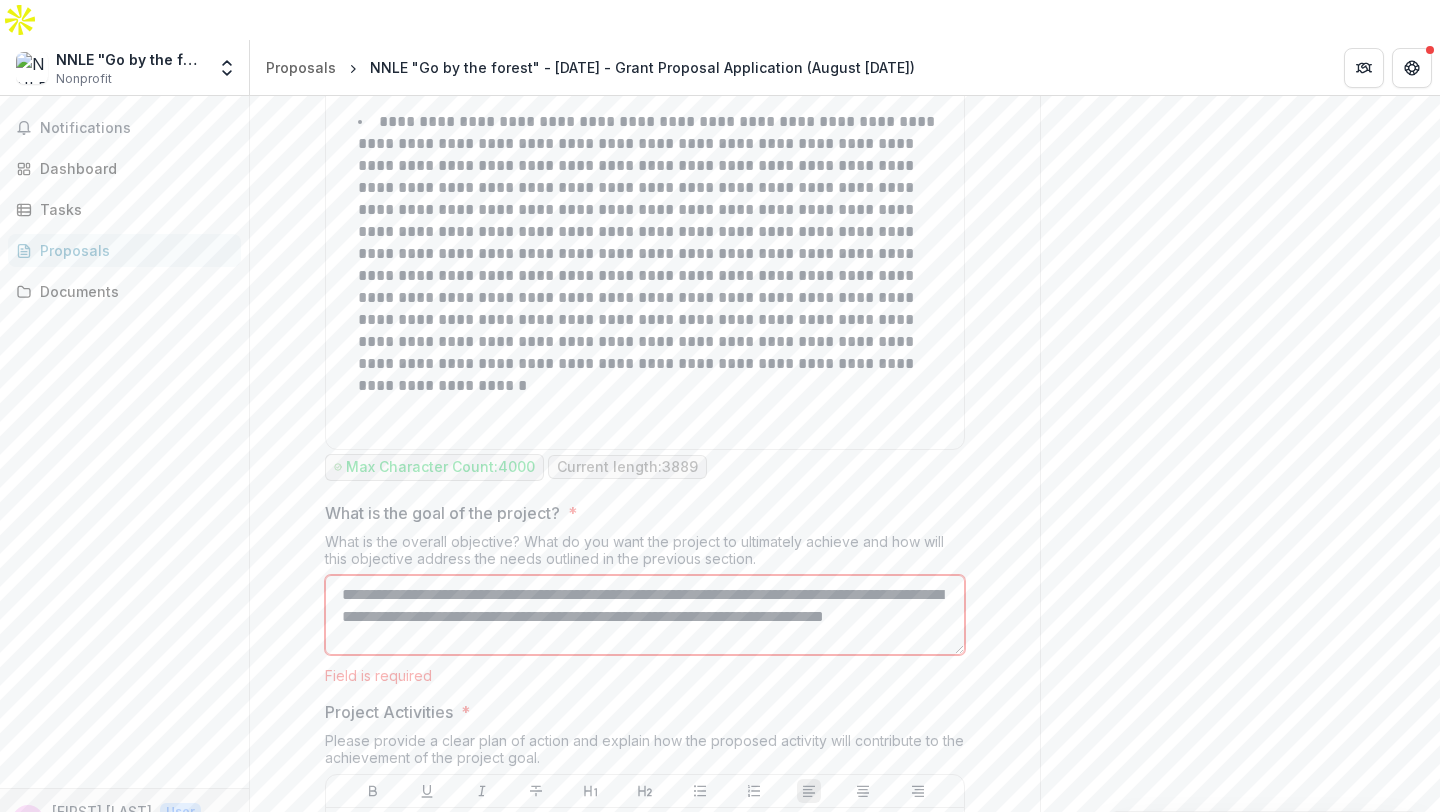 scroll, scrollTop: 26, scrollLeft: 0, axis: vertical 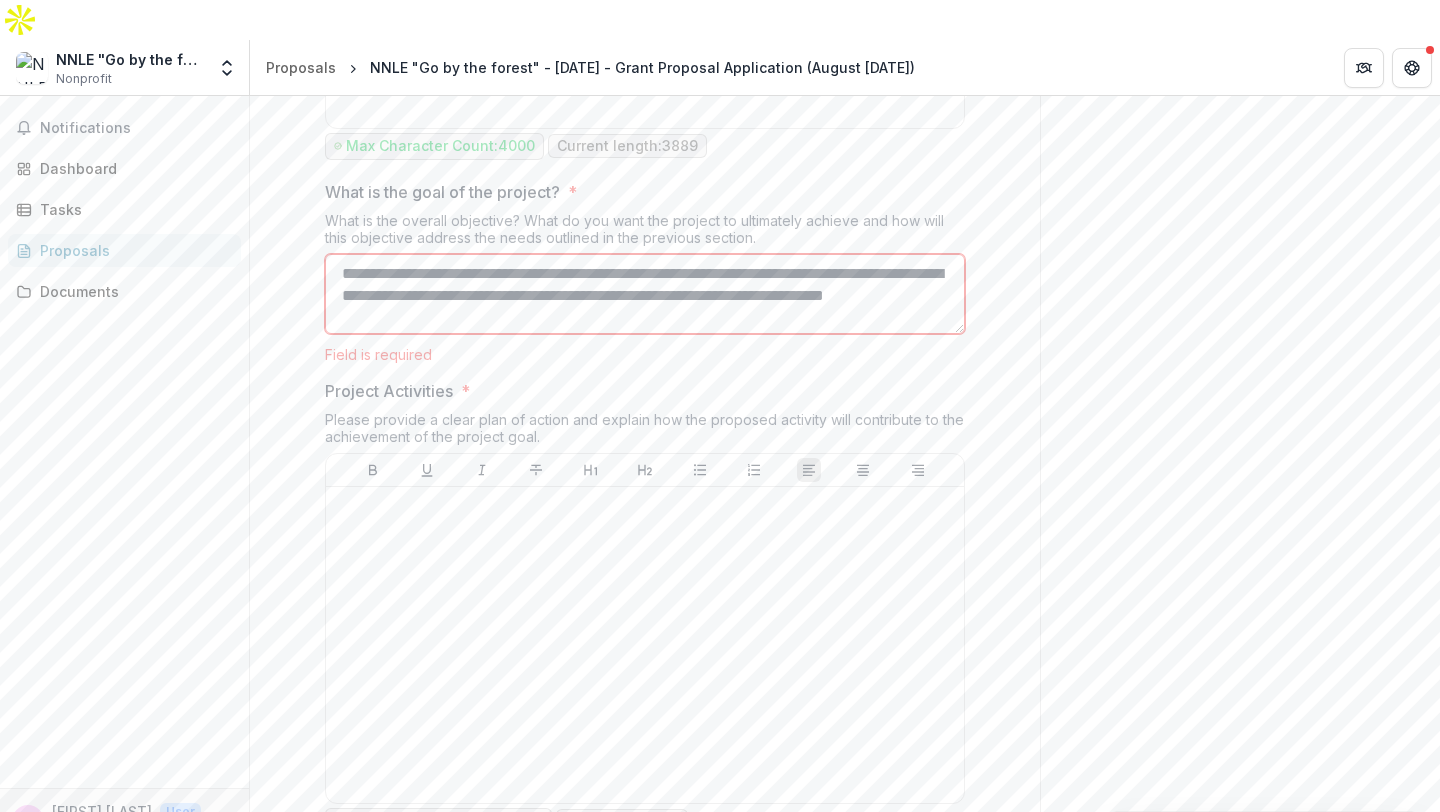 type on "**********" 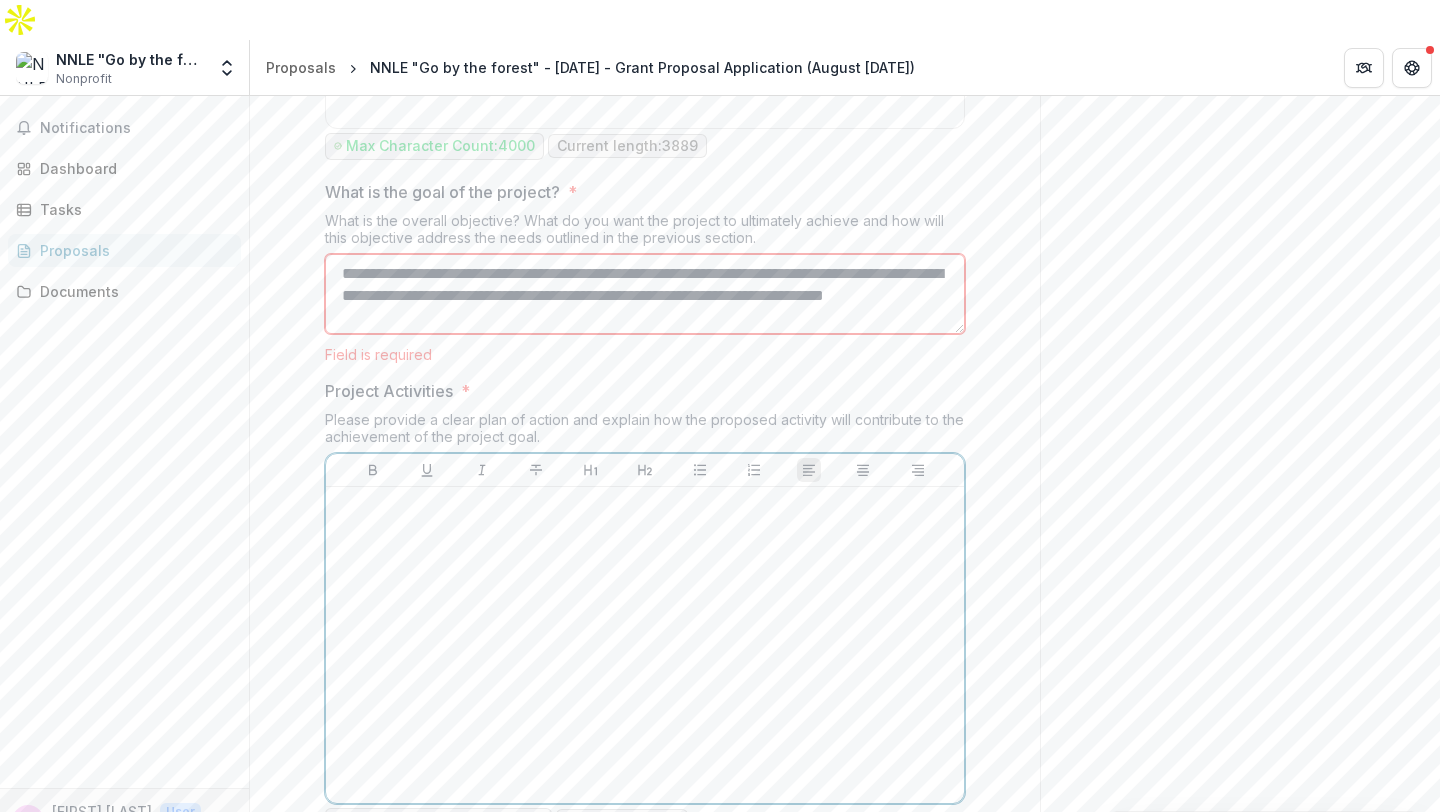 click at bounding box center [645, 645] 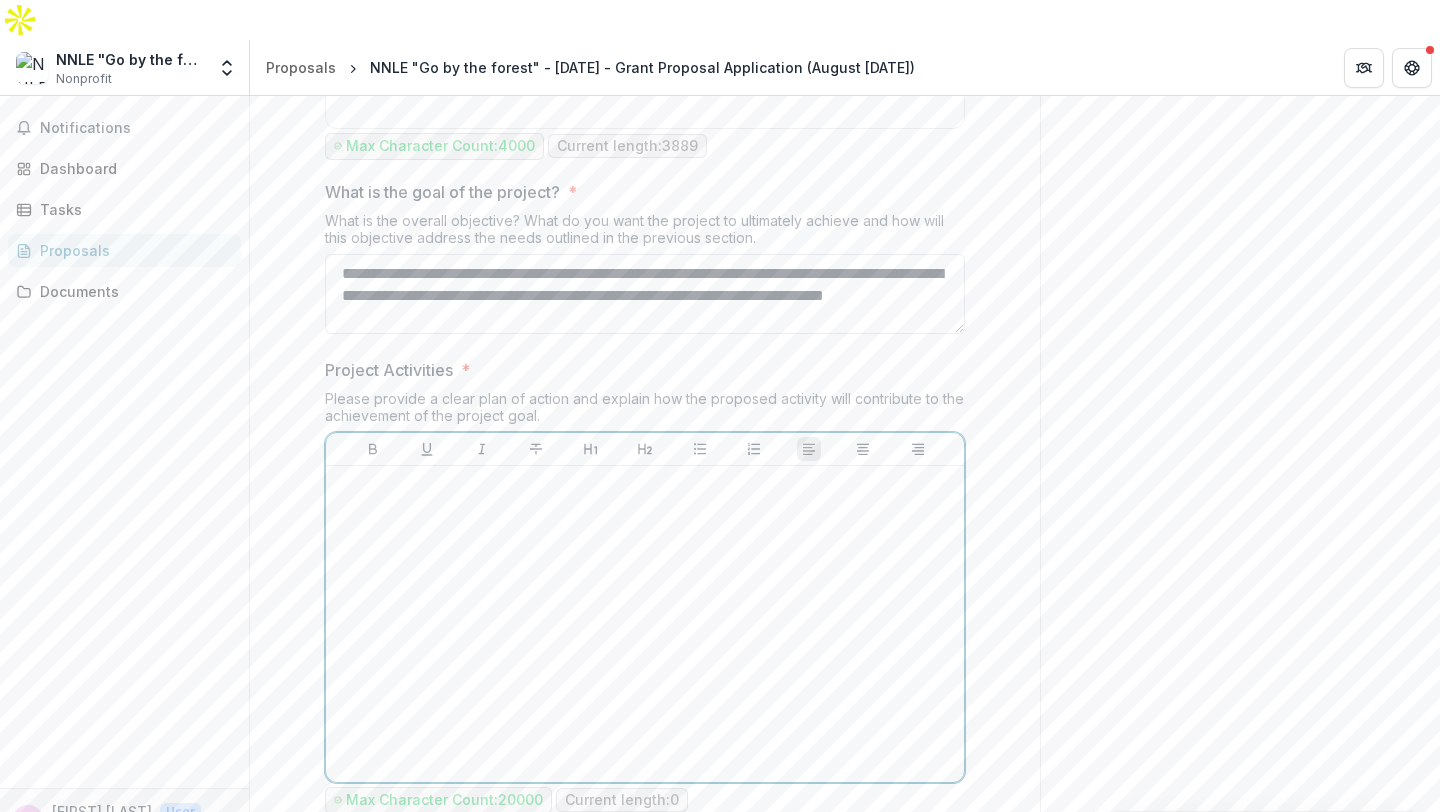 scroll, scrollTop: 1895, scrollLeft: 0, axis: vertical 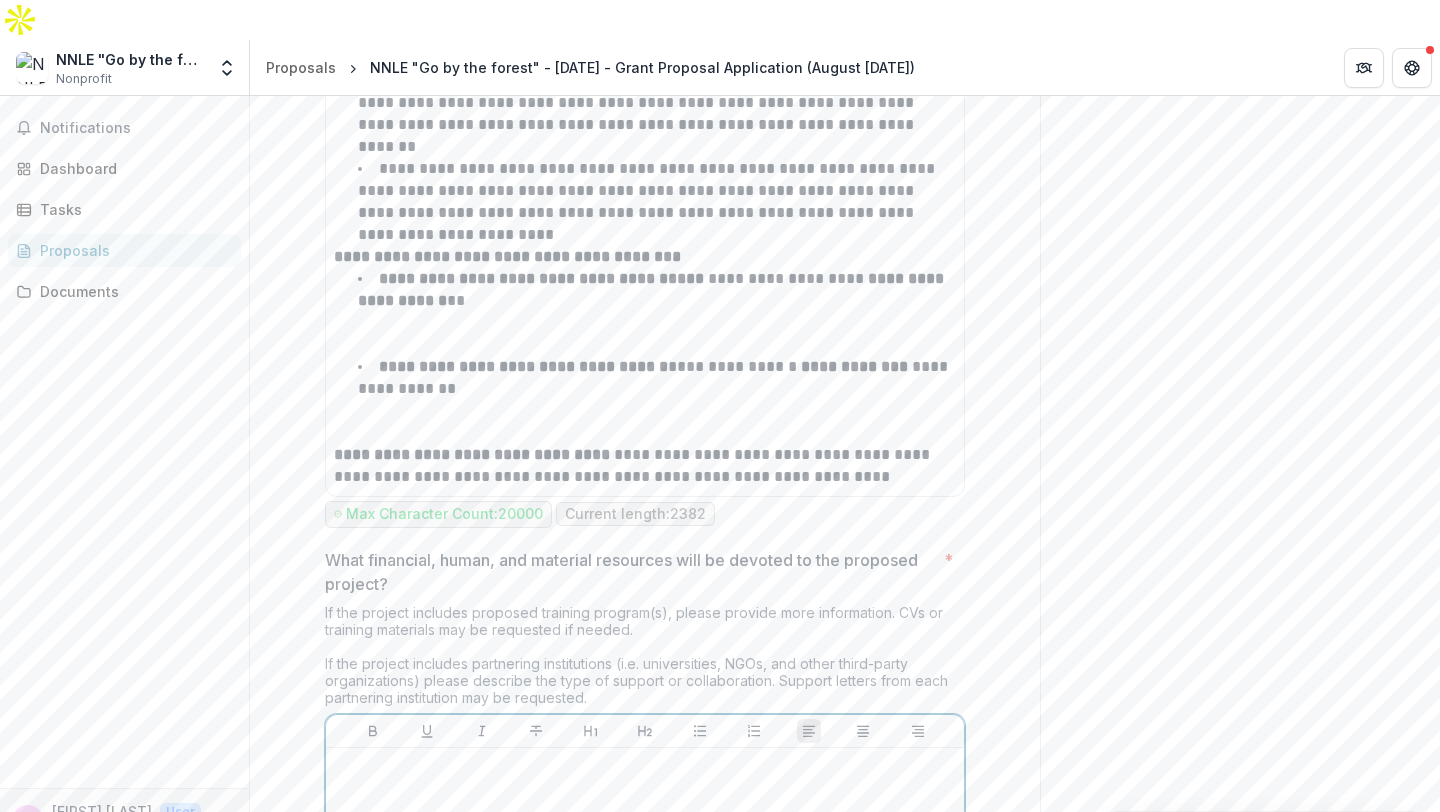 click at bounding box center (645, 906) 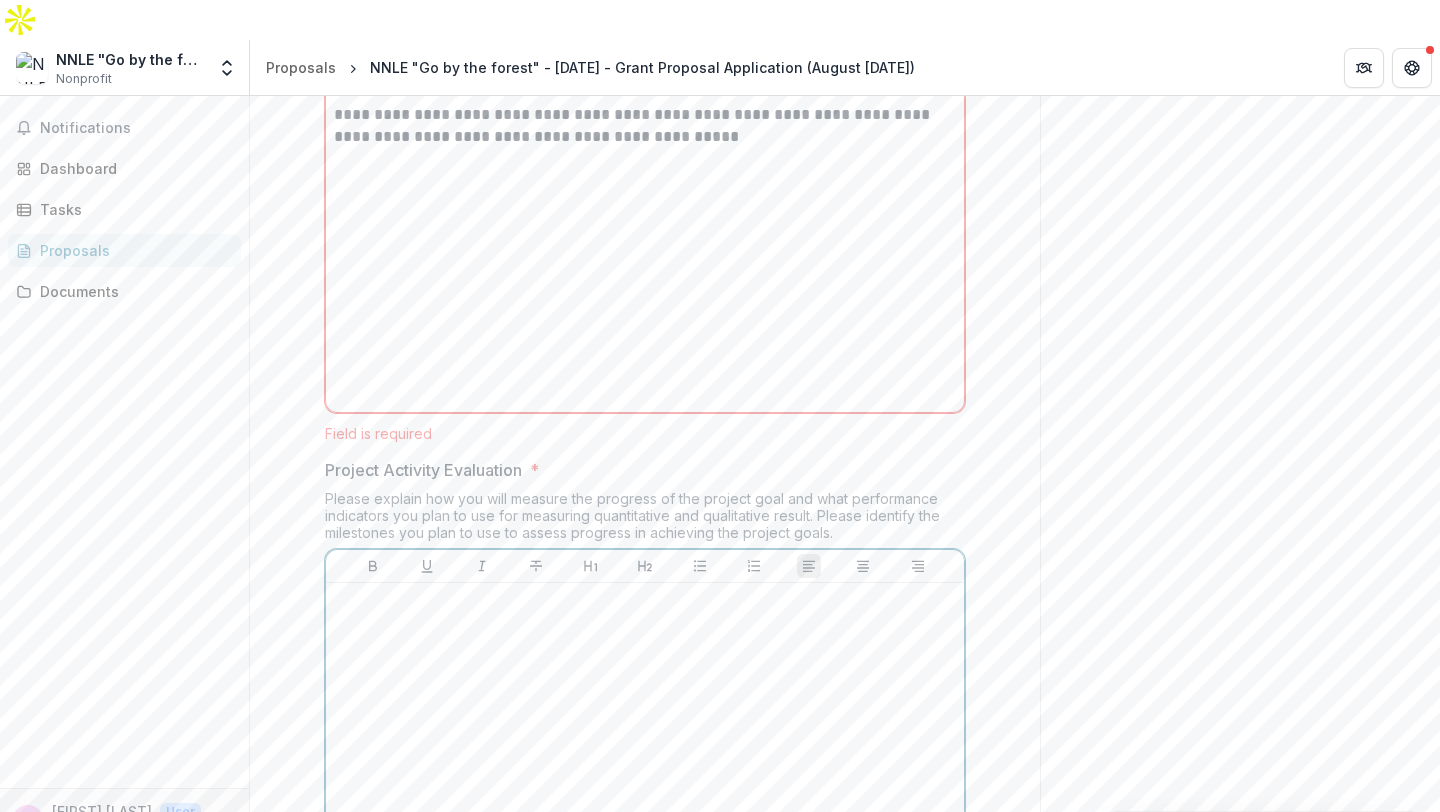 click at bounding box center (645, 602) 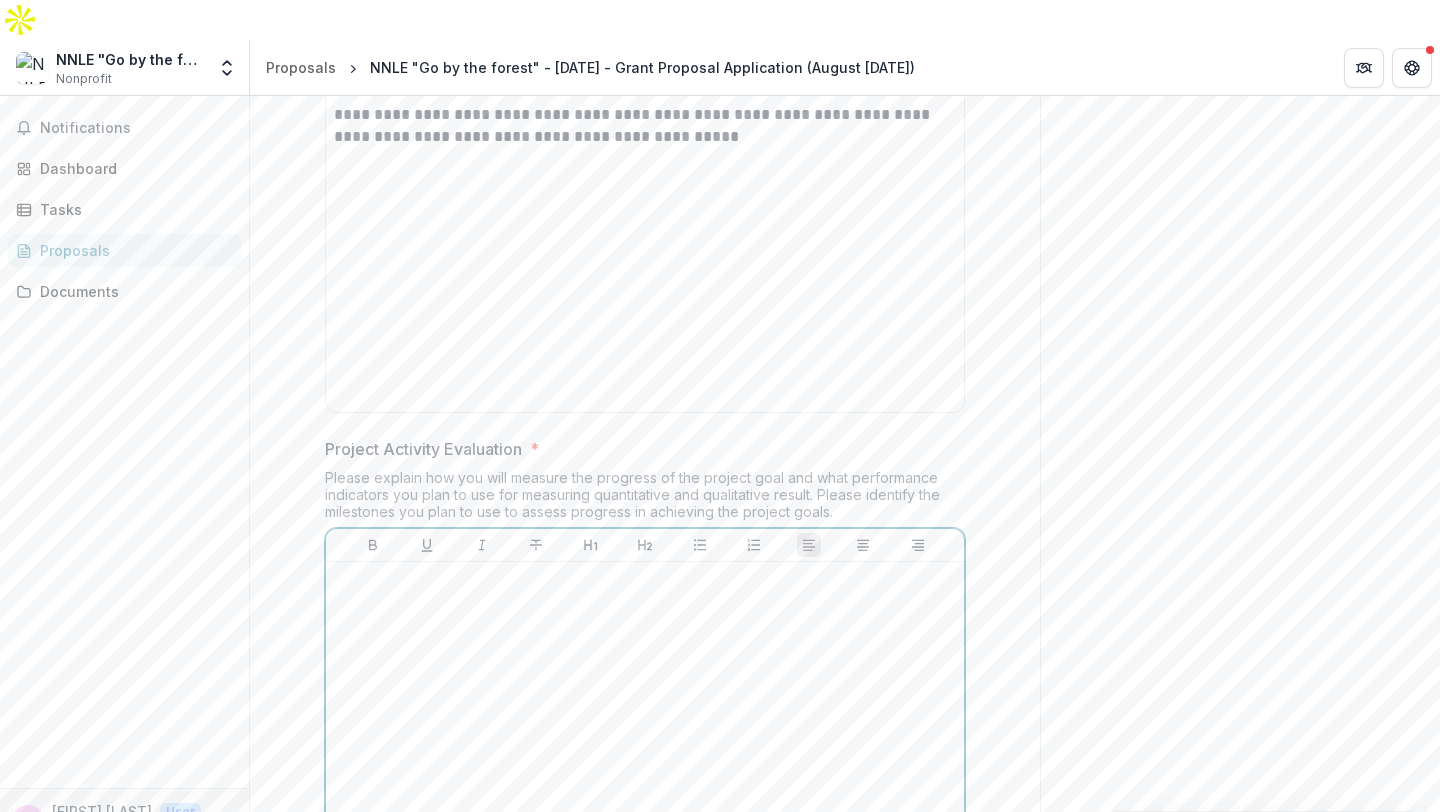 scroll, scrollTop: 4029, scrollLeft: 0, axis: vertical 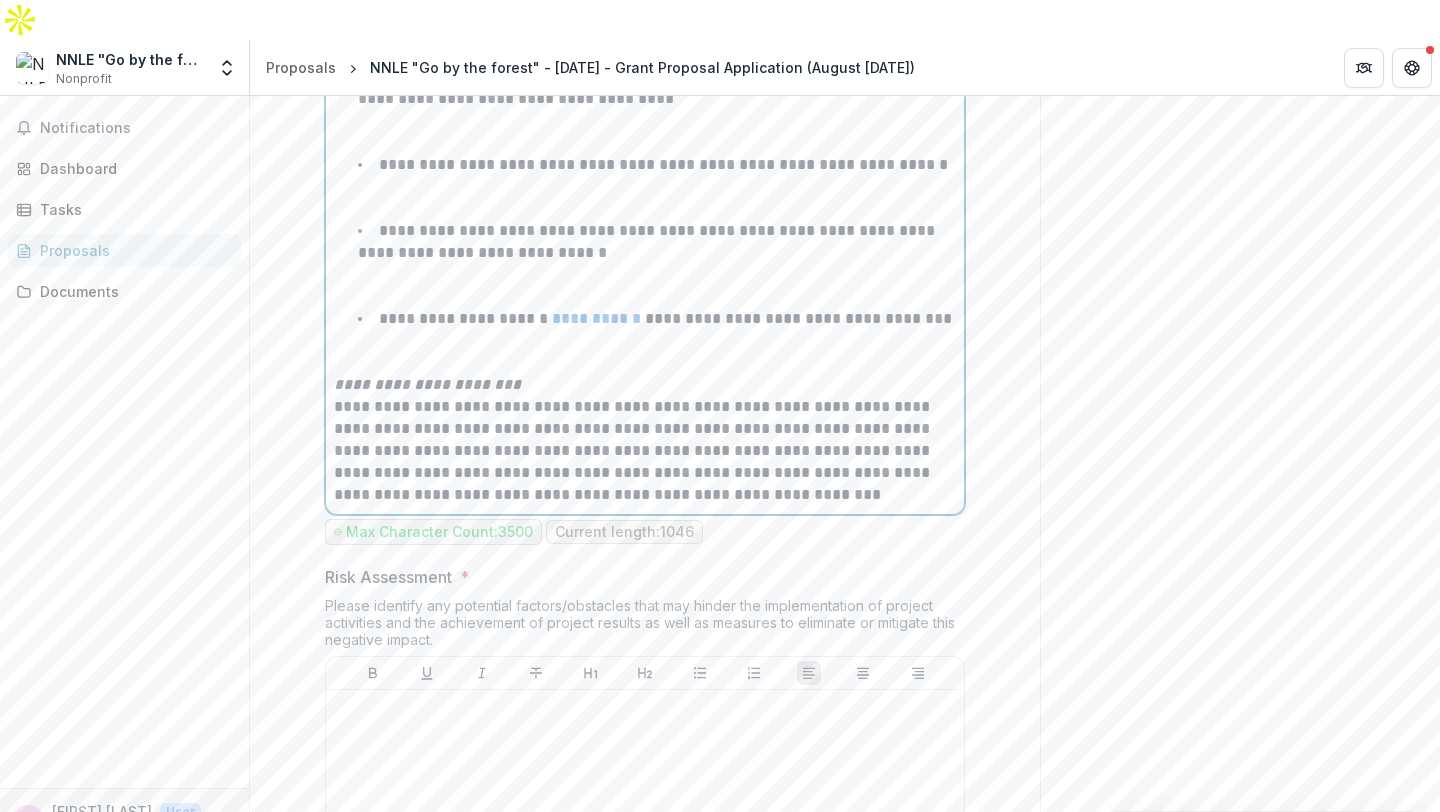 type 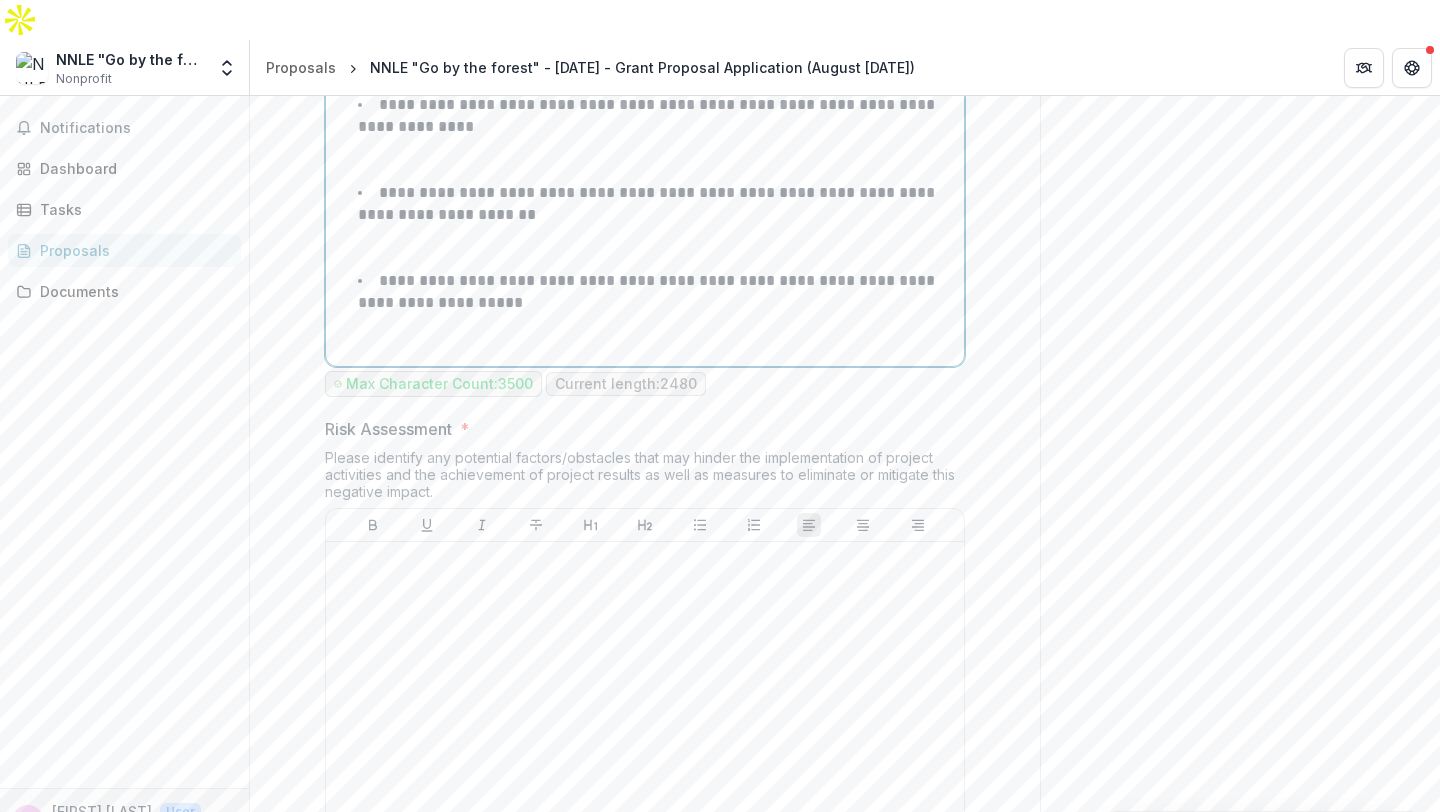 scroll, scrollTop: 5737, scrollLeft: 0, axis: vertical 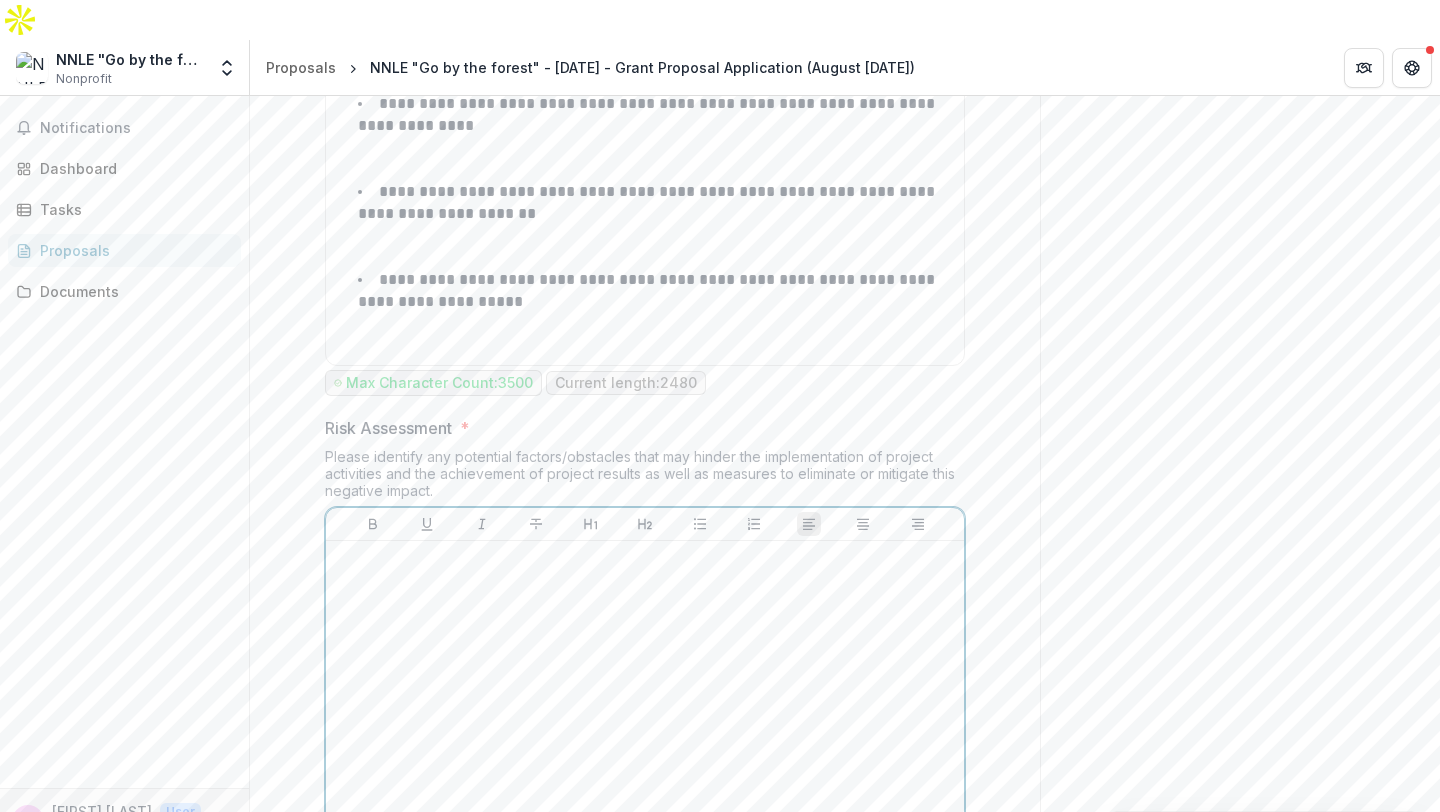 click at bounding box center (645, 560) 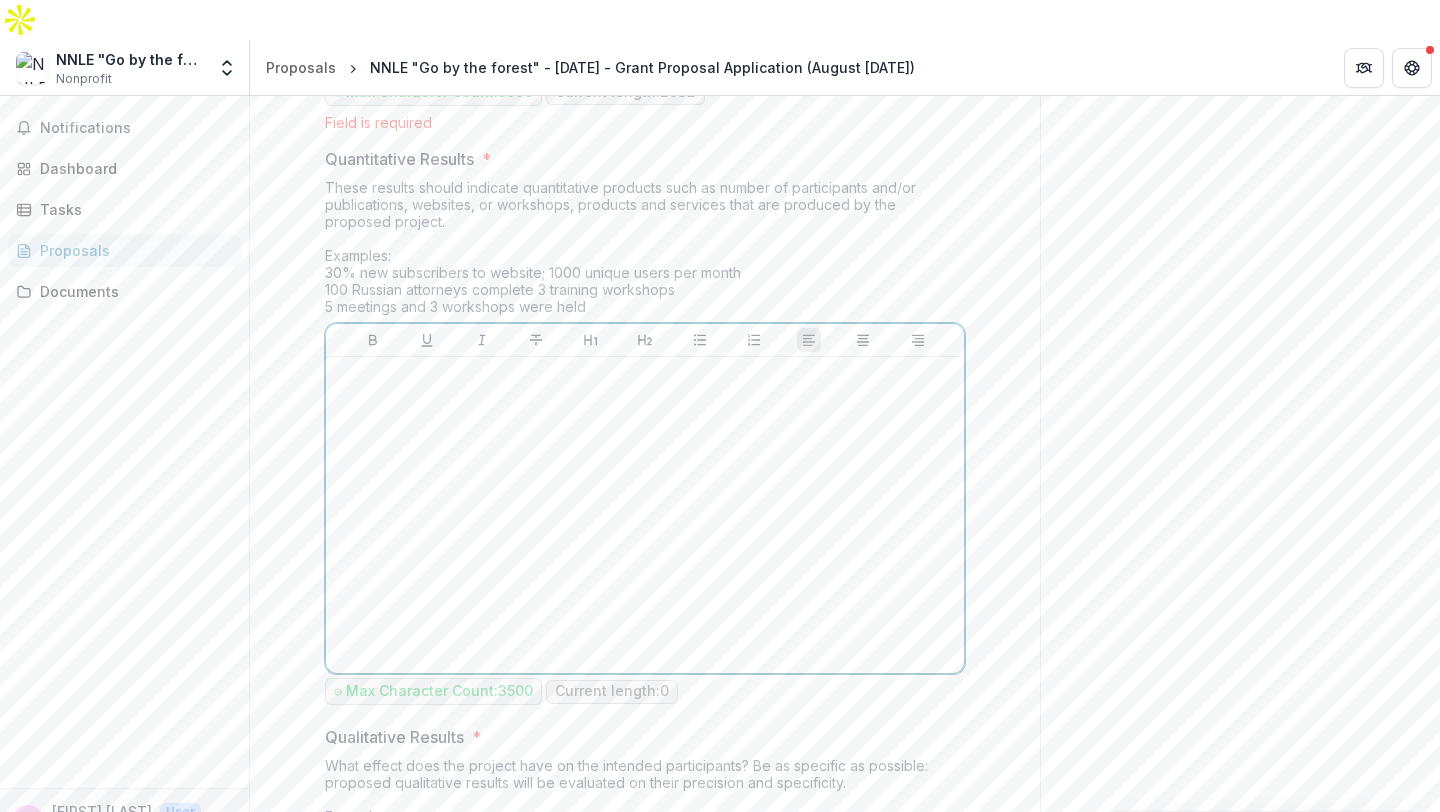 click at bounding box center (645, 515) 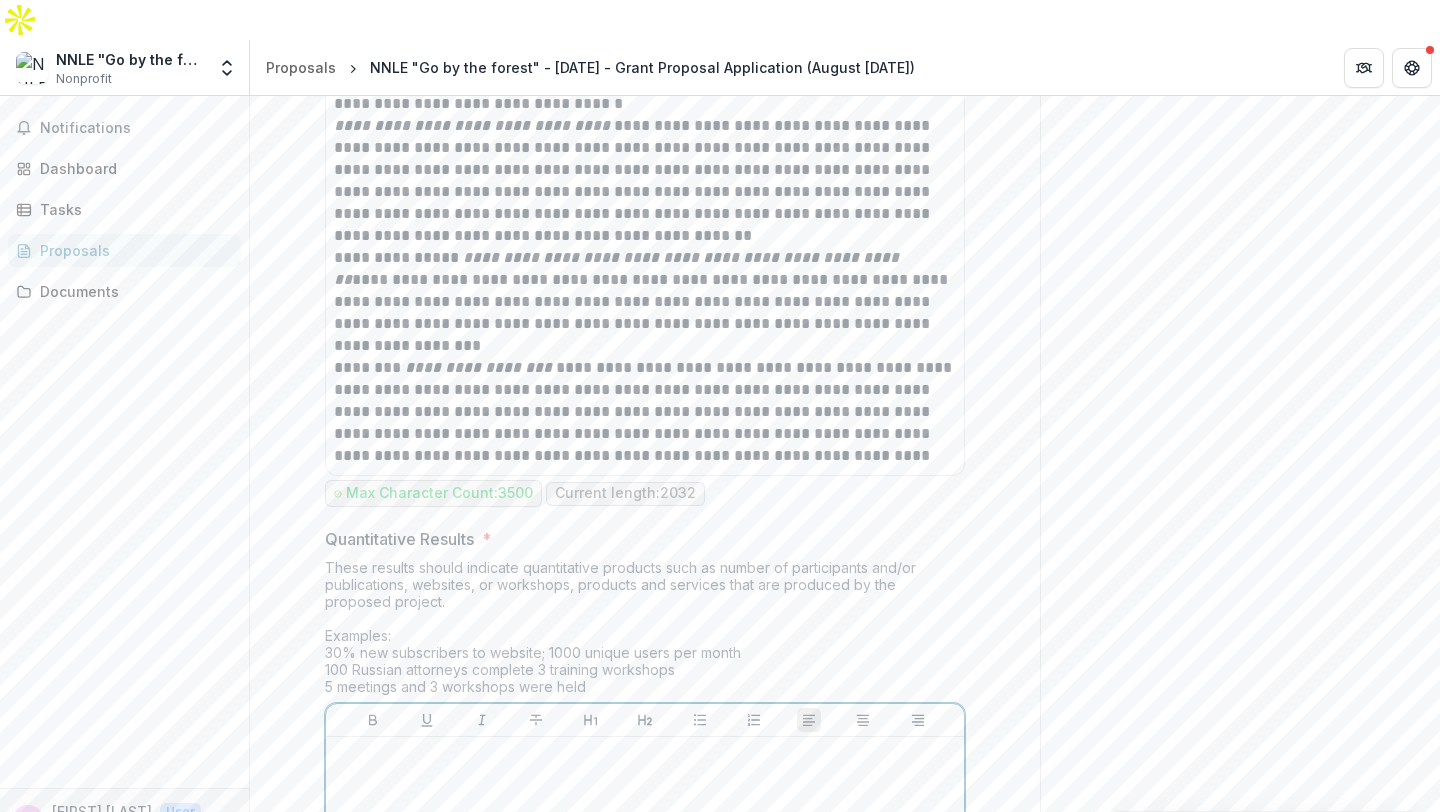 scroll, scrollTop: 6419, scrollLeft: 0, axis: vertical 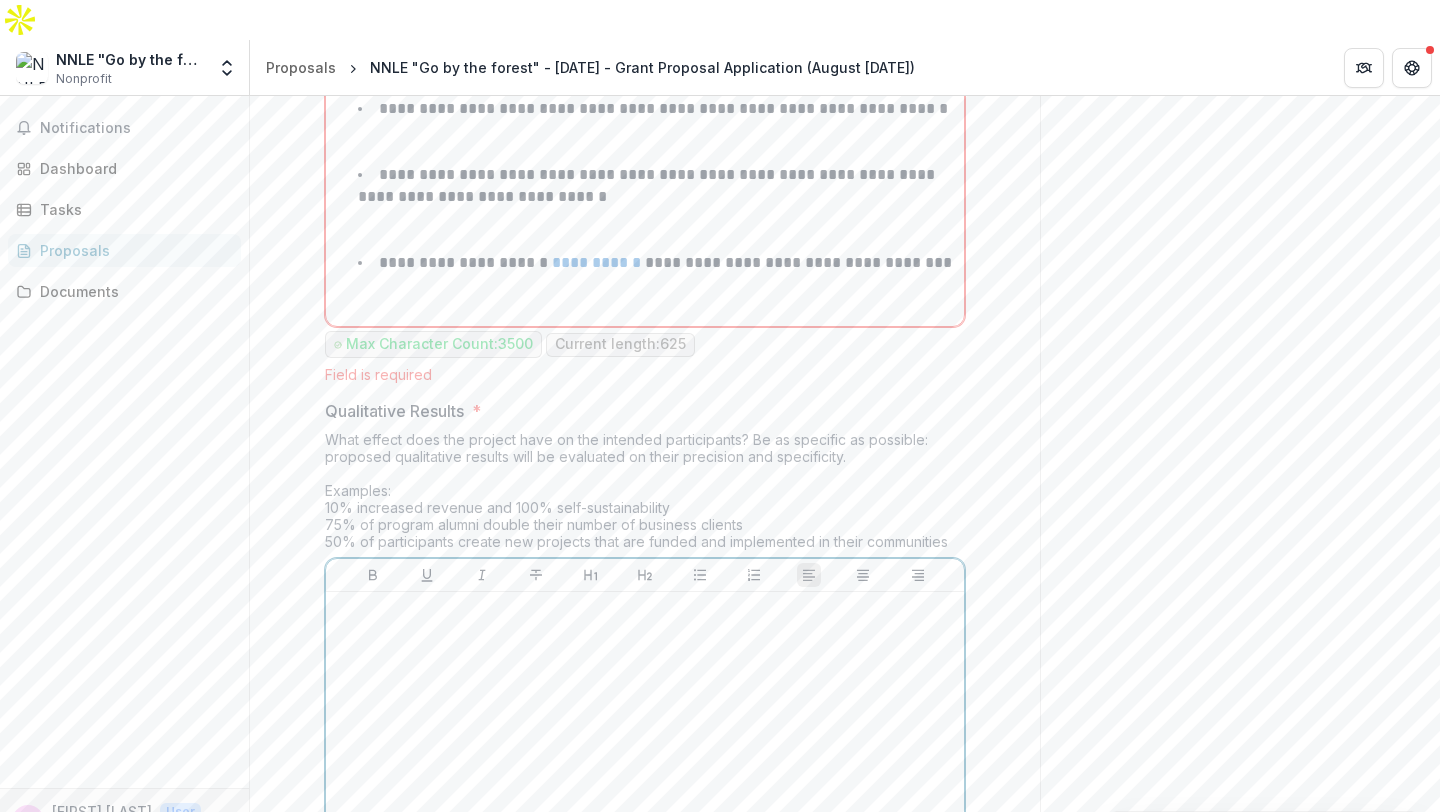 click at bounding box center (645, 750) 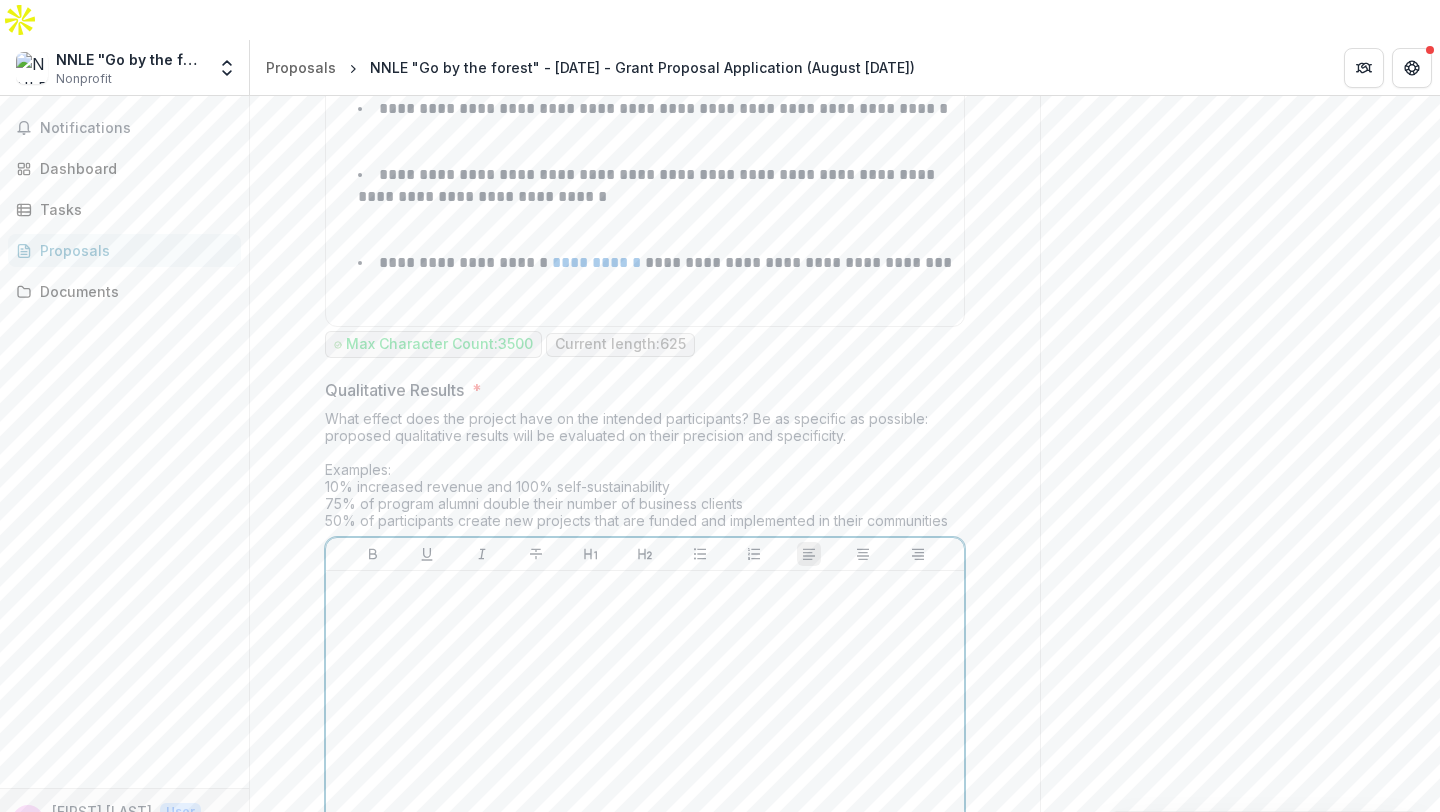 scroll, scrollTop: 7325, scrollLeft: 0, axis: vertical 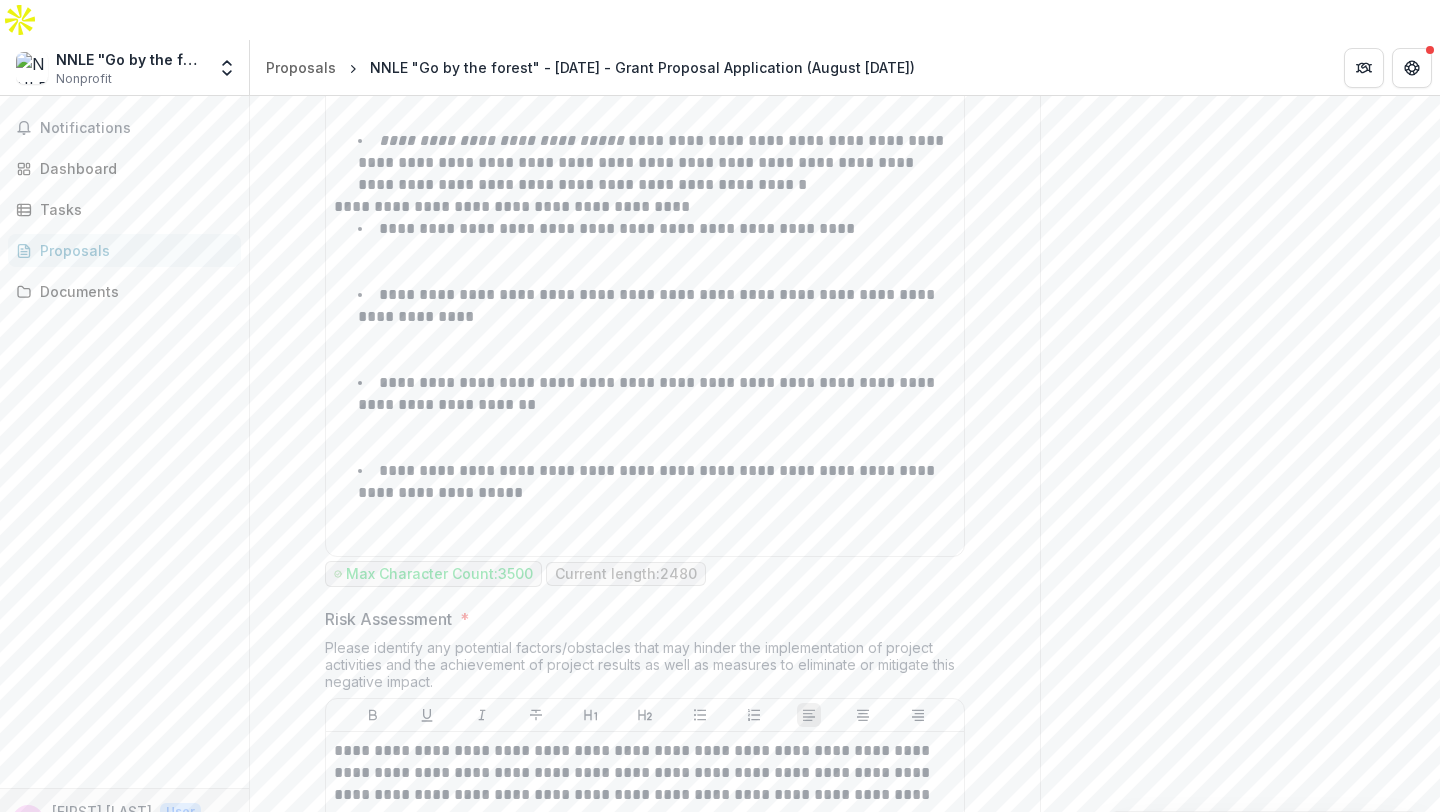 drag, startPoint x: 403, startPoint y: 238, endPoint x: 370, endPoint y: 475, distance: 239.28644 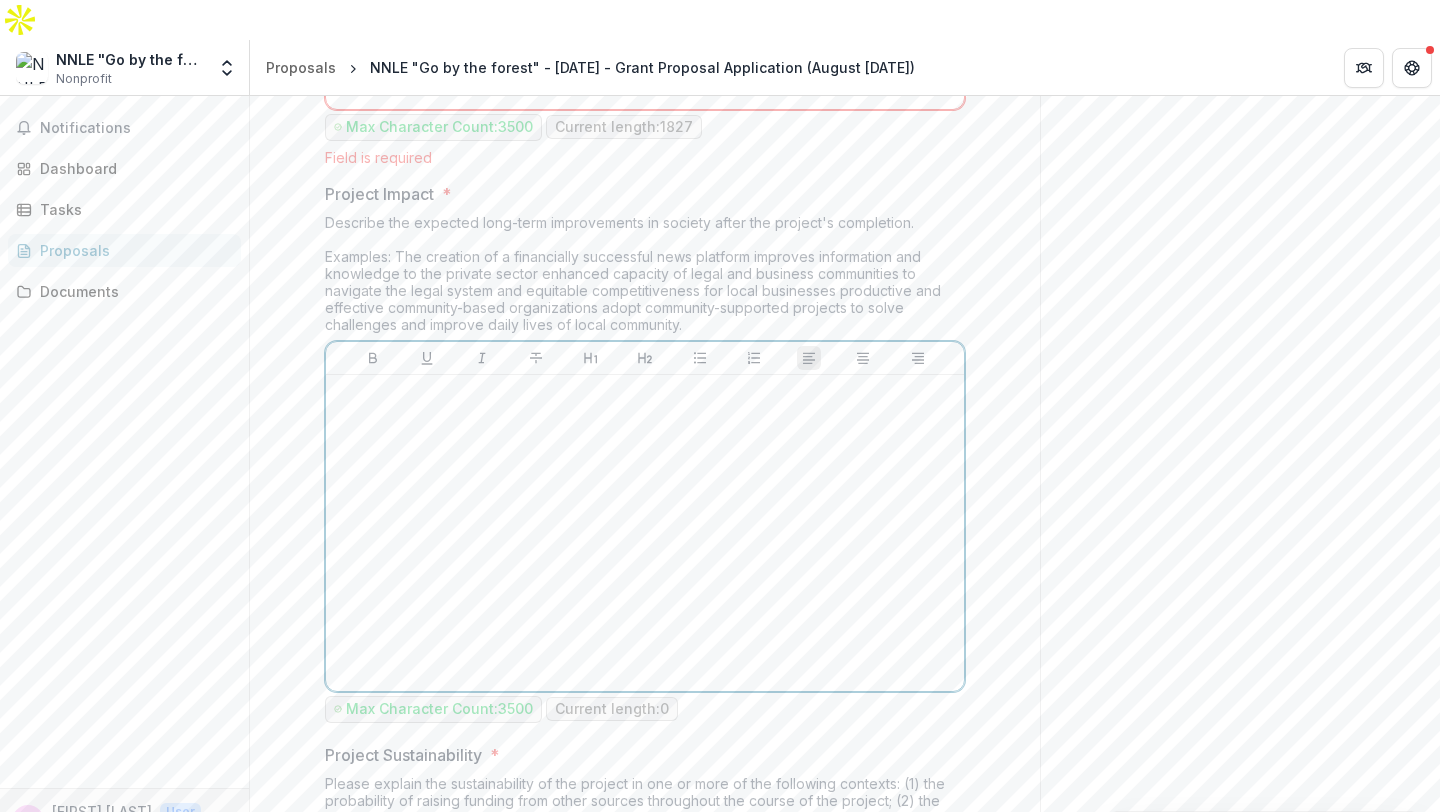 click at bounding box center (645, 533) 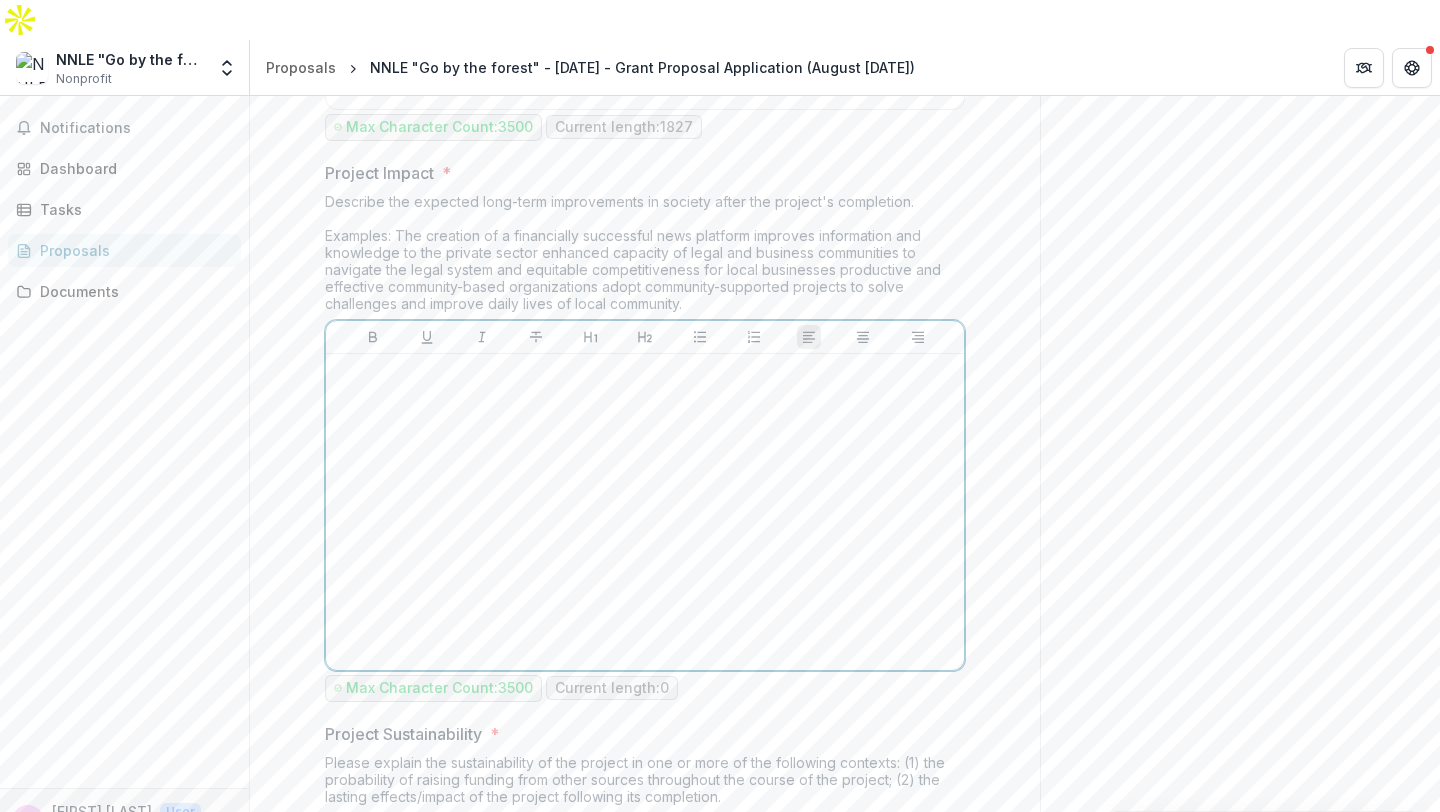 scroll, scrollTop: 8749, scrollLeft: 0, axis: vertical 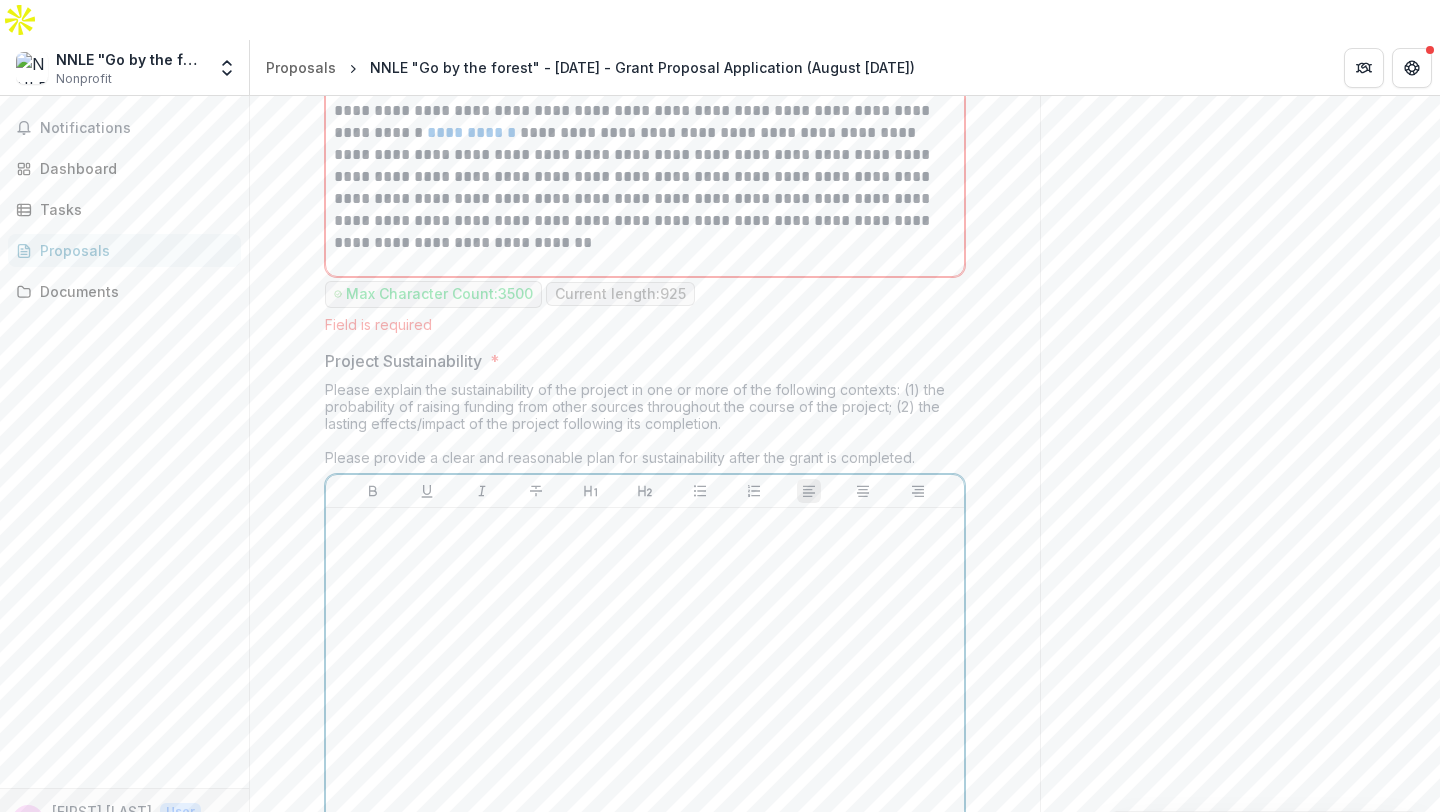 click at bounding box center (645, 666) 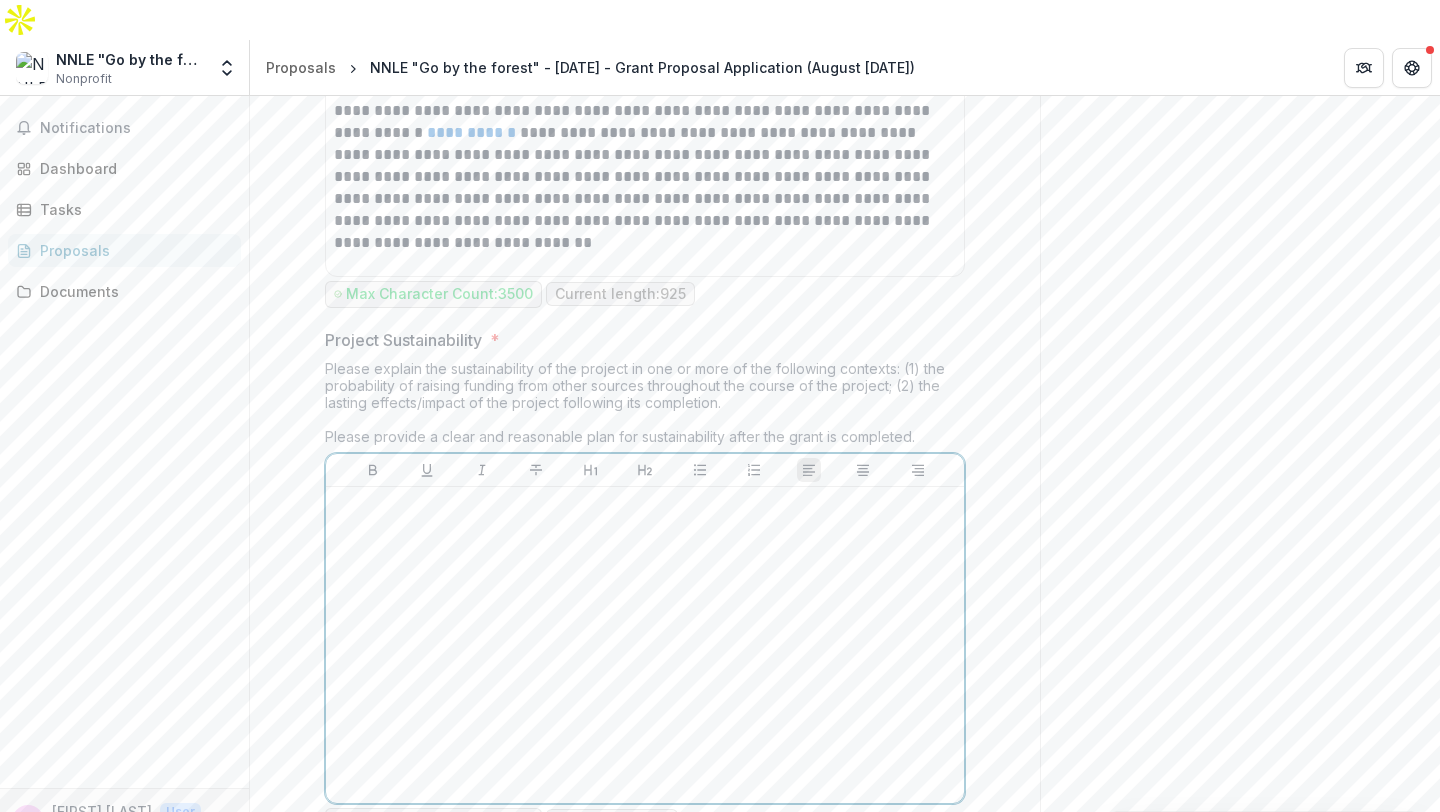 scroll, scrollTop: 9143, scrollLeft: 0, axis: vertical 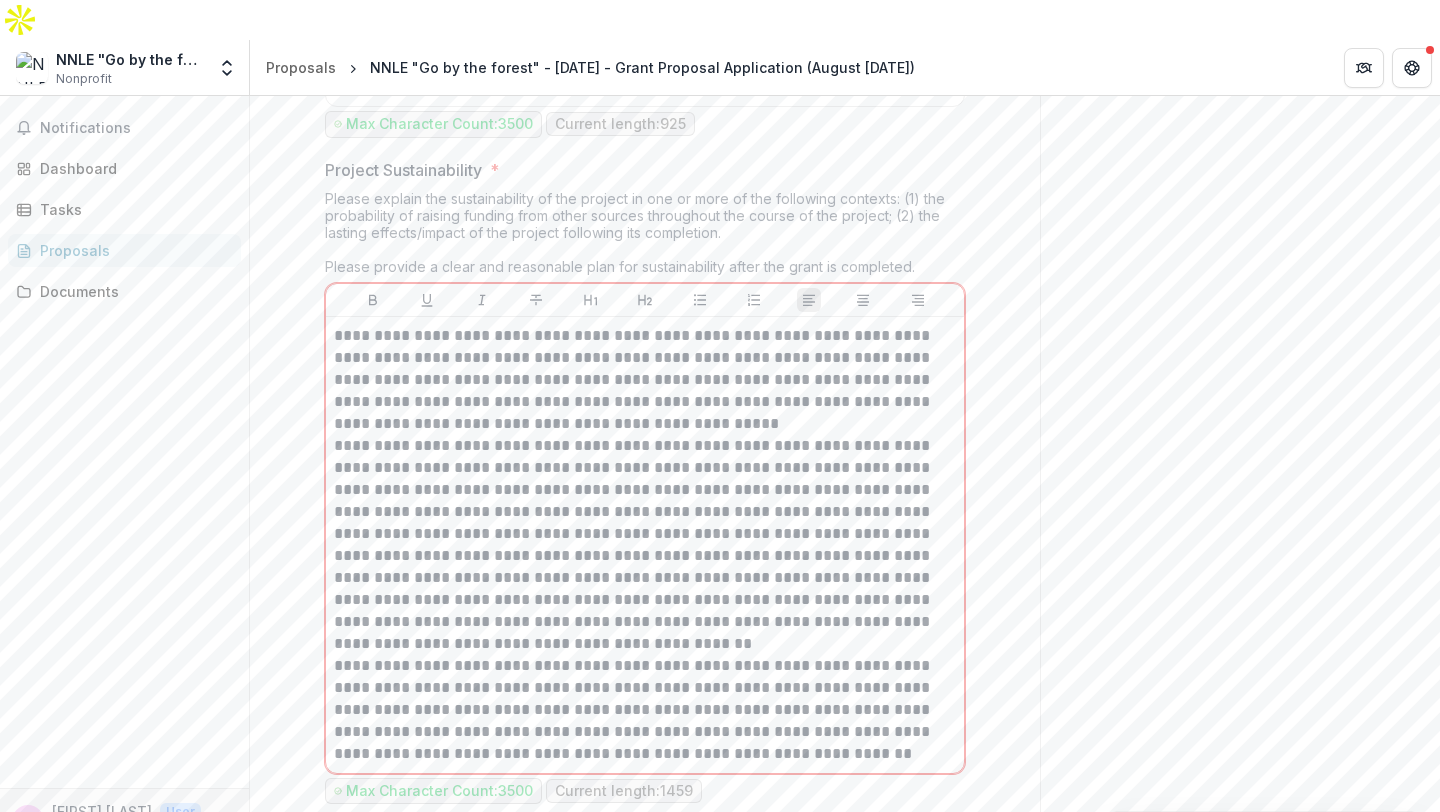 click on "Next" at bounding box center (977, 886) 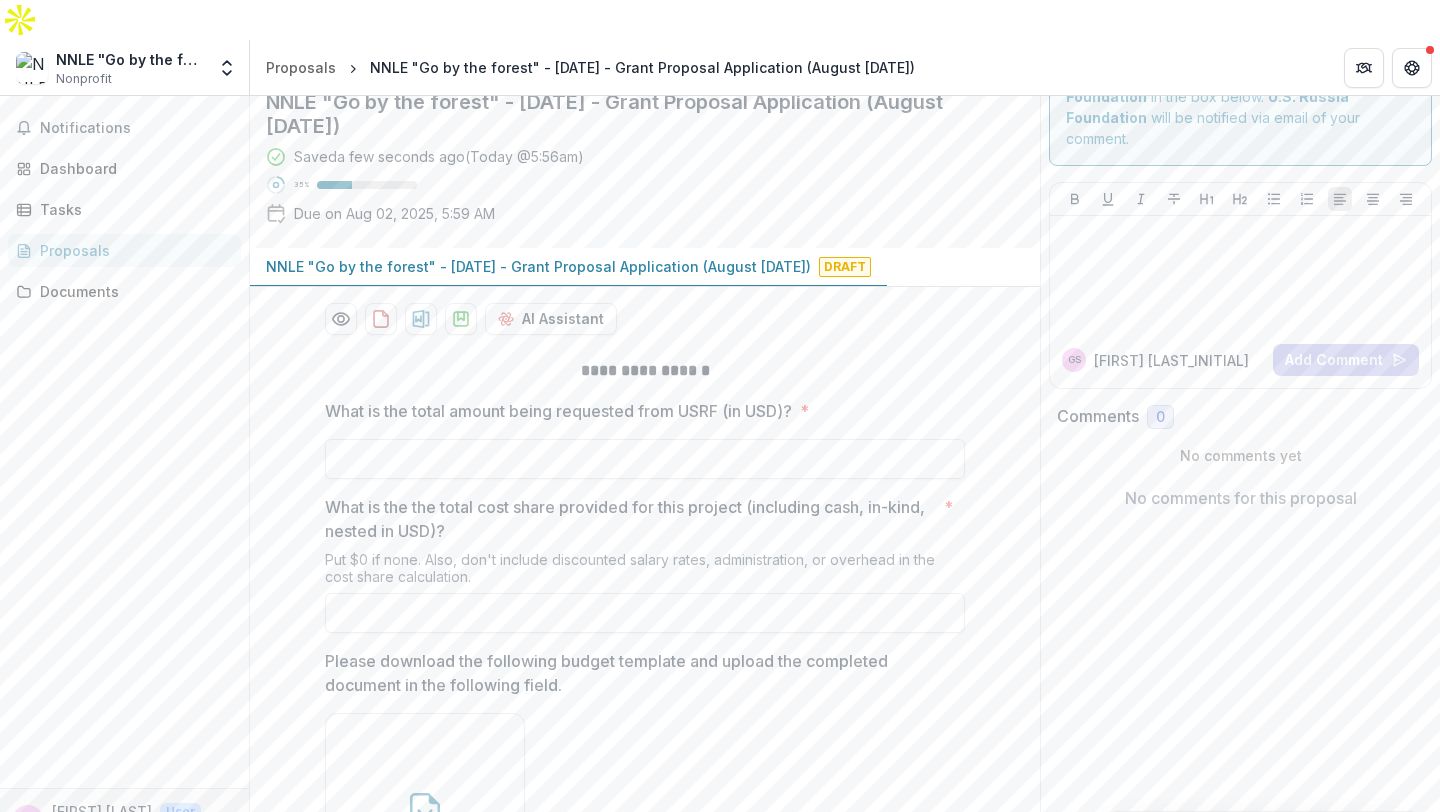 scroll, scrollTop: 0, scrollLeft: 0, axis: both 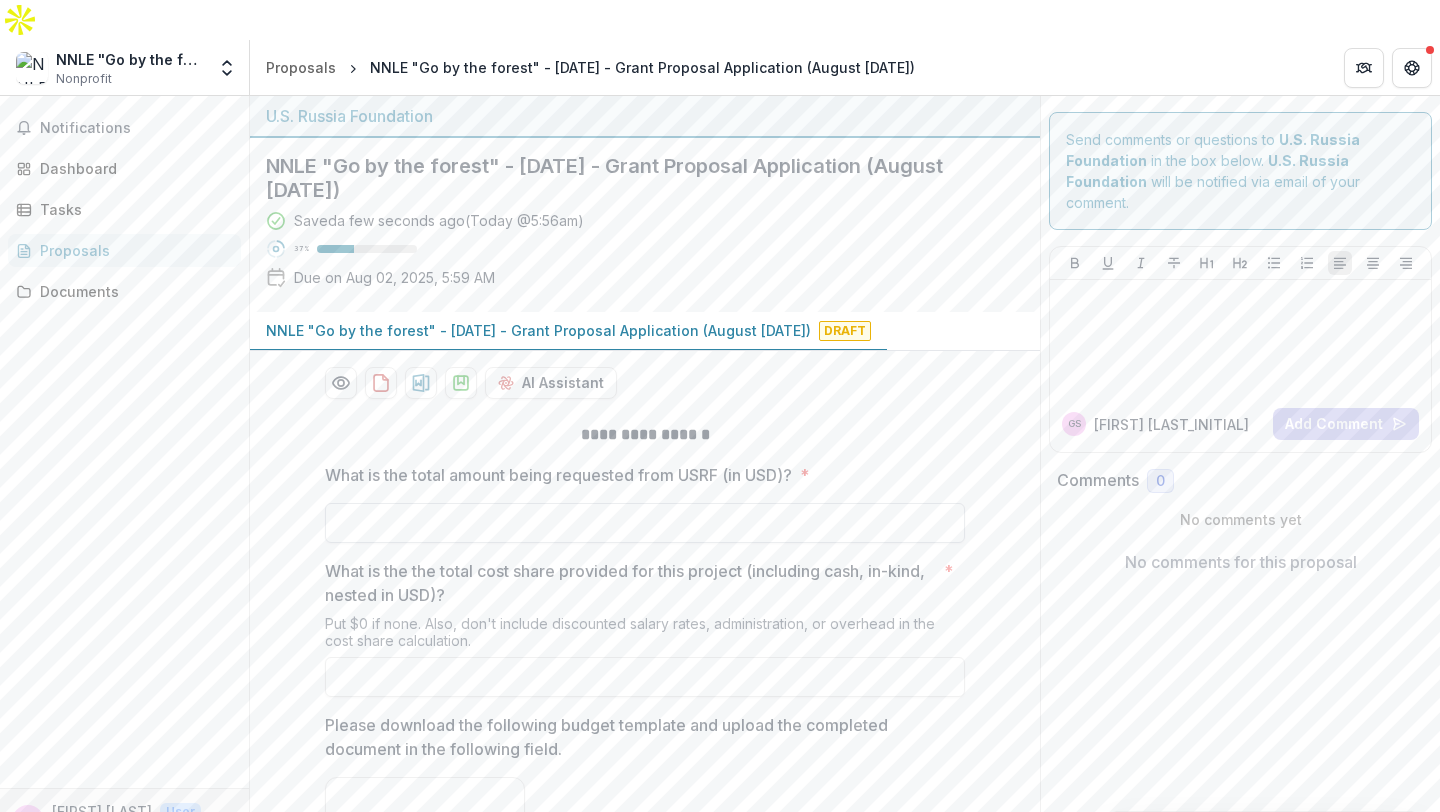 click on "What is the total amount being requested from USRF (in USD)? *" at bounding box center (645, 523) 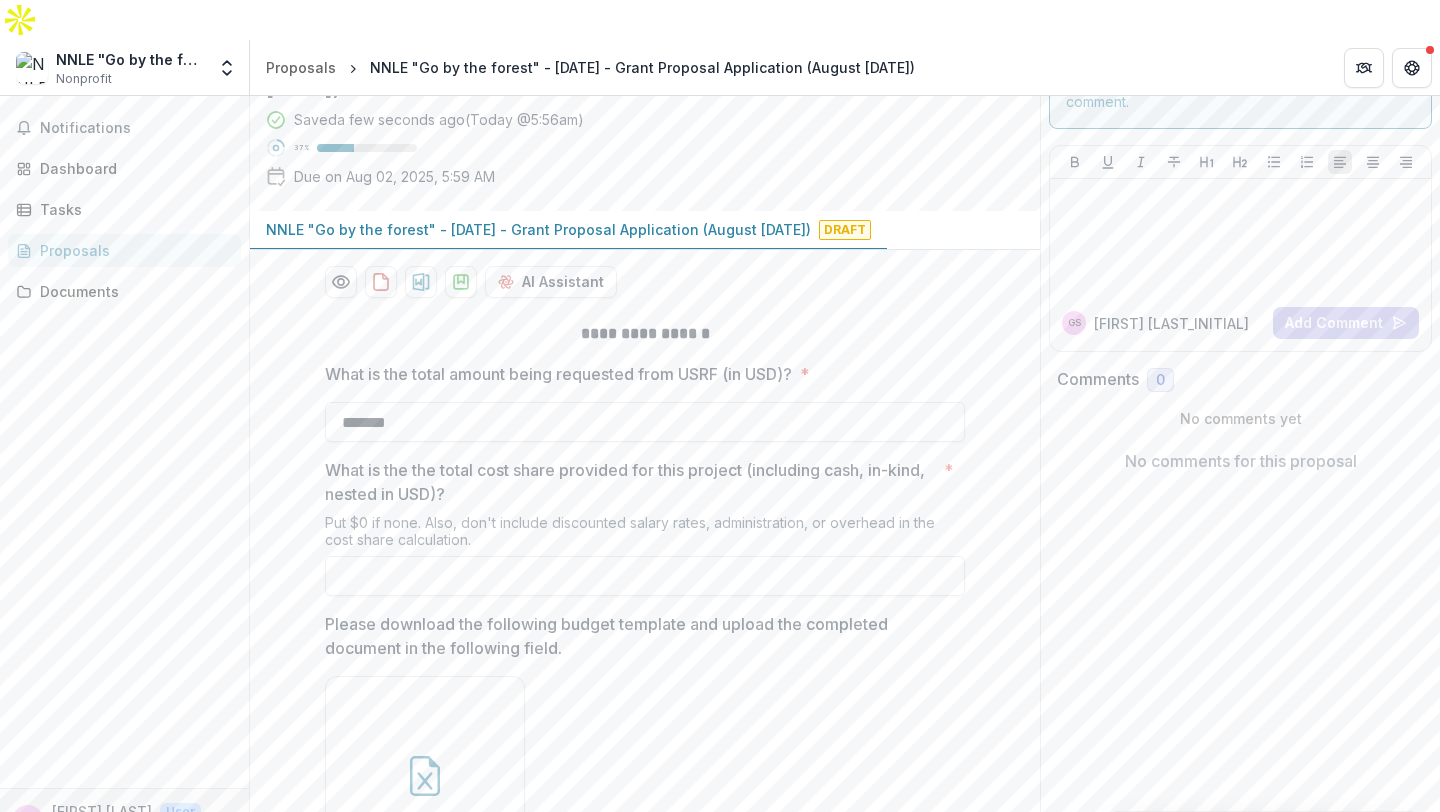 scroll, scrollTop: 131, scrollLeft: 0, axis: vertical 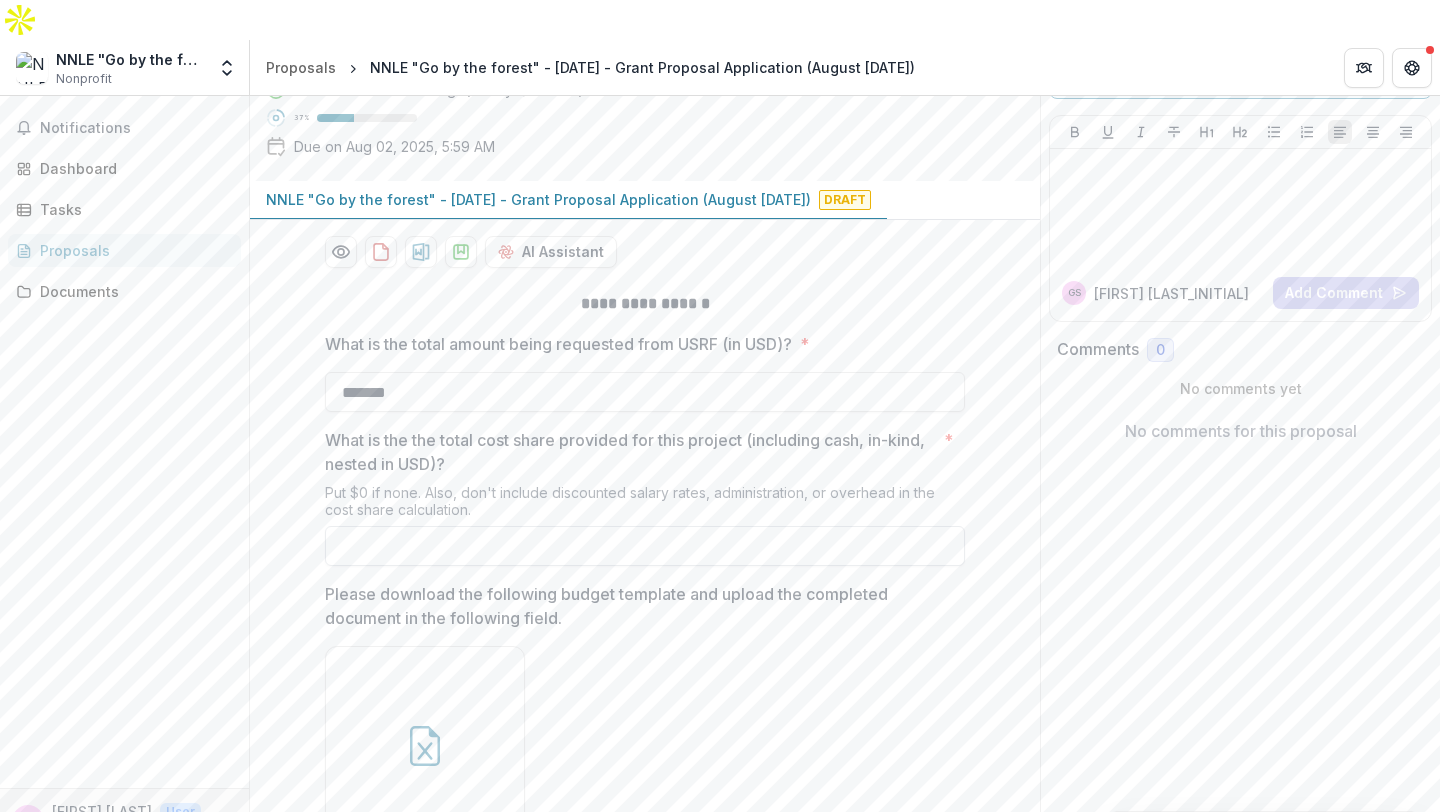 type on "*******" 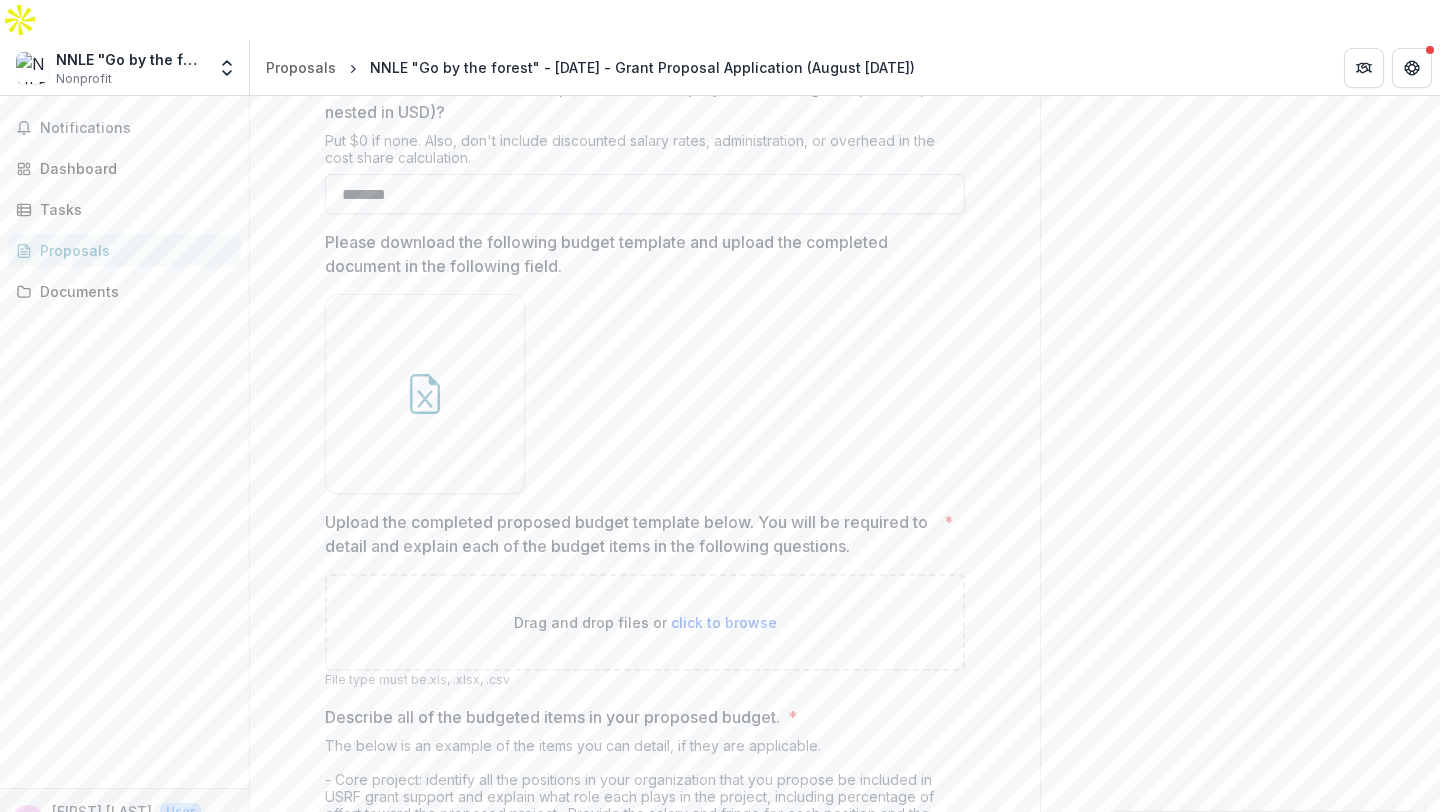 scroll, scrollTop: 492, scrollLeft: 0, axis: vertical 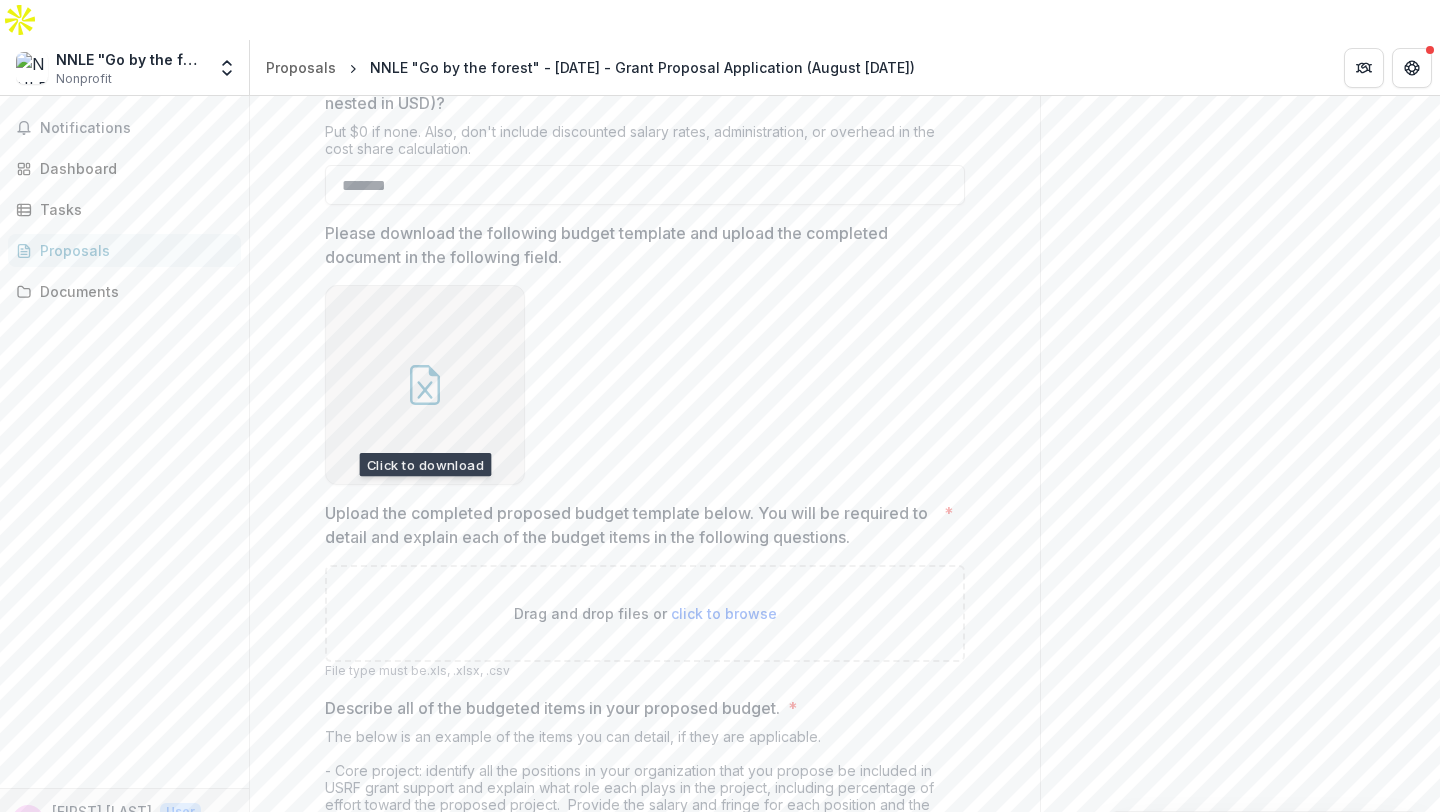 type on "*******" 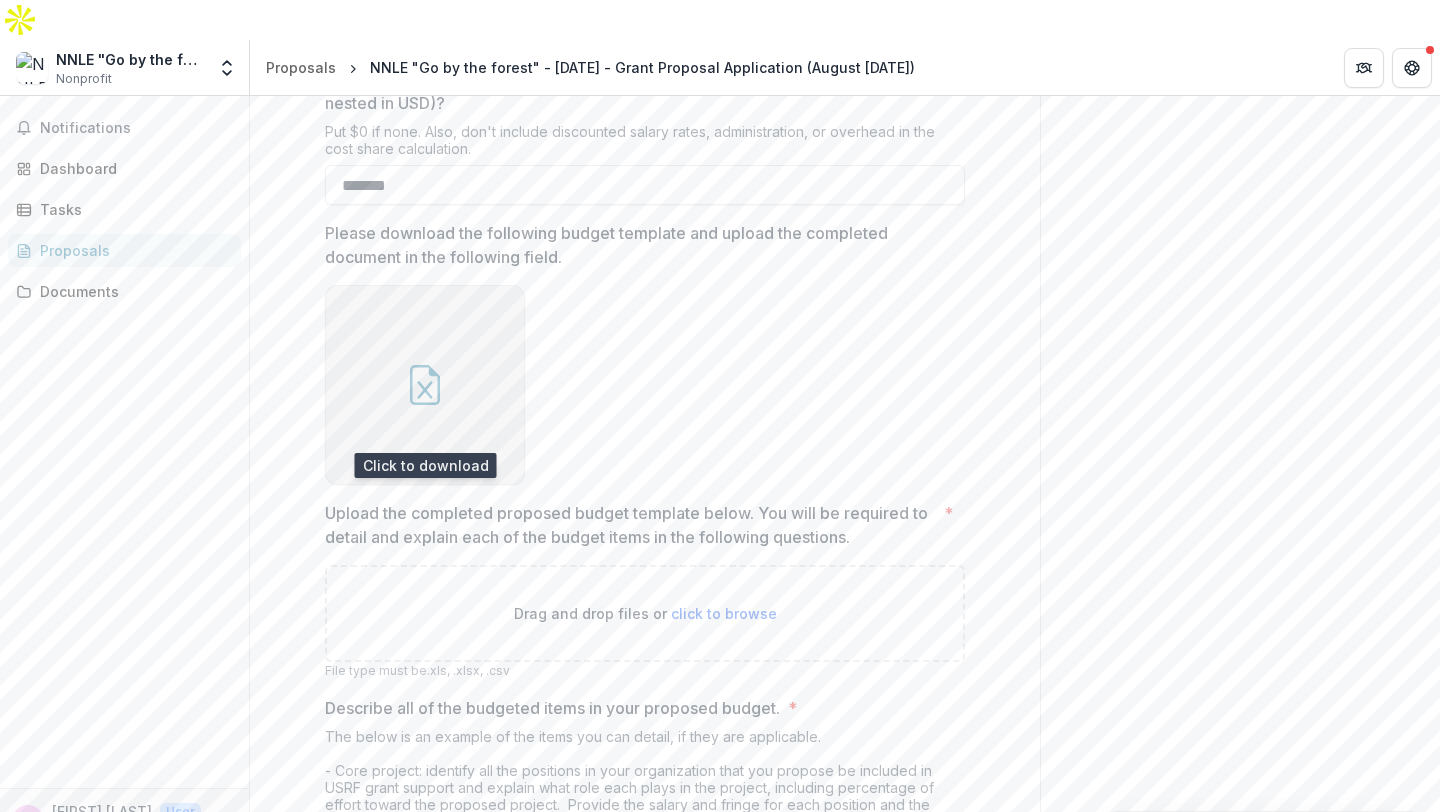 click at bounding box center [425, 385] 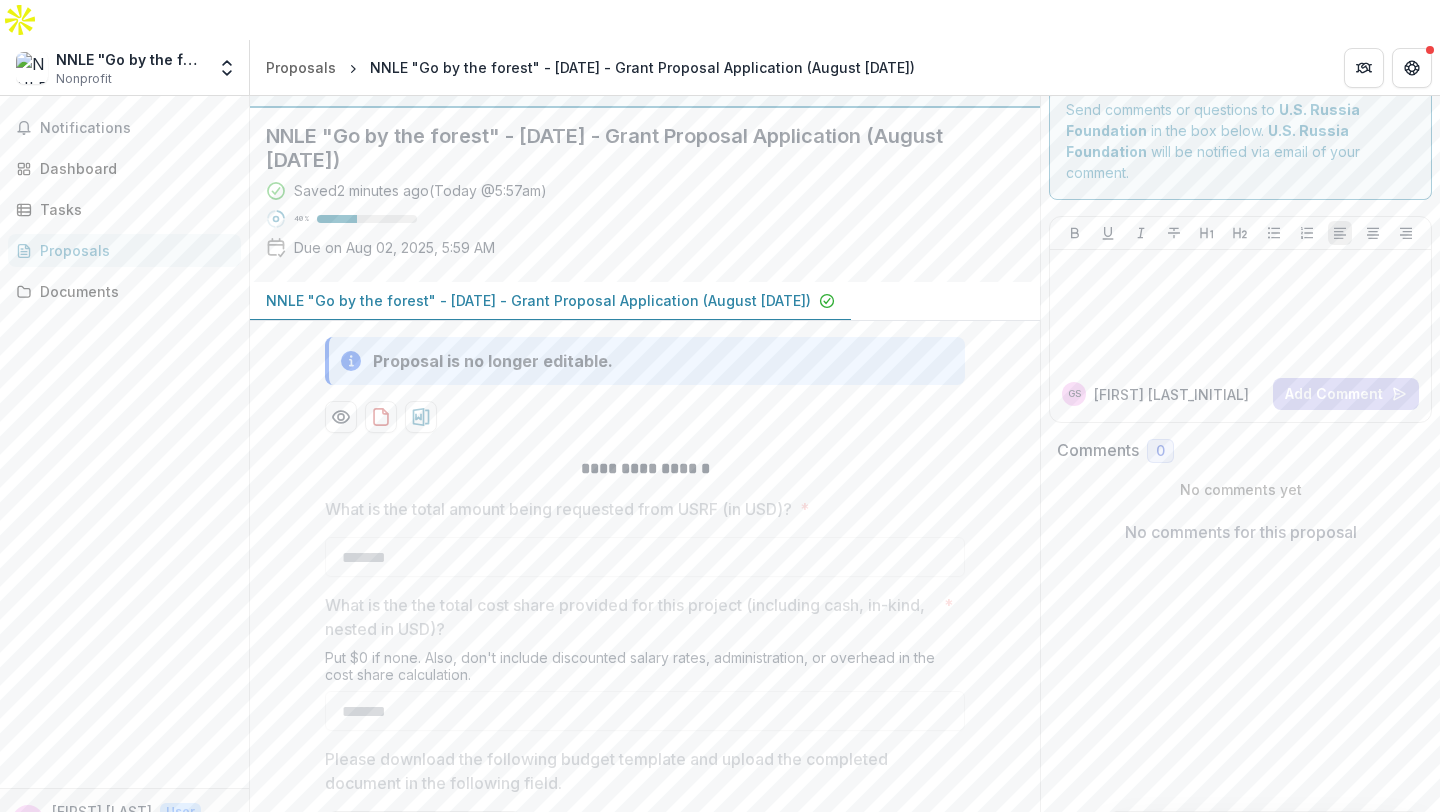 scroll, scrollTop: 0, scrollLeft: 0, axis: both 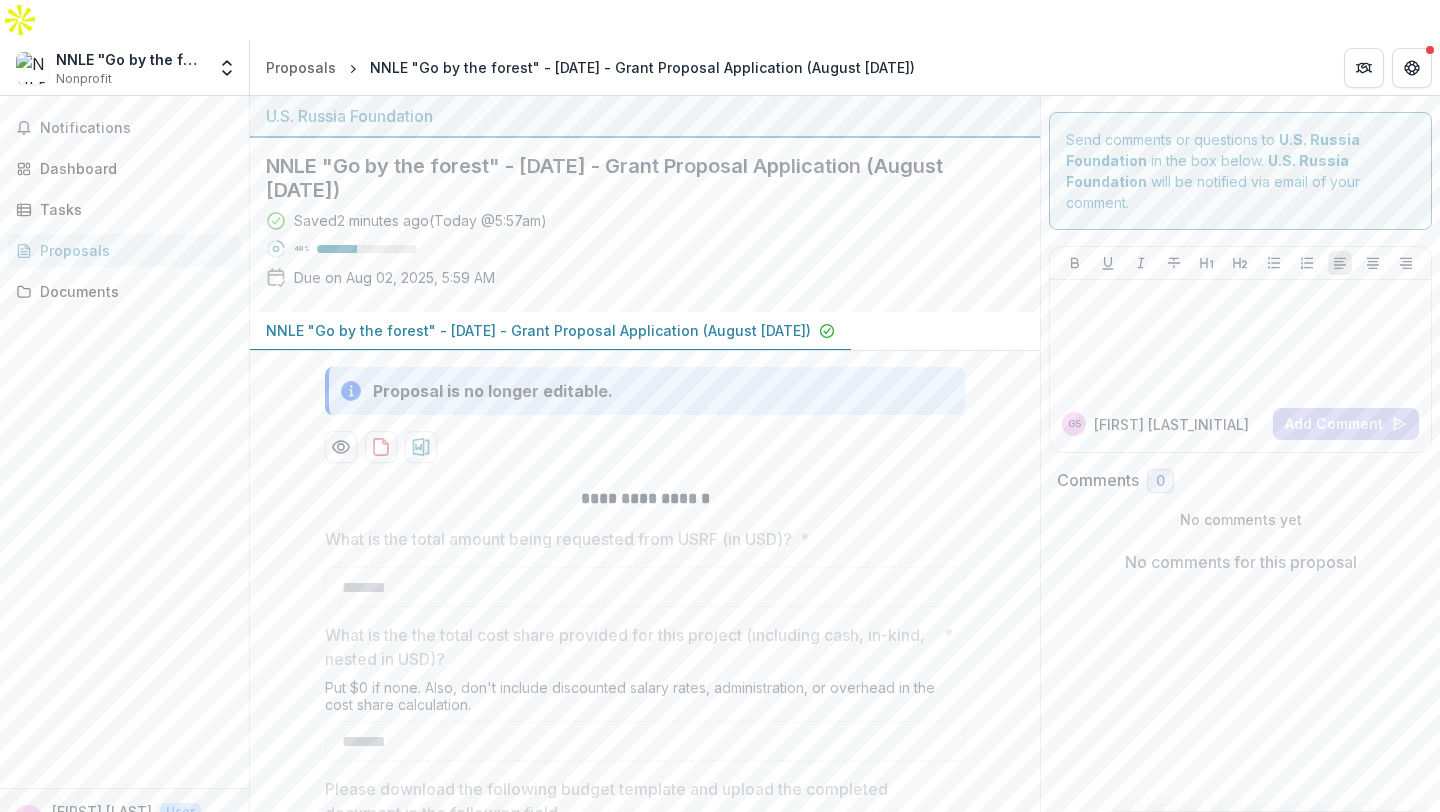 click on "**********" at bounding box center [645, 1463] 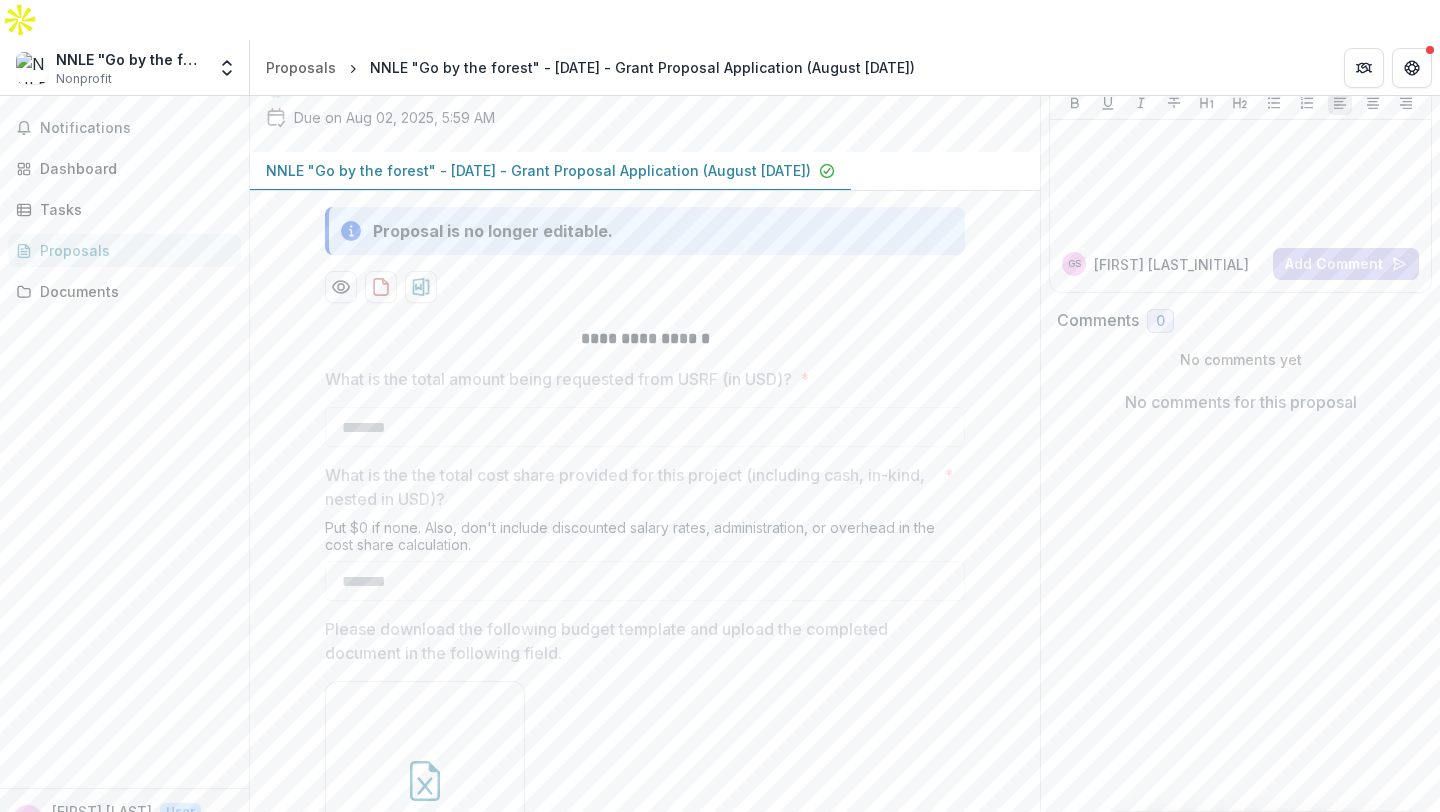 scroll, scrollTop: 166, scrollLeft: 0, axis: vertical 